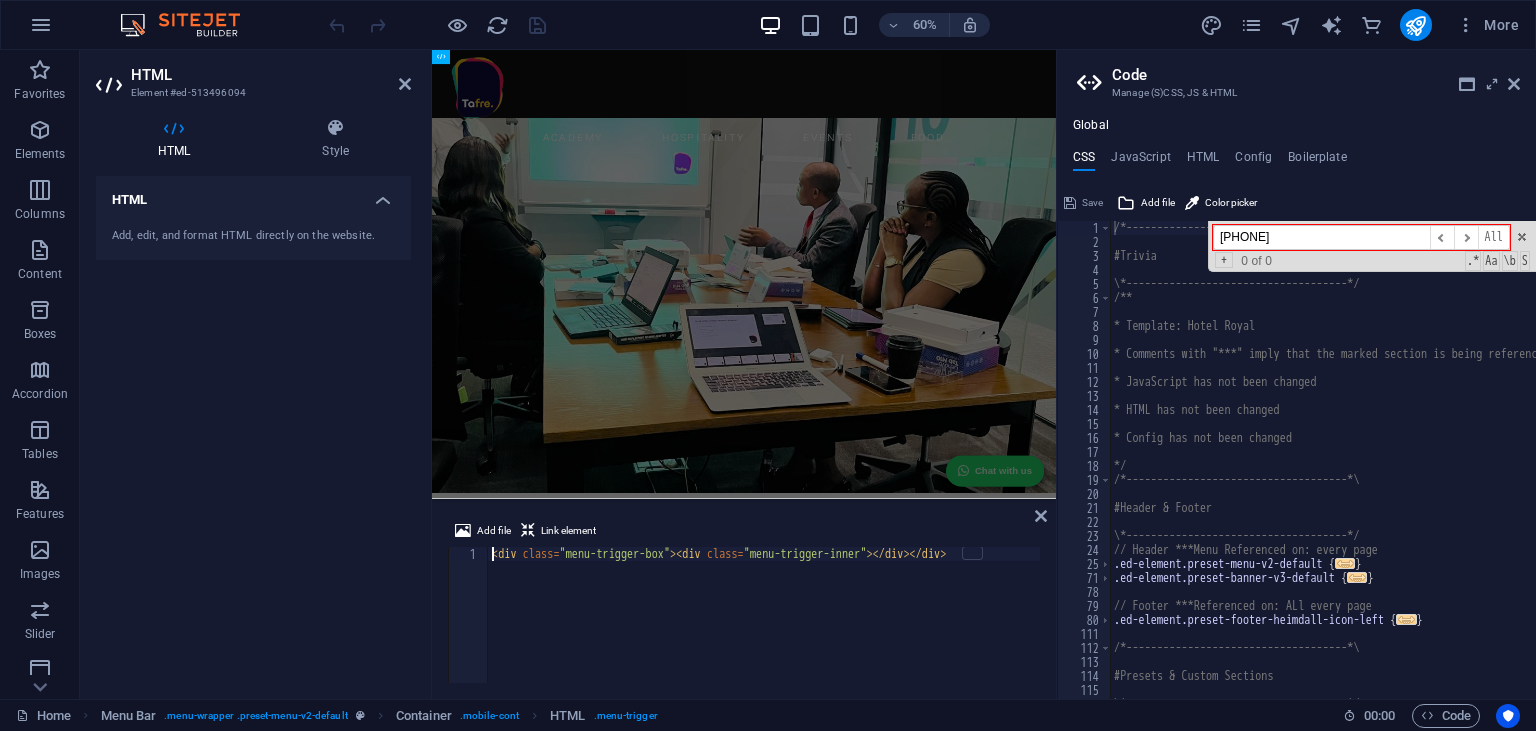 scroll, scrollTop: 0, scrollLeft: 0, axis: both 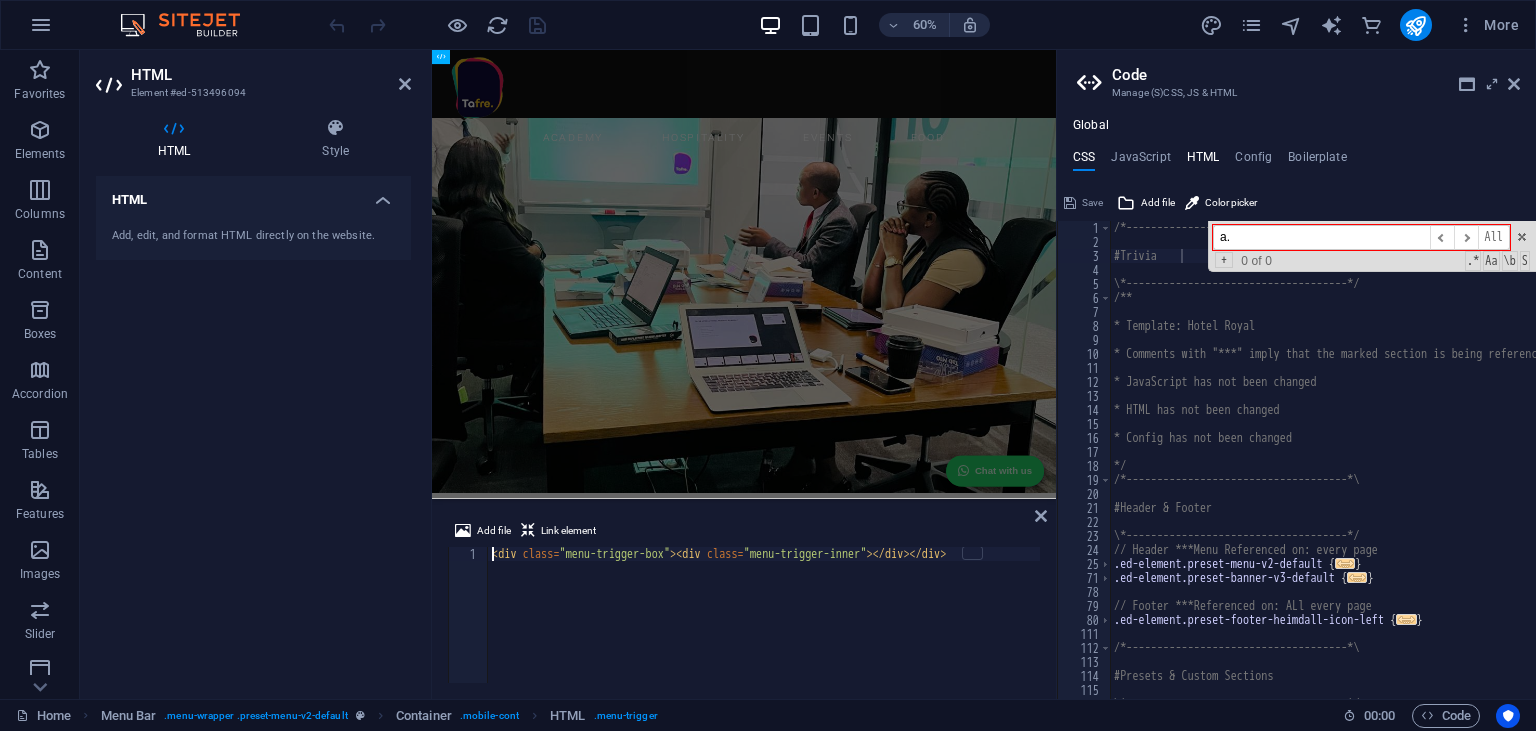 type on "a." 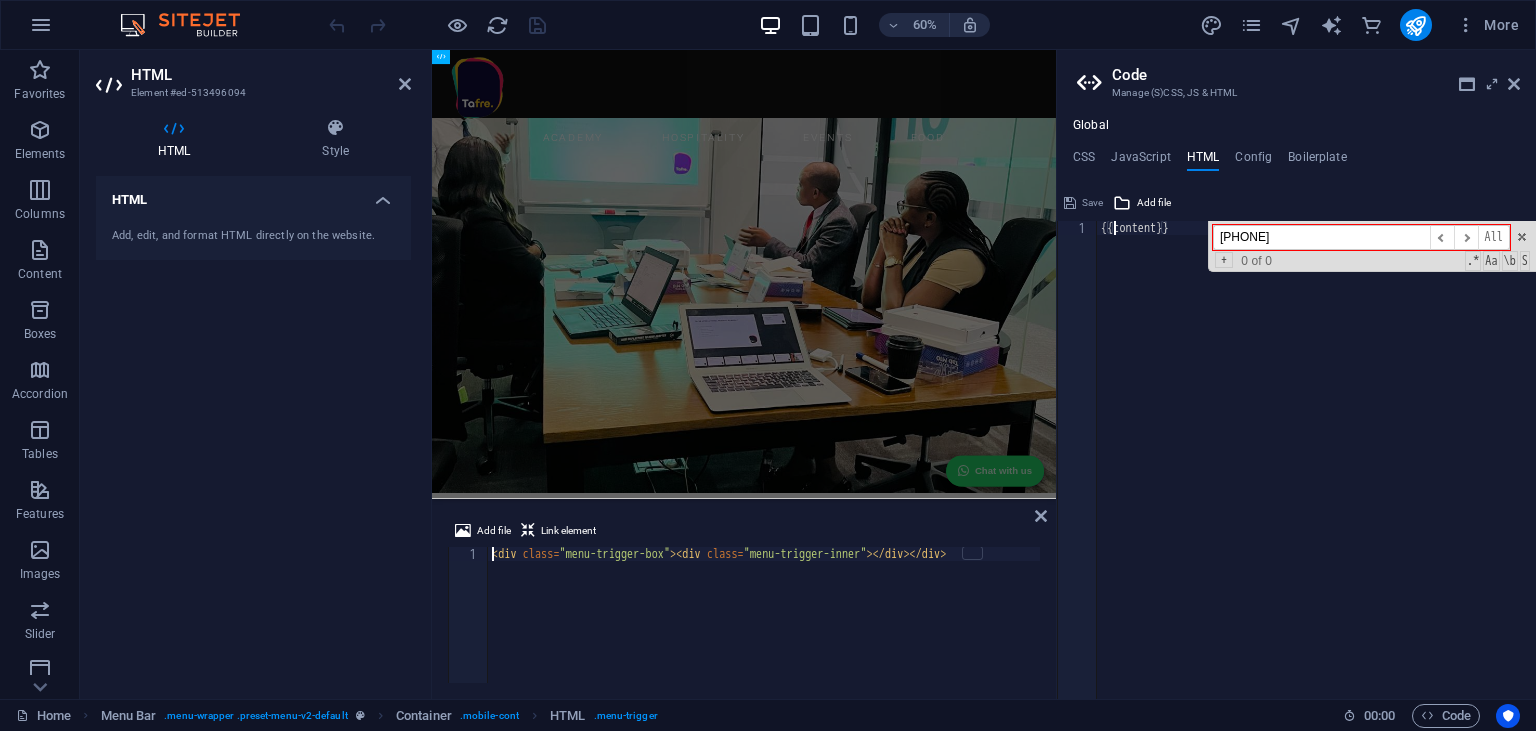 click on "27831234567" at bounding box center [1321, 237] 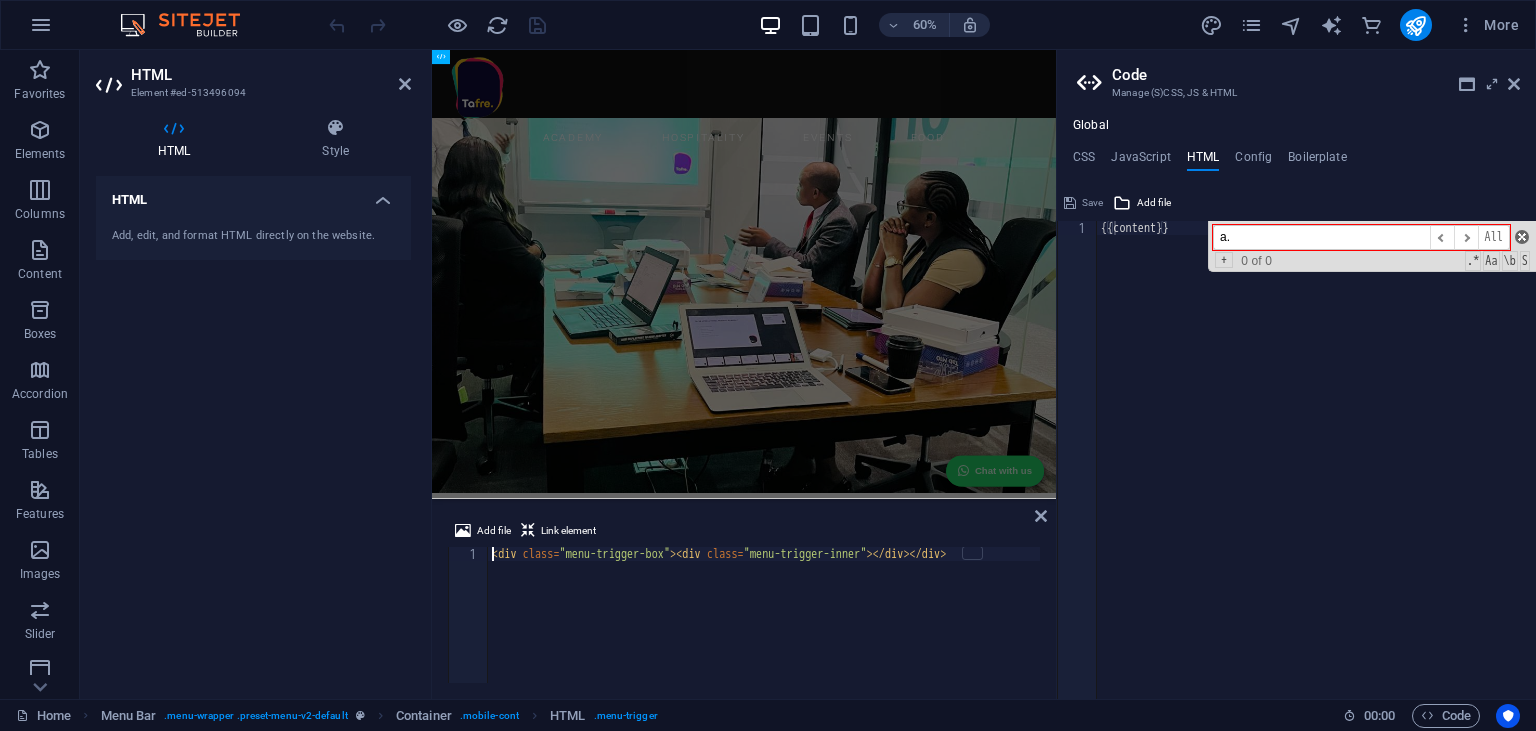 type on "a." 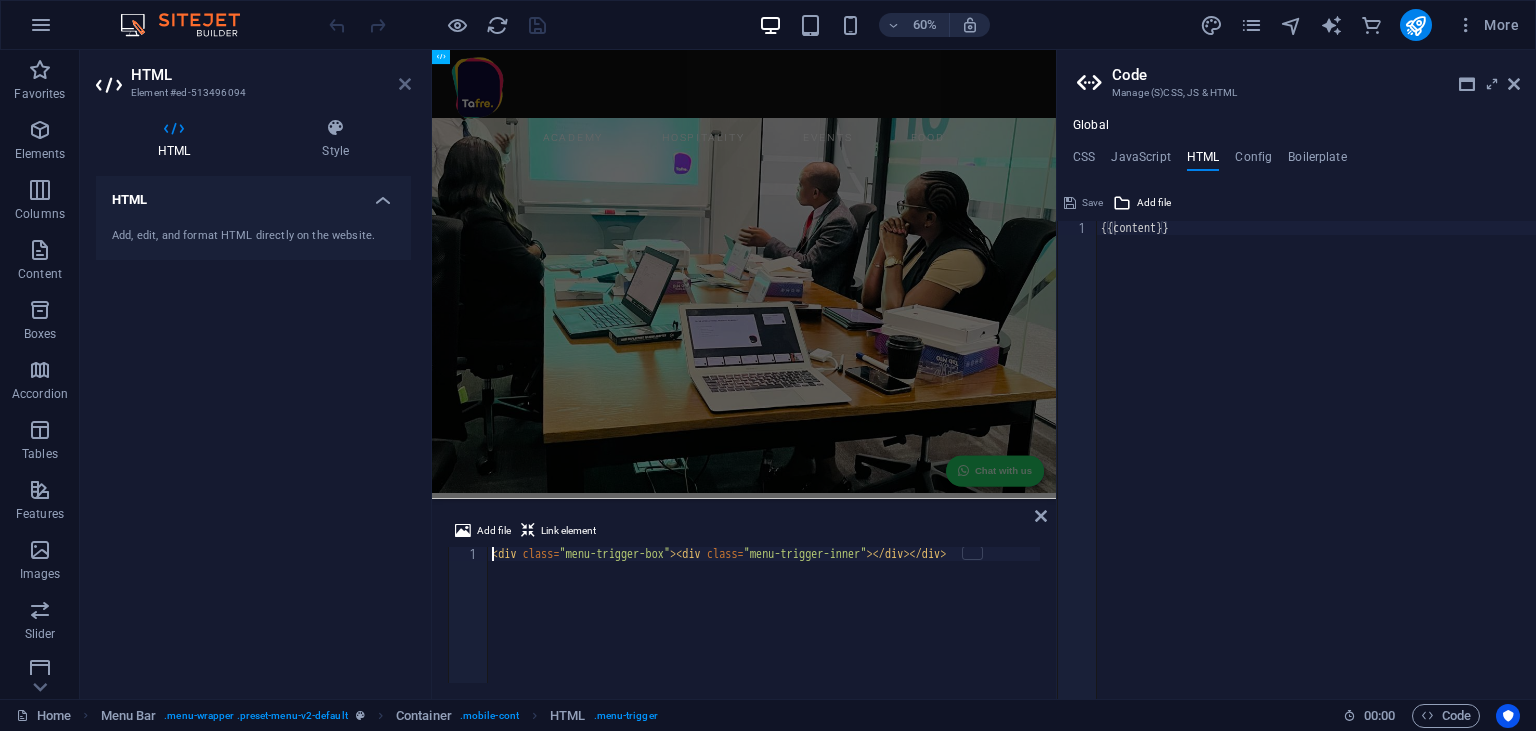 click at bounding box center (405, 84) 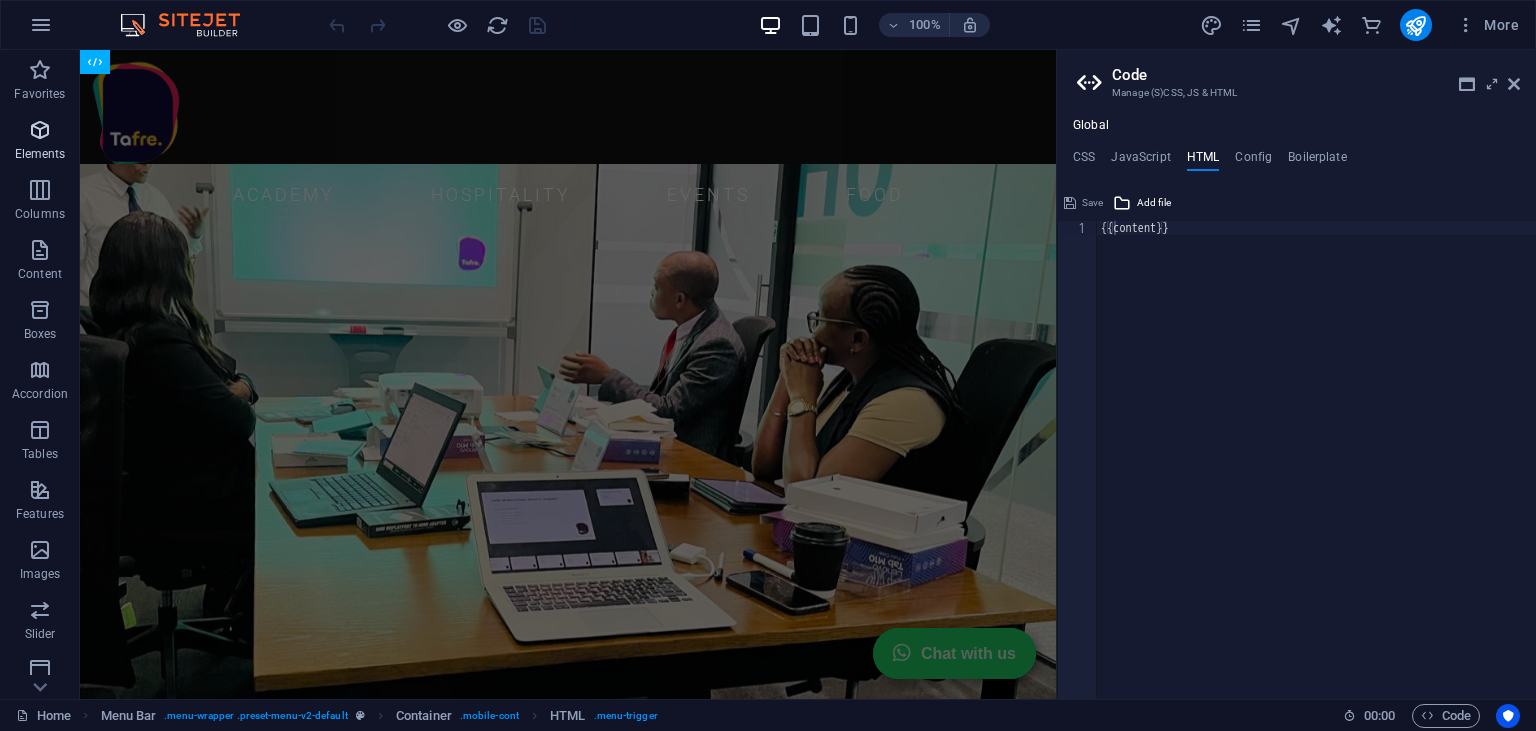 click on "Elements" at bounding box center [40, 142] 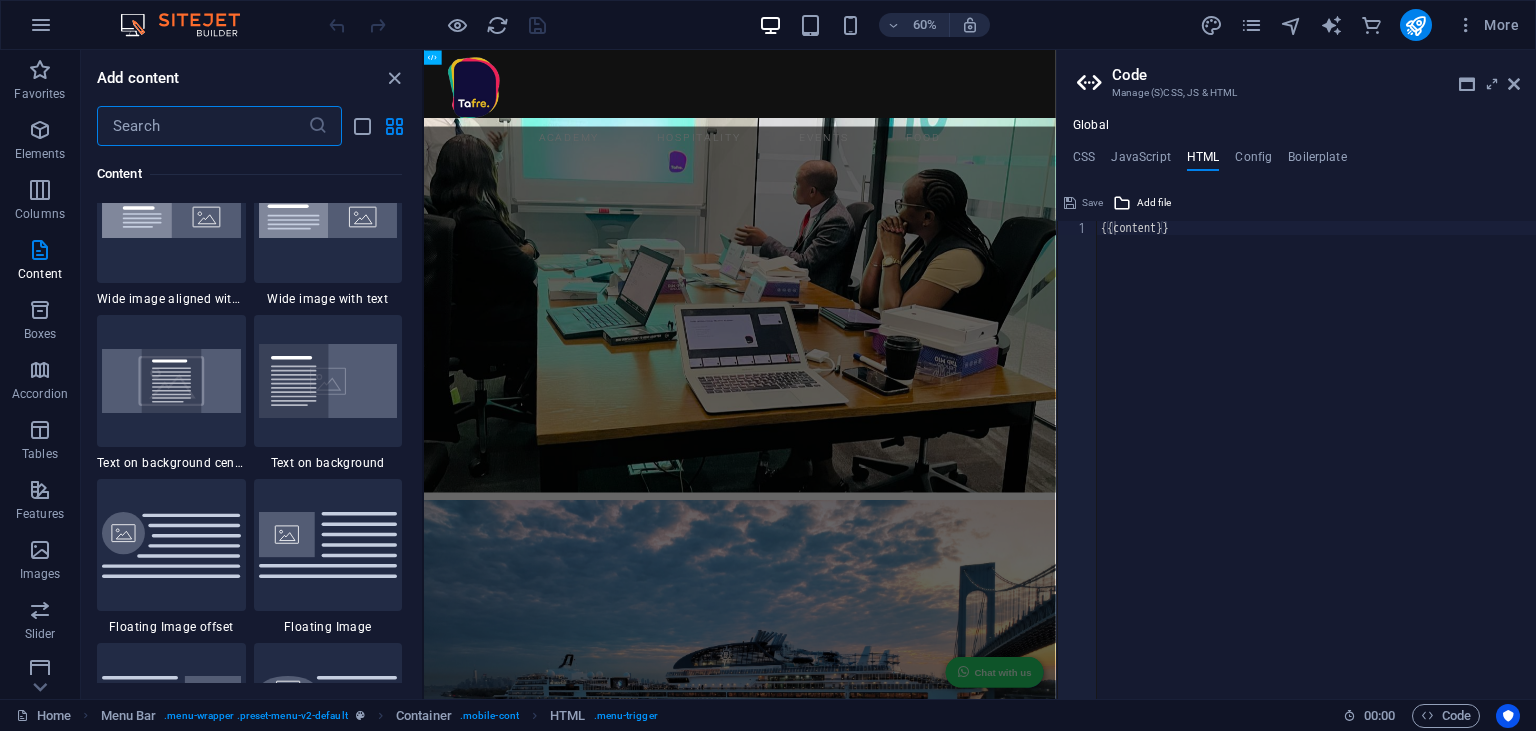 scroll, scrollTop: 4590, scrollLeft: 0, axis: vertical 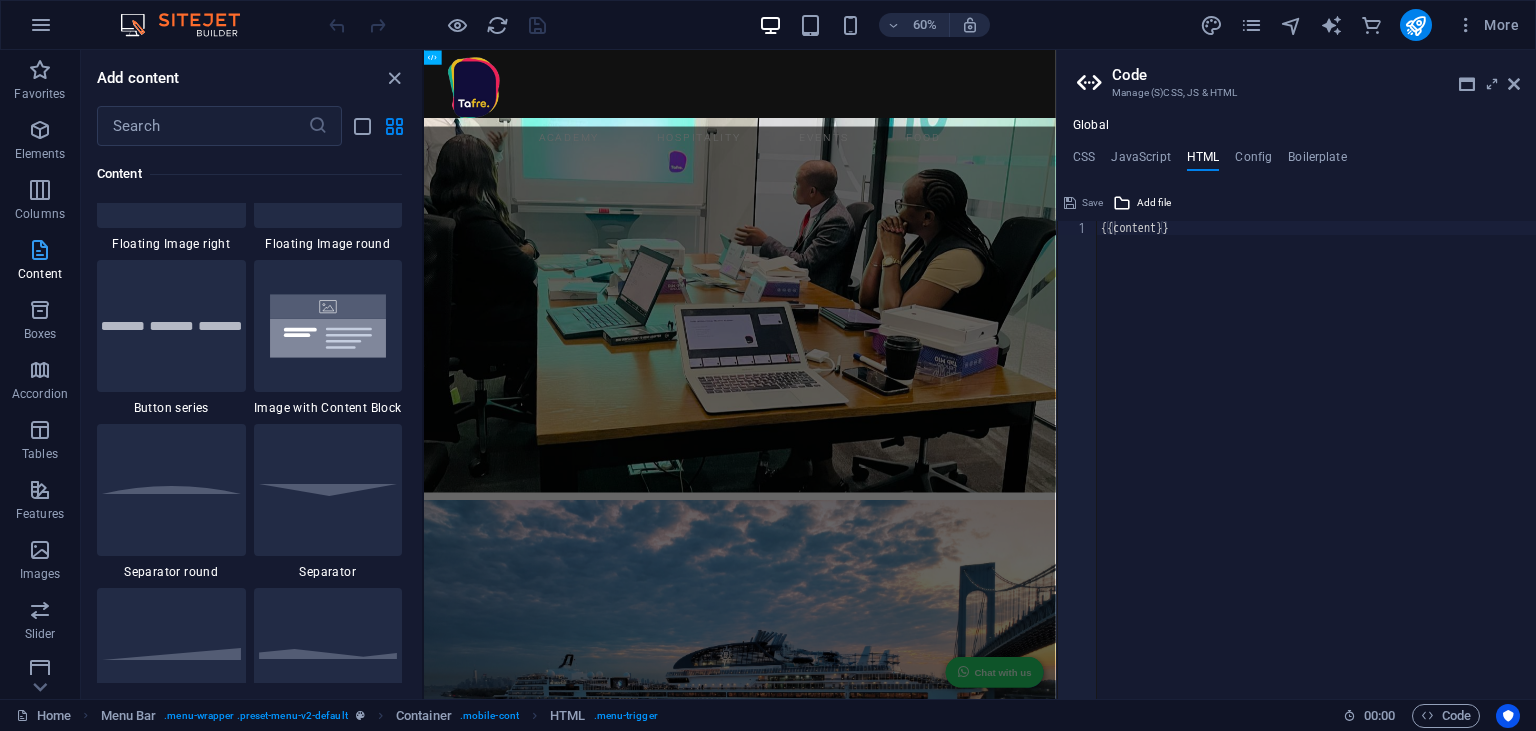 click at bounding box center [40, 250] 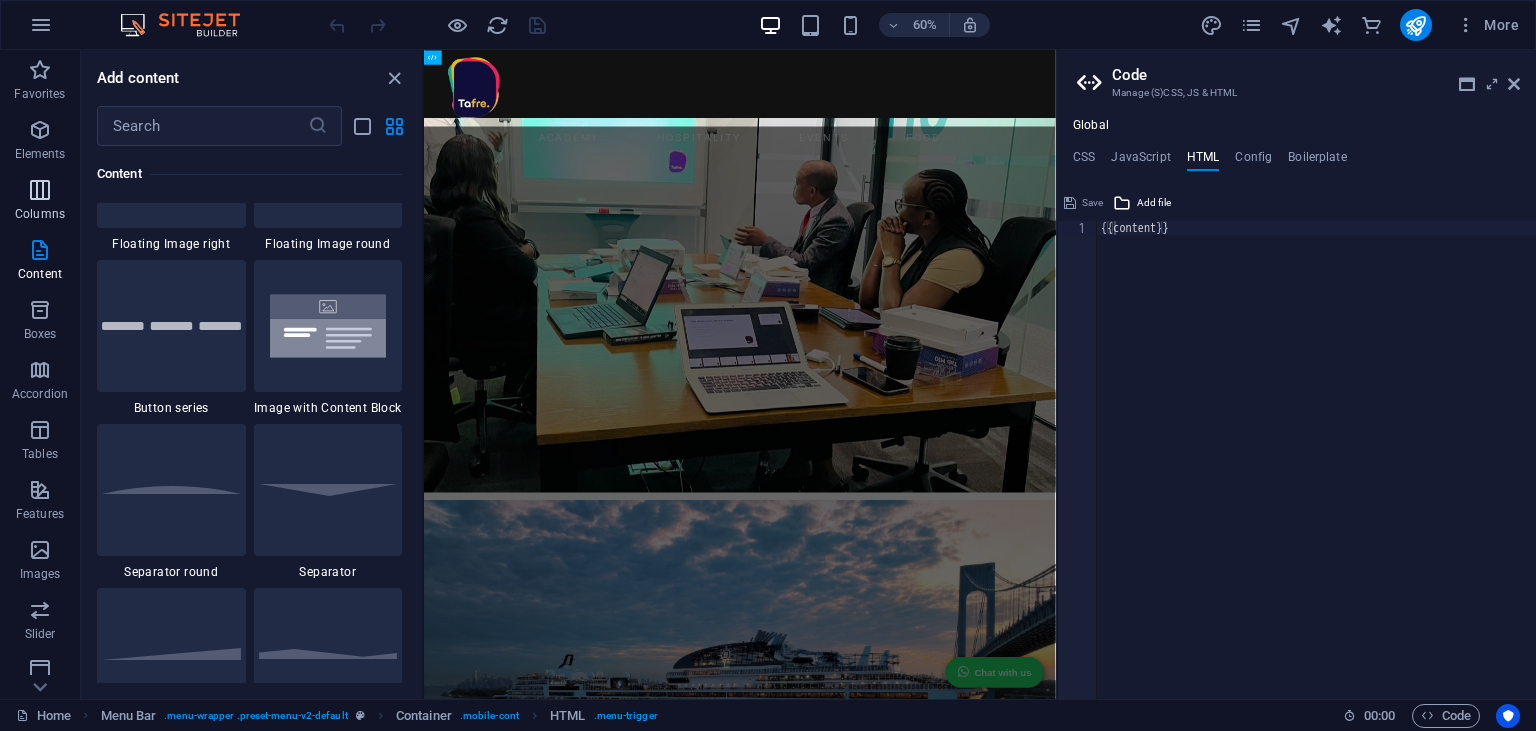 click at bounding box center [40, 190] 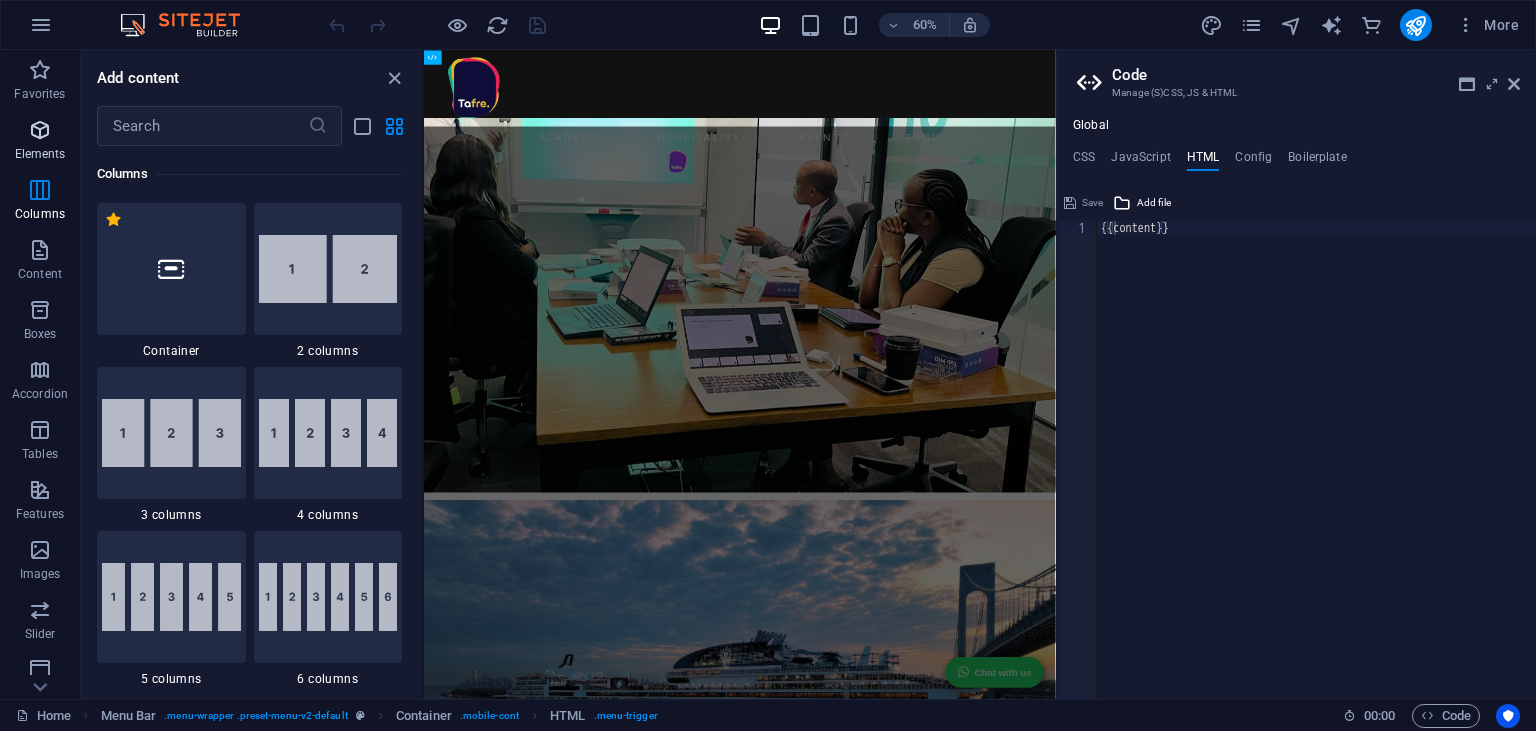 click on "Elements" at bounding box center [40, 154] 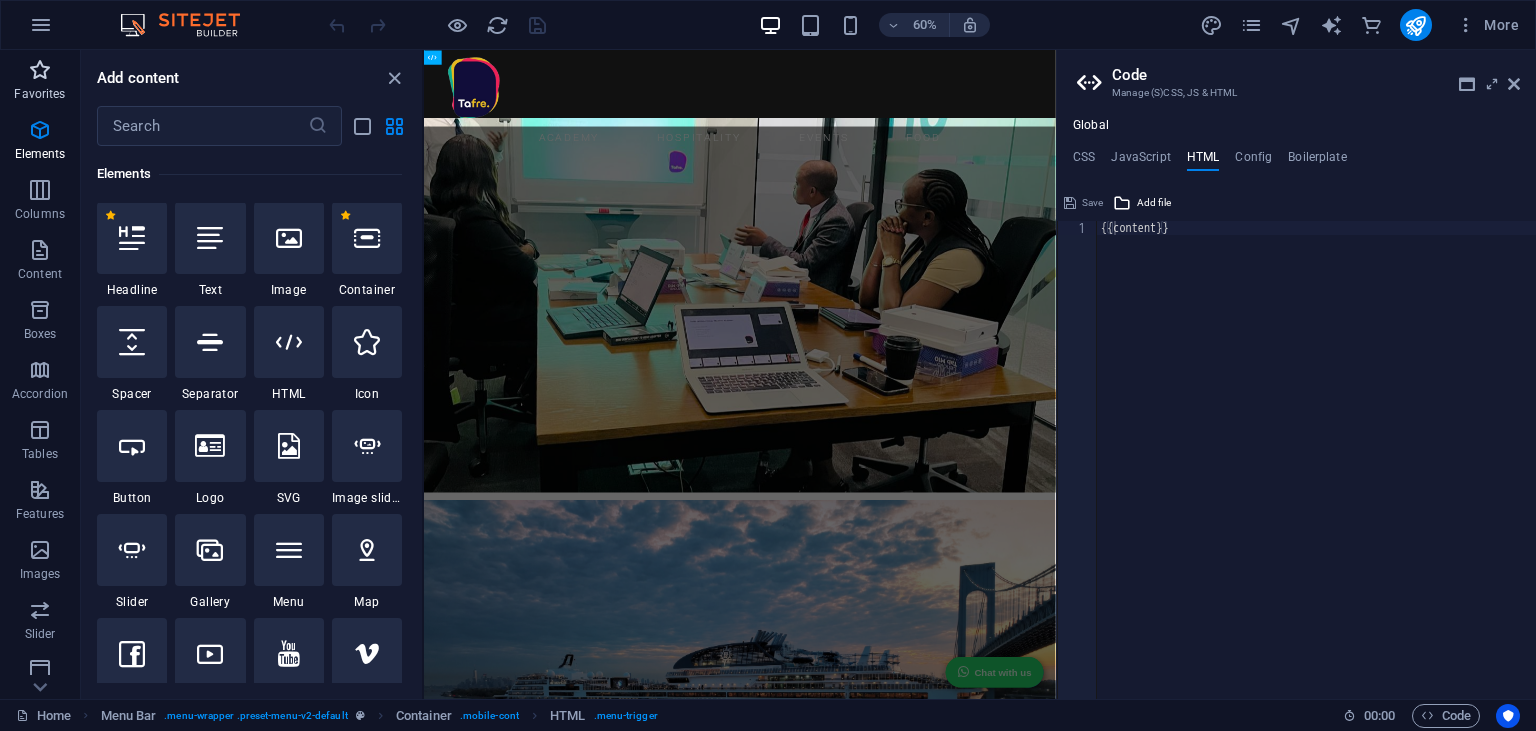 scroll, scrollTop: 213, scrollLeft: 0, axis: vertical 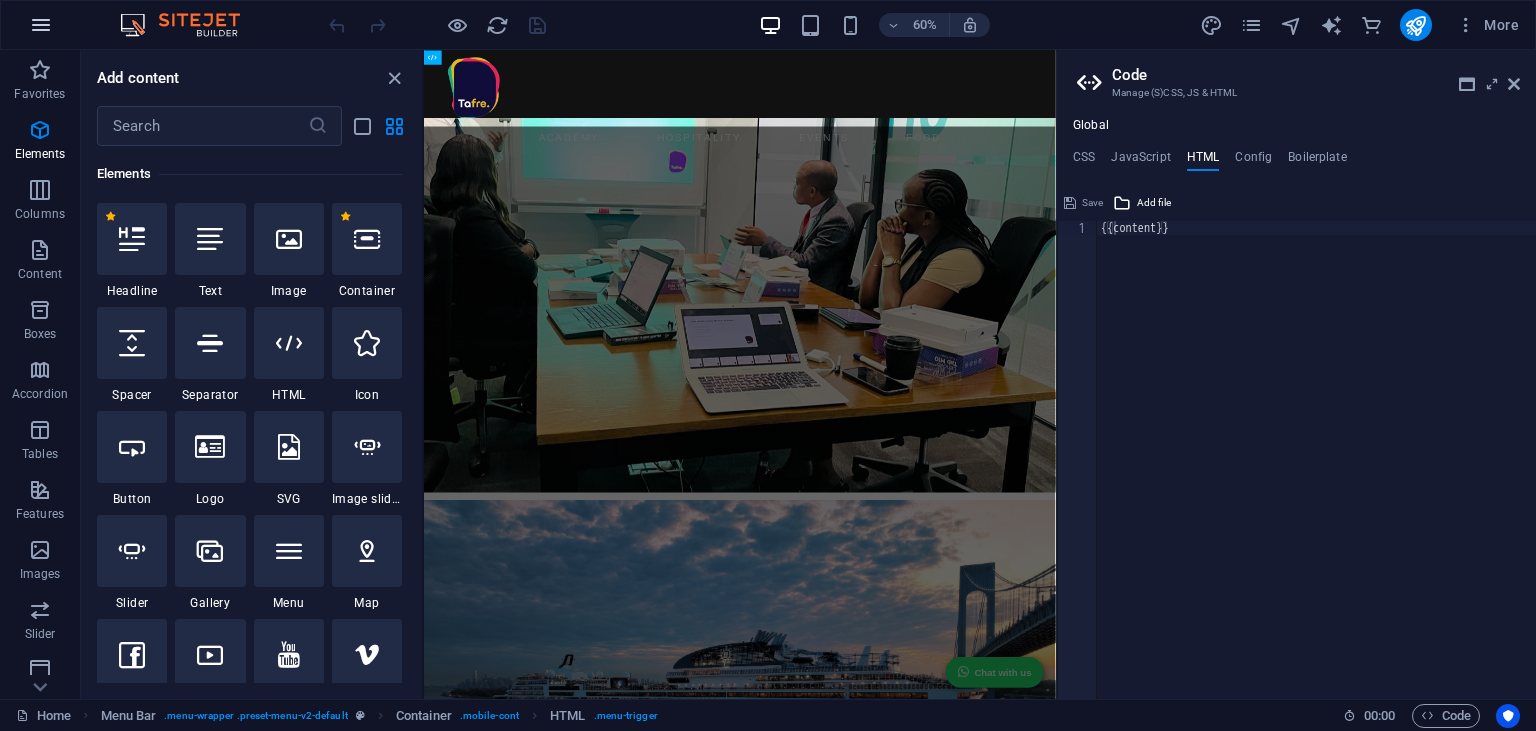 click at bounding box center [41, 25] 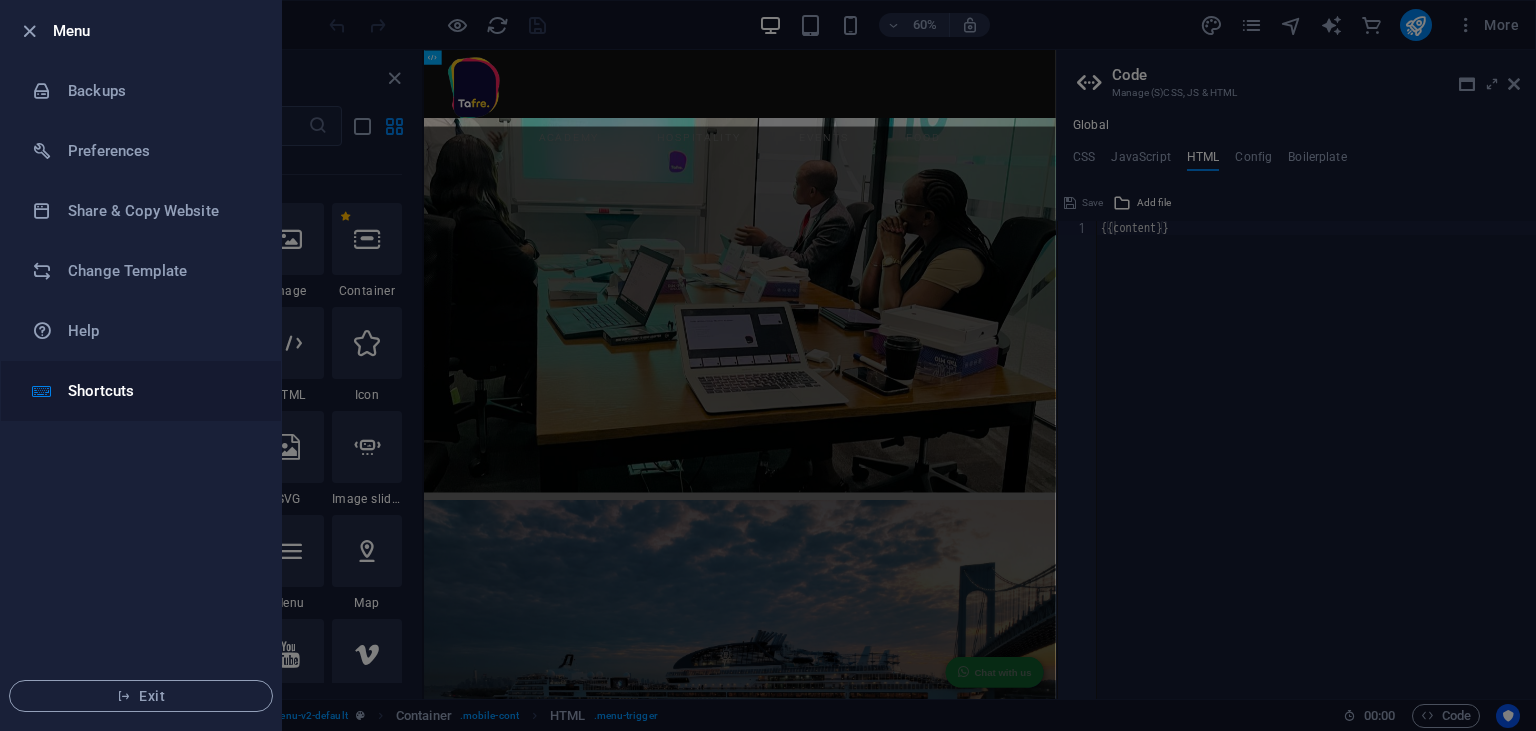 click on "Shortcuts" at bounding box center (160, 391) 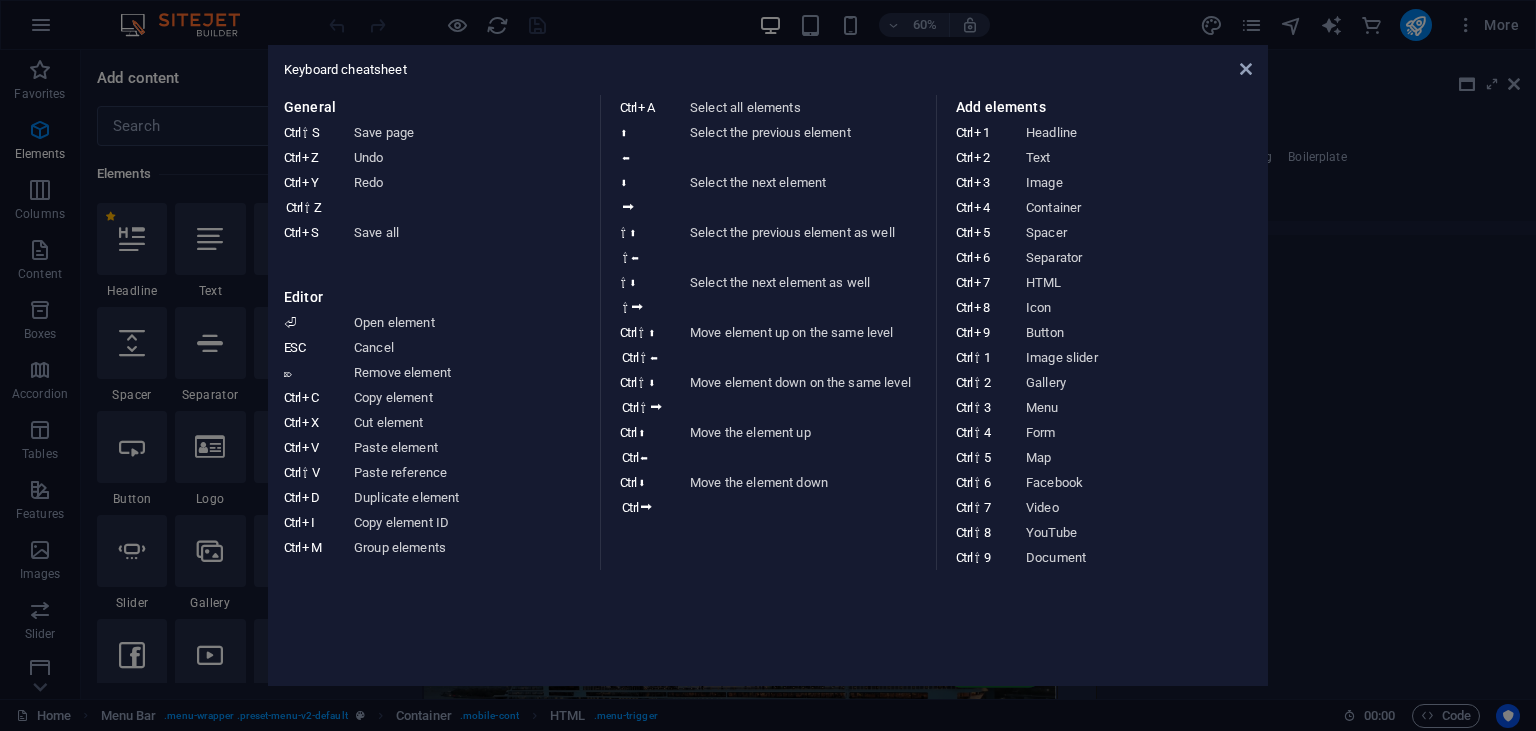 click on "Keyboard cheatsheet General Ctrl ⇧ S Save page Ctrl Z Undo Ctrl Y Ctrl ⇧ Z Redo Ctrl S Save all Editor ⏎ Open element ESC Cancel ⌦ Remove element Ctrl C Copy element Ctrl X Cut element Ctrl V Paste element Ctrl ⇧ V Paste reference Ctrl D Duplicate element Ctrl I Copy element ID Ctrl M Group elements Ctrl A Select all elements ⬆ ⬅ Select the previous element ⬇ ⮕ Select the next element ⇧ ⬆ ⇧ ⬅ Select the previous element as well ⇧ ⬇ ⇧ ⮕ Select the next element as well Ctrl ⇧ ⬆ Ctrl ⇧ ⬅ Move element up on the same level Ctrl ⇧ ⬇ Ctrl ⇧ ⮕ Move element down on the same level Ctrl ⬆ Ctrl ⬅ Move the element up Ctrl ⬇ Ctrl ⮕ Move the element down Add elements Ctrl 1 Headline Ctrl 2 Text Ctrl 3 Image Ctrl 4 Container Ctrl 5 Spacer Ctrl 6 Separator Ctrl 7 HTML Ctrl 8 Icon Ctrl 9 Button Ctrl ⇧ 1 Image slider Ctrl ⇧ 2 Gallery Ctrl ⇧ 3 Menu Ctrl ⇧ 4 Form Ctrl ⇧ 5 Map Ctrl ⇧ 6 Facebook Ctrl ⇧ 7 Video Ctrl ⇧ 8 YouTube Ctrl ⇧ 9 Document" at bounding box center (768, 365) 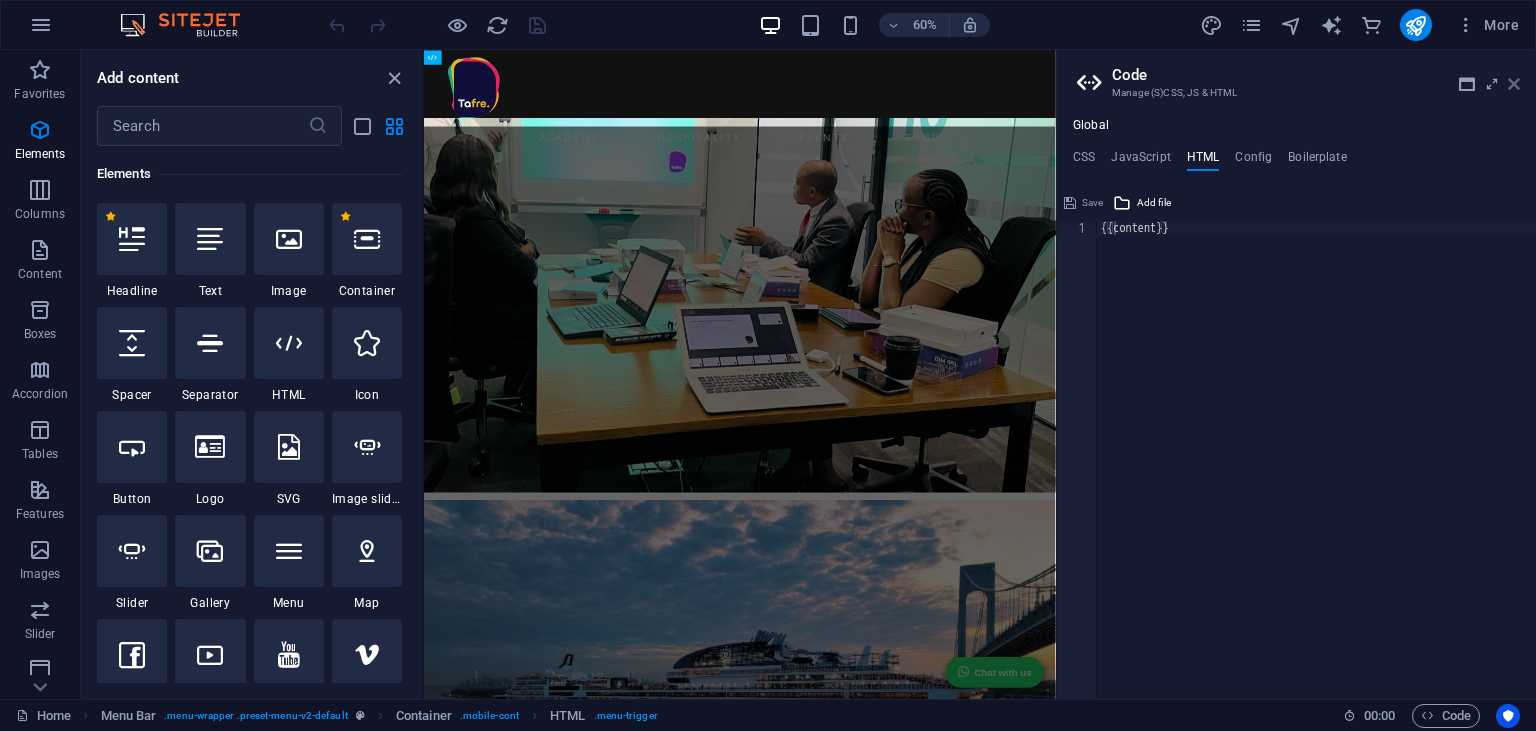 click at bounding box center [1514, 84] 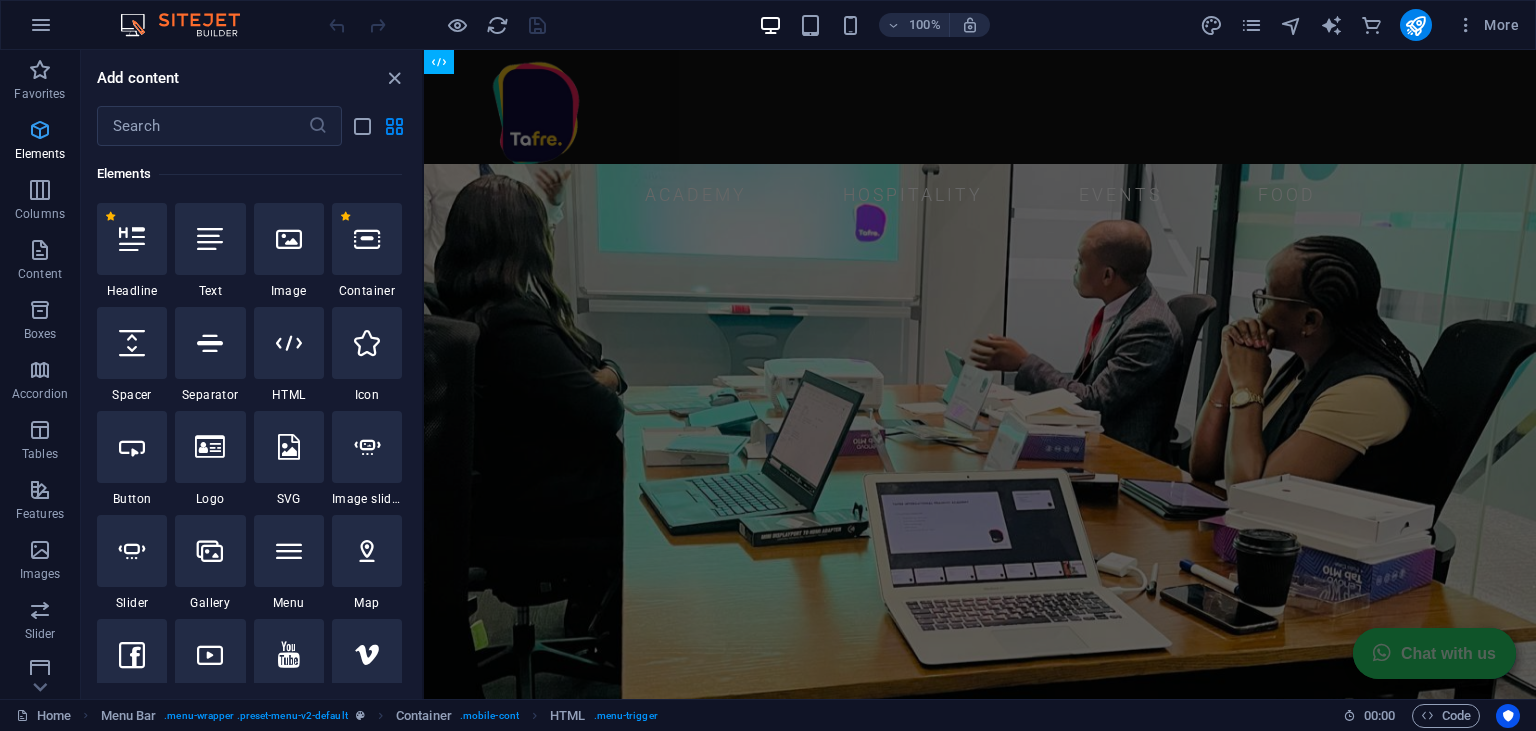 click on "Elements" at bounding box center [40, 142] 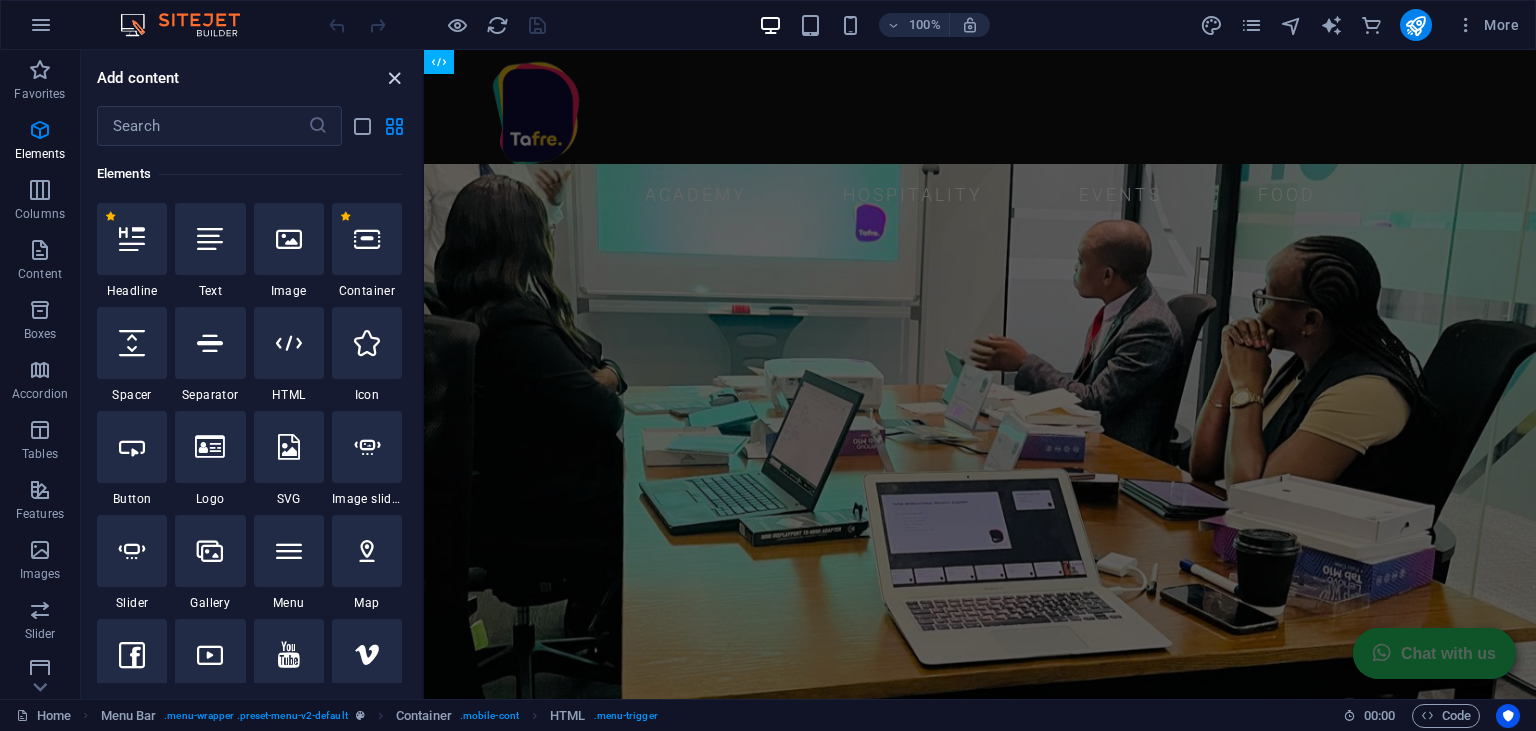 click at bounding box center [394, 78] 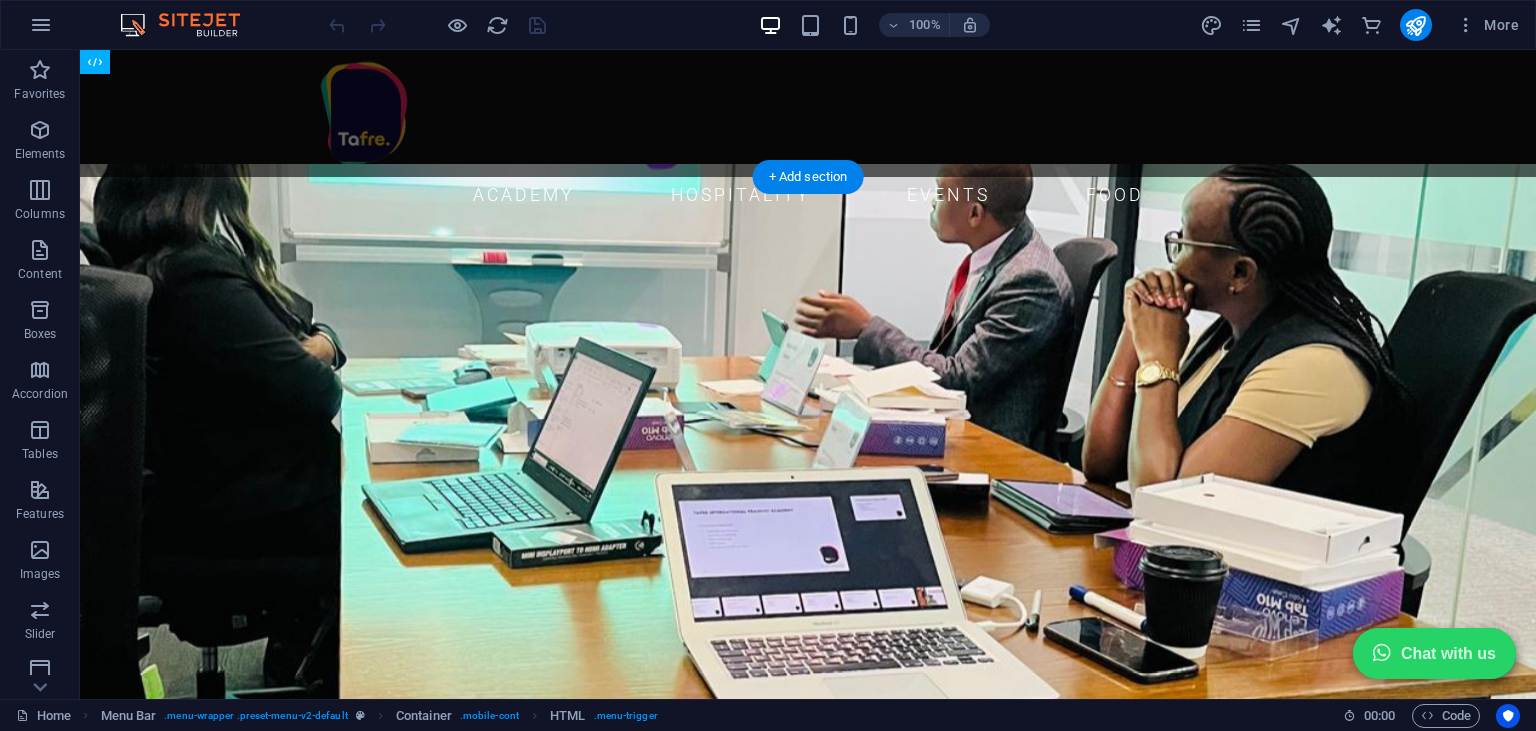 click at bounding box center (808, 1109) 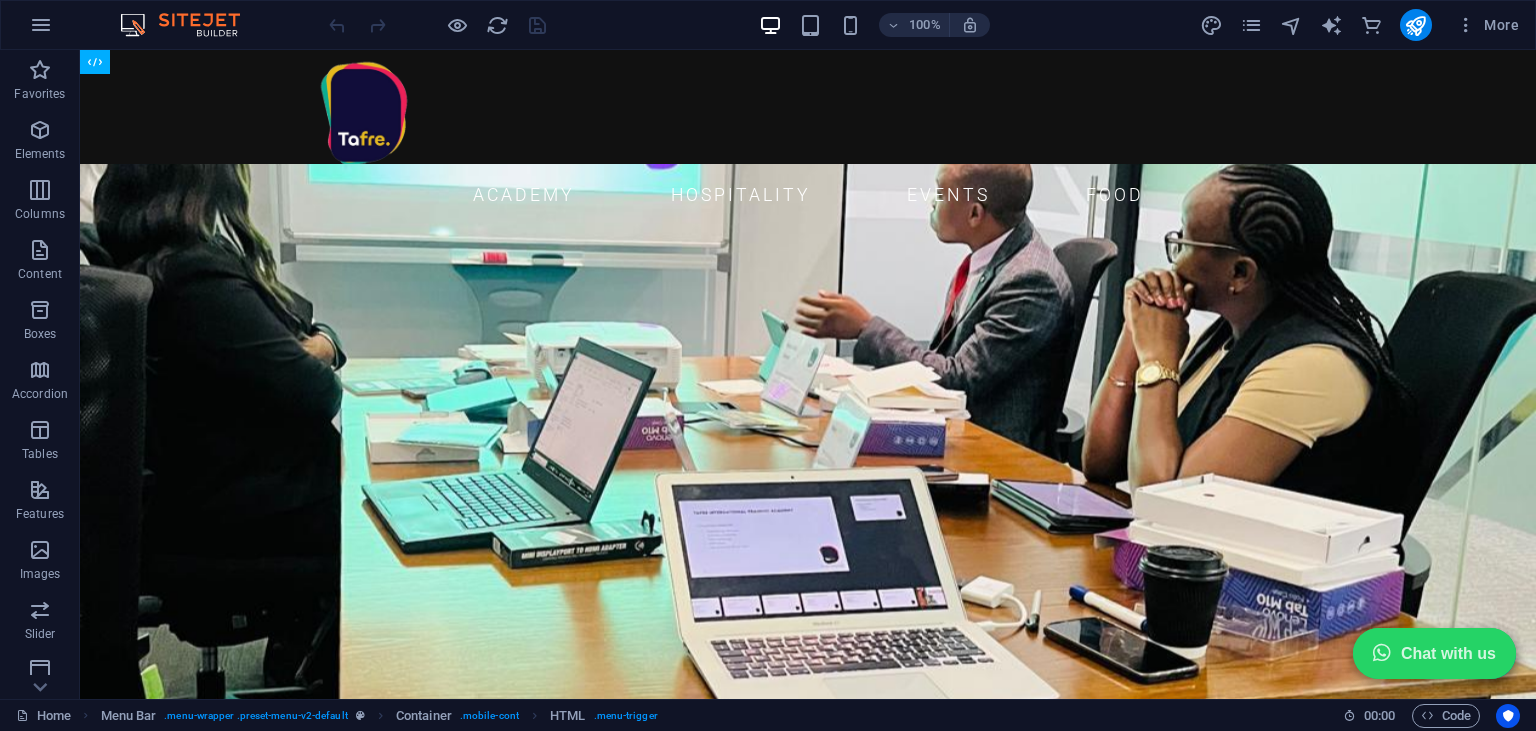 click on "More" at bounding box center [1363, 25] 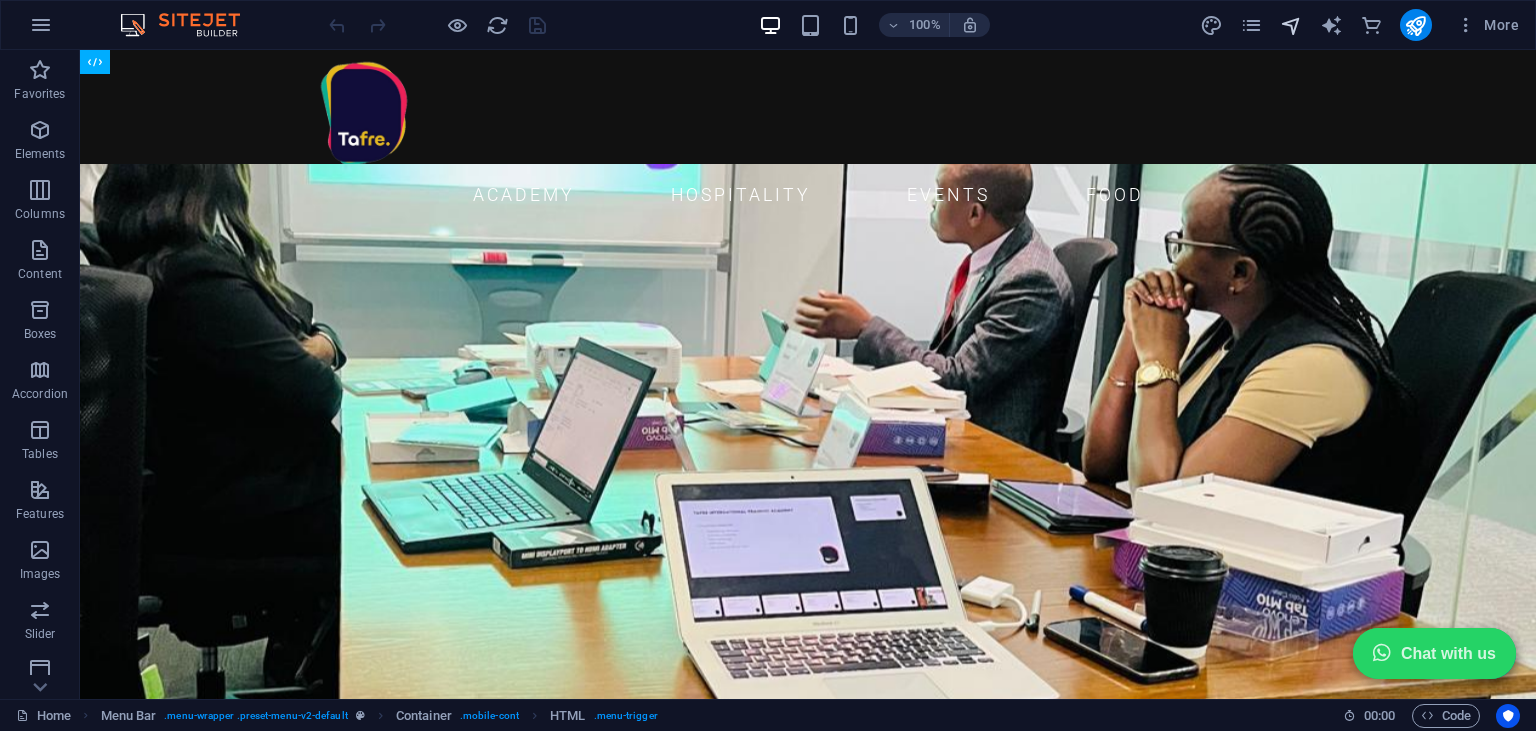 click at bounding box center (1291, 25) 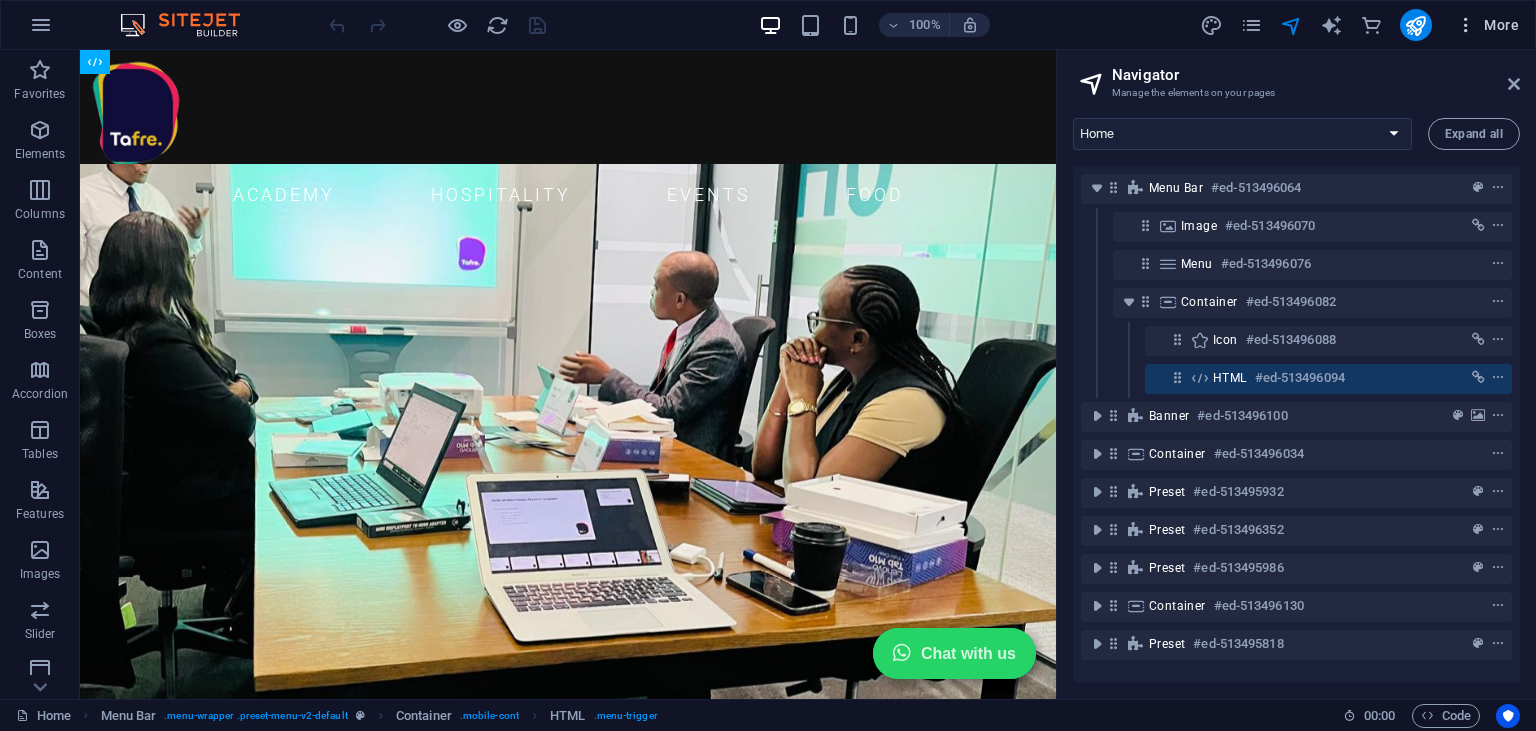 click at bounding box center (1466, 25) 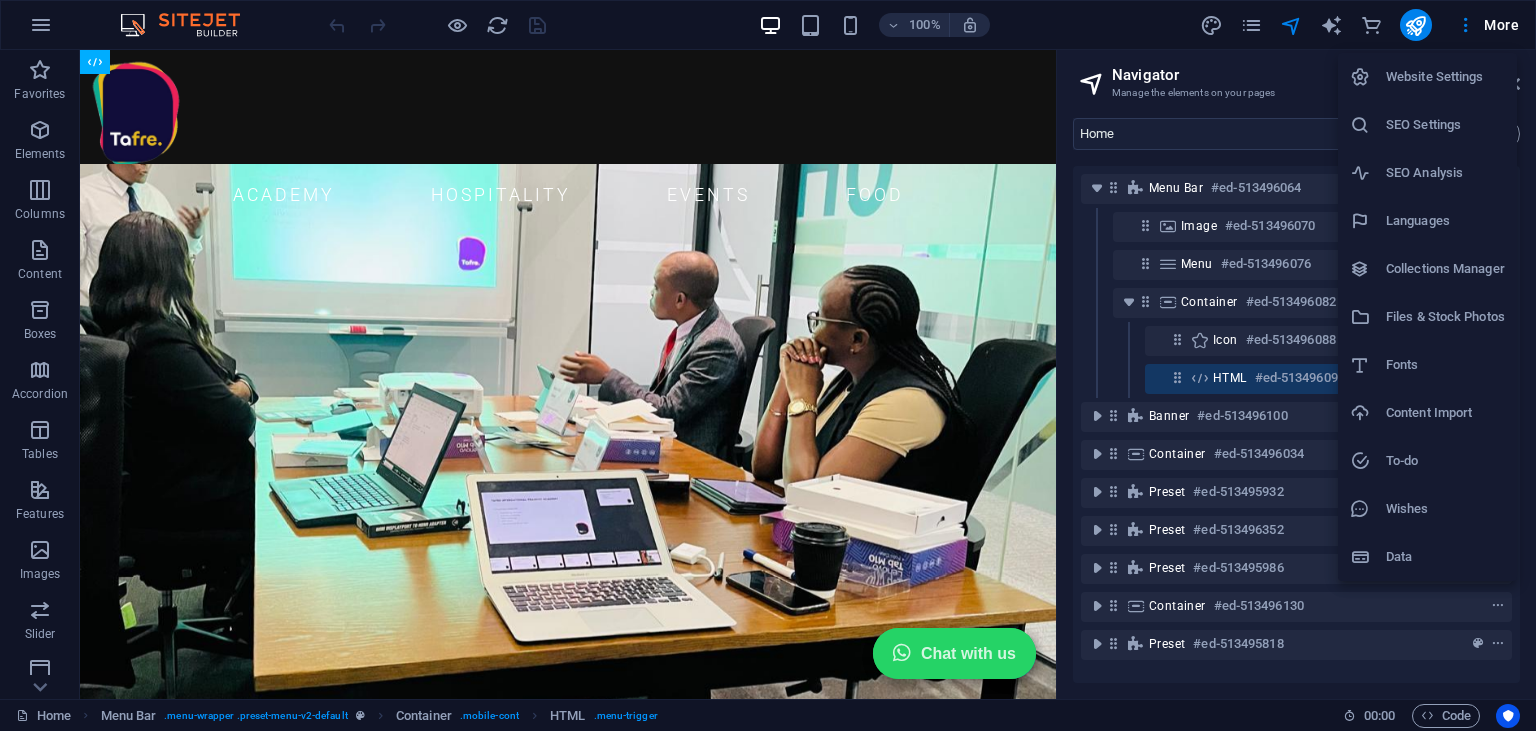 click at bounding box center (768, 365) 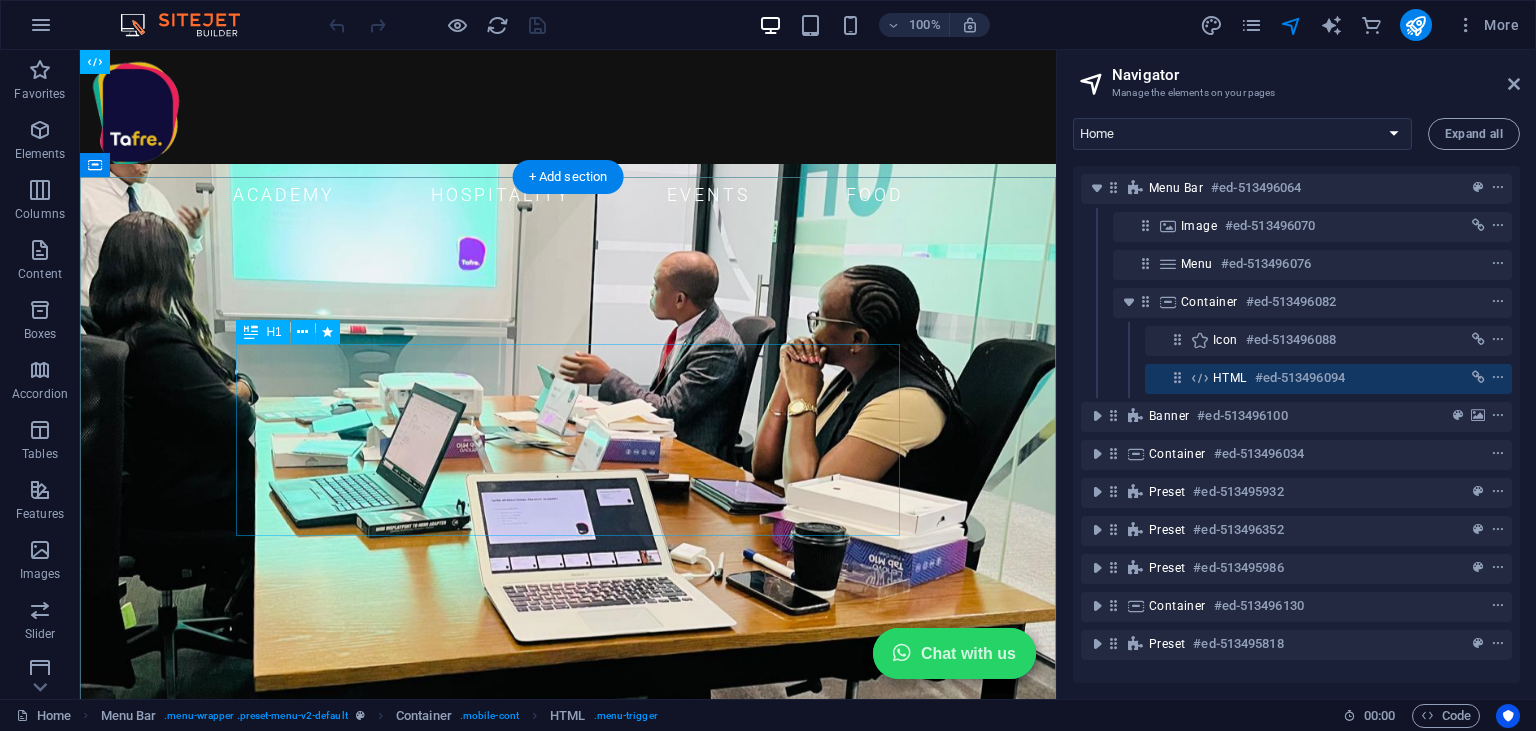 click on "tafre  international" at bounding box center (568, 1646) 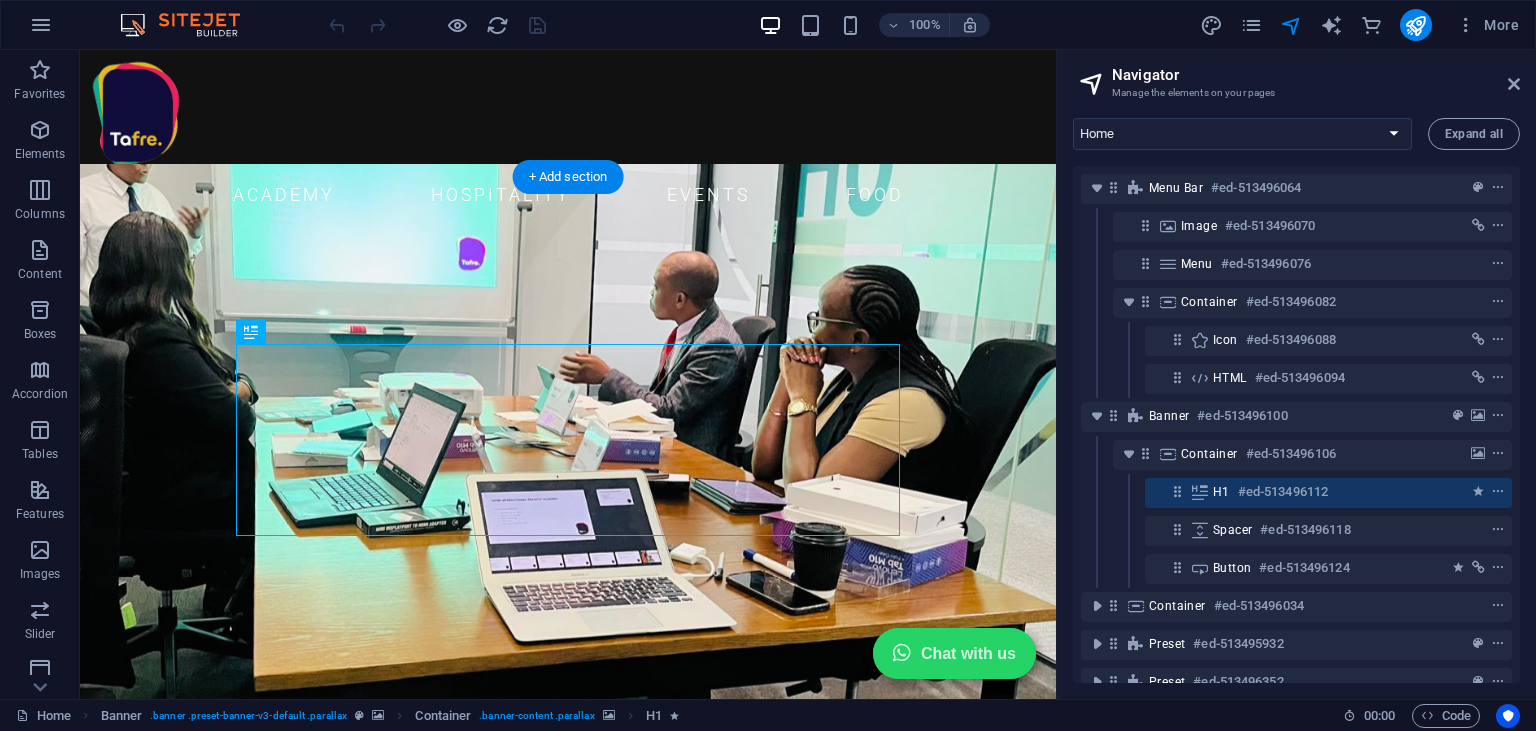click at bounding box center (568, 1109) 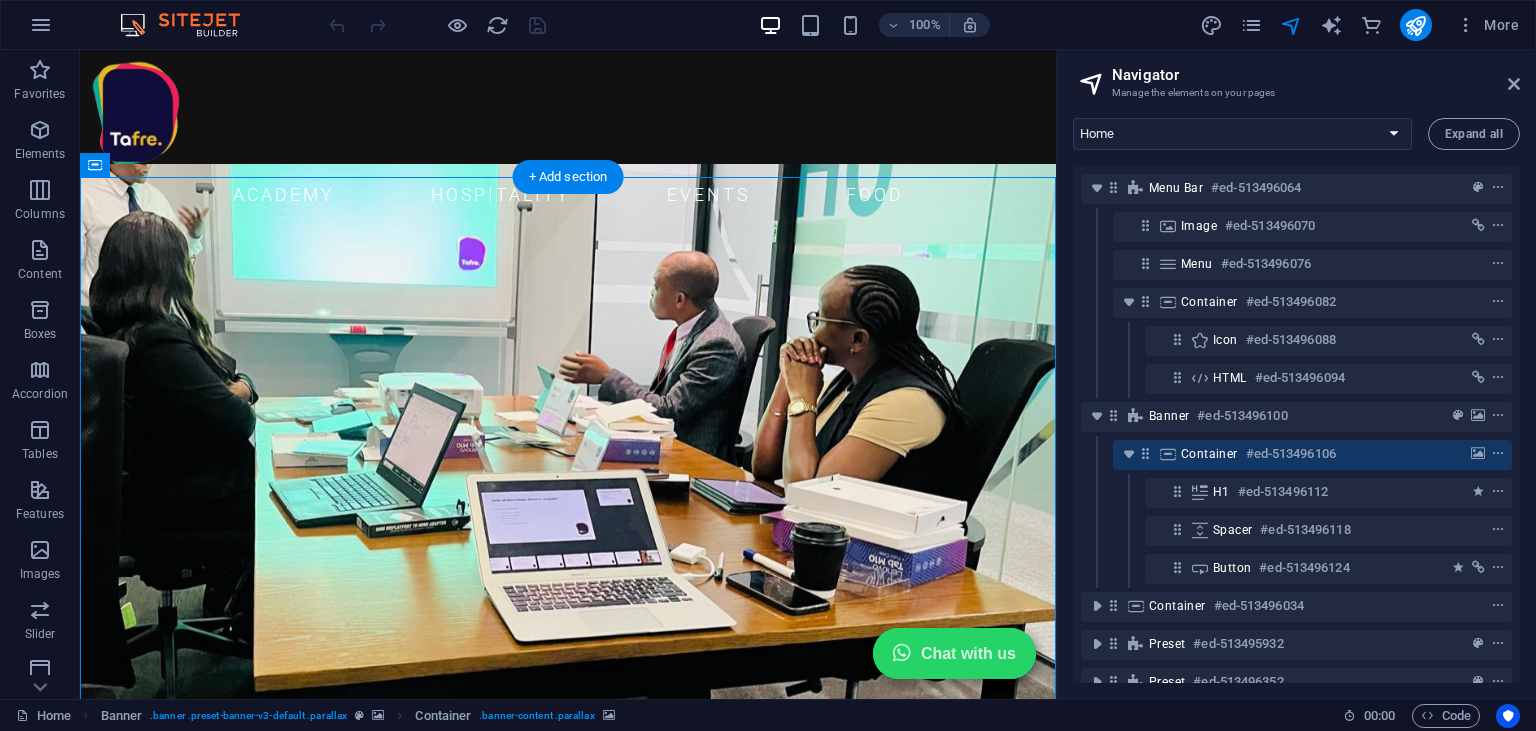 click at bounding box center [568, 1109] 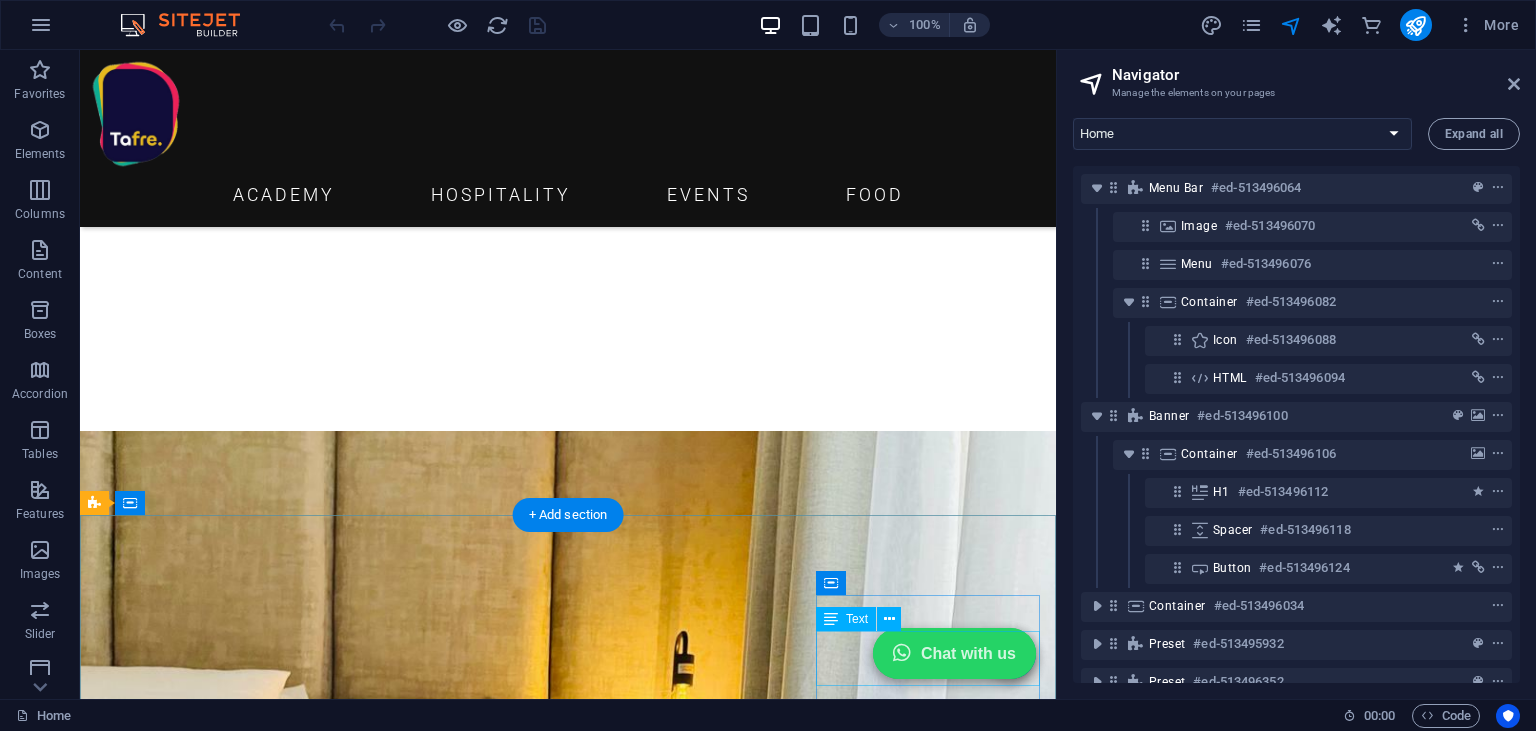 scroll, scrollTop: 3871, scrollLeft: 0, axis: vertical 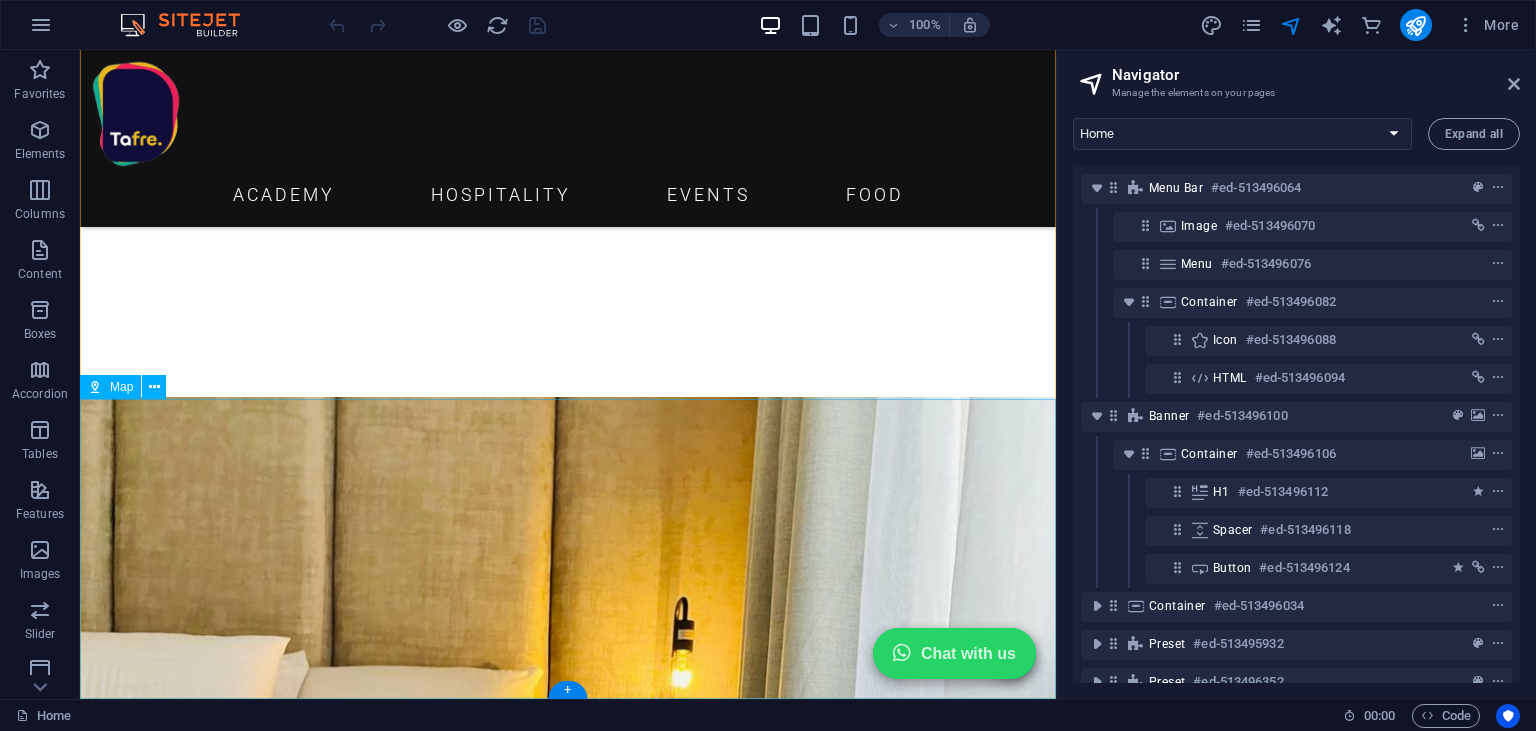 click at bounding box center (568, 4440) 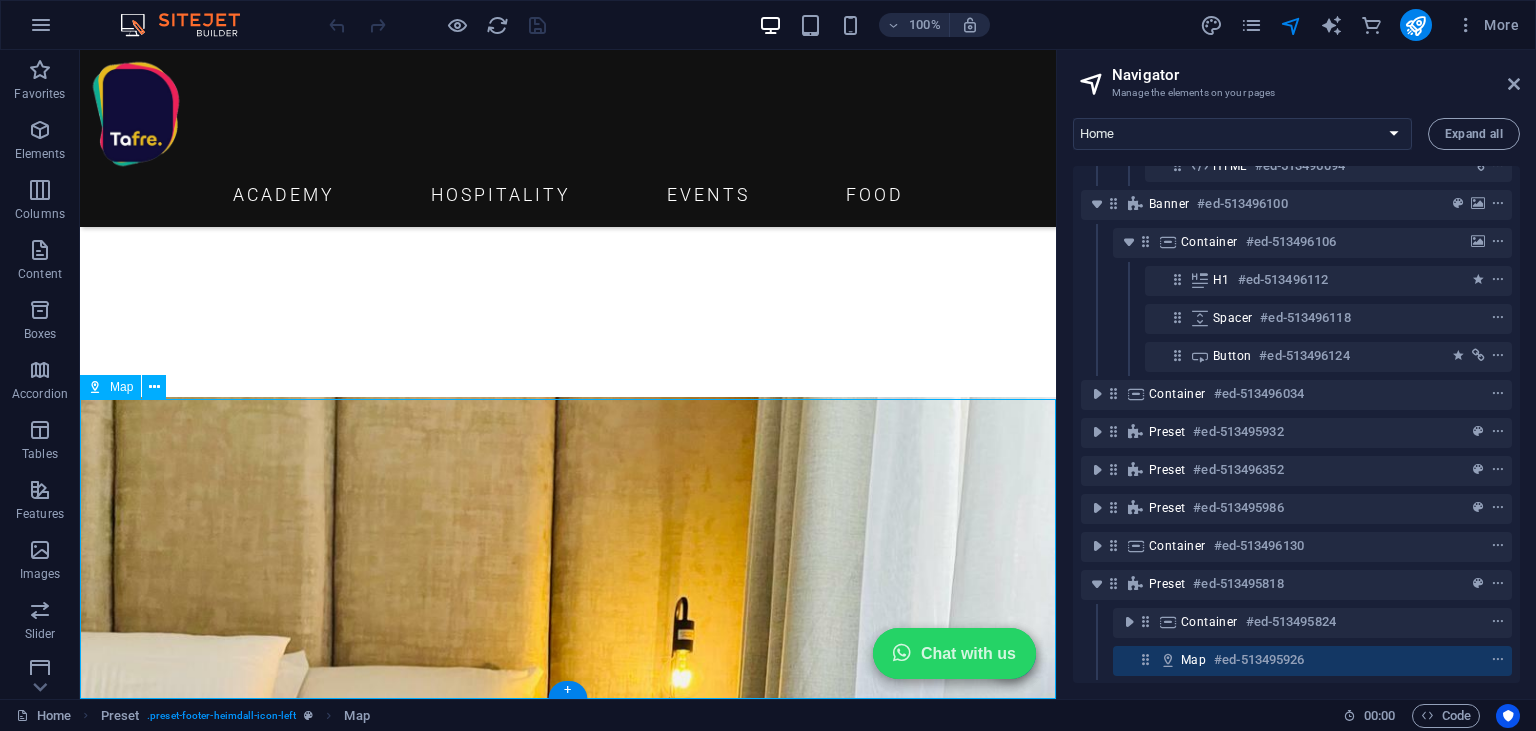 scroll, scrollTop: 212, scrollLeft: 0, axis: vertical 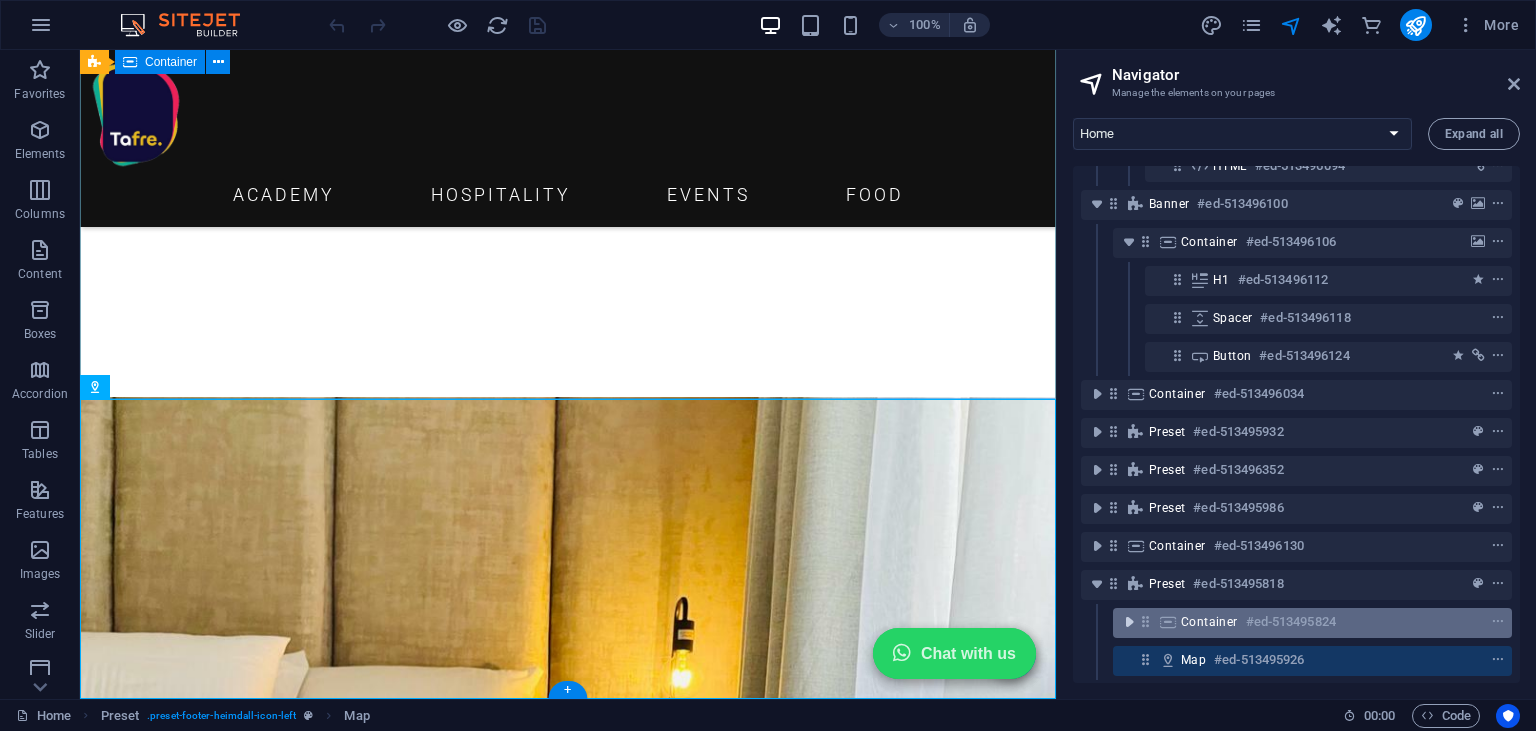 click at bounding box center (1129, 622) 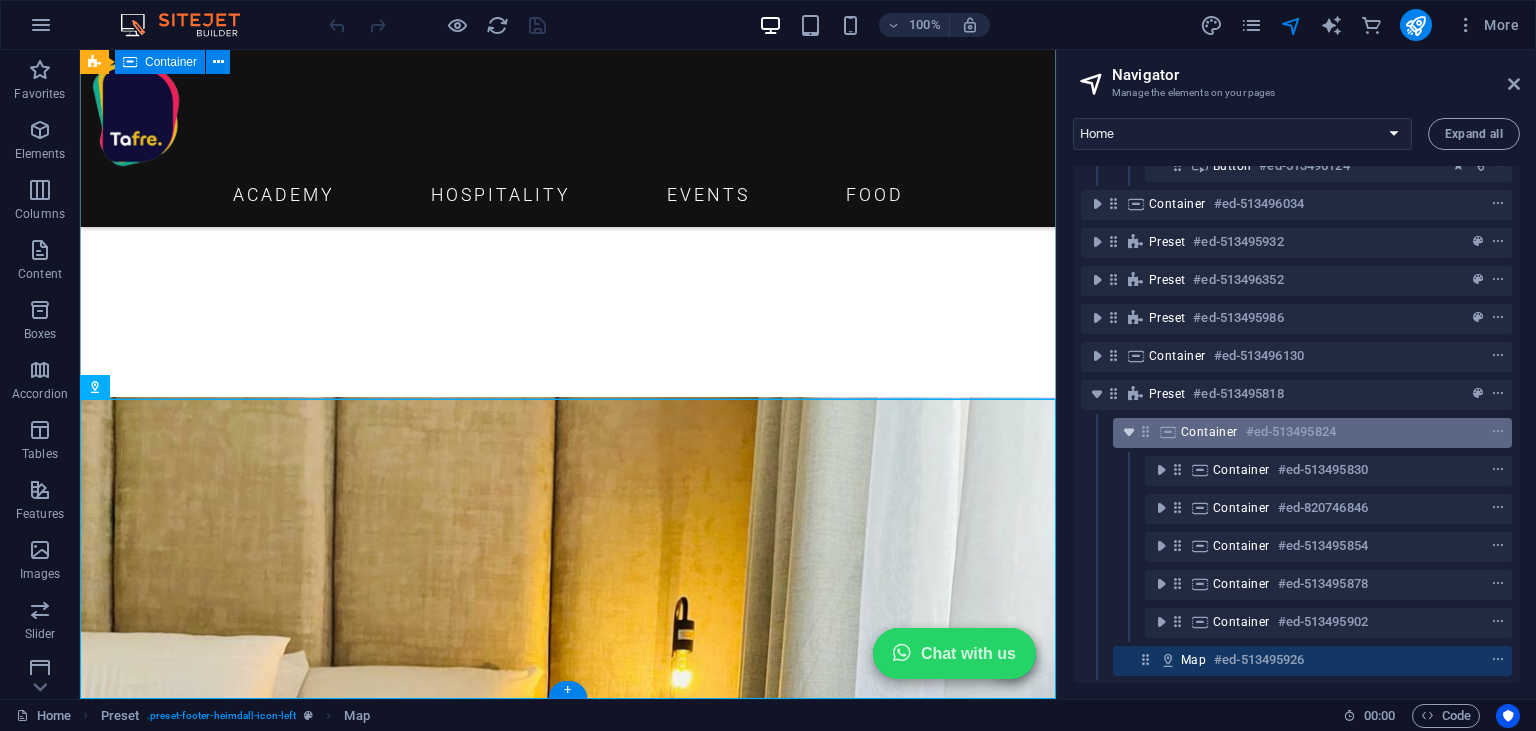 scroll, scrollTop: 403, scrollLeft: 0, axis: vertical 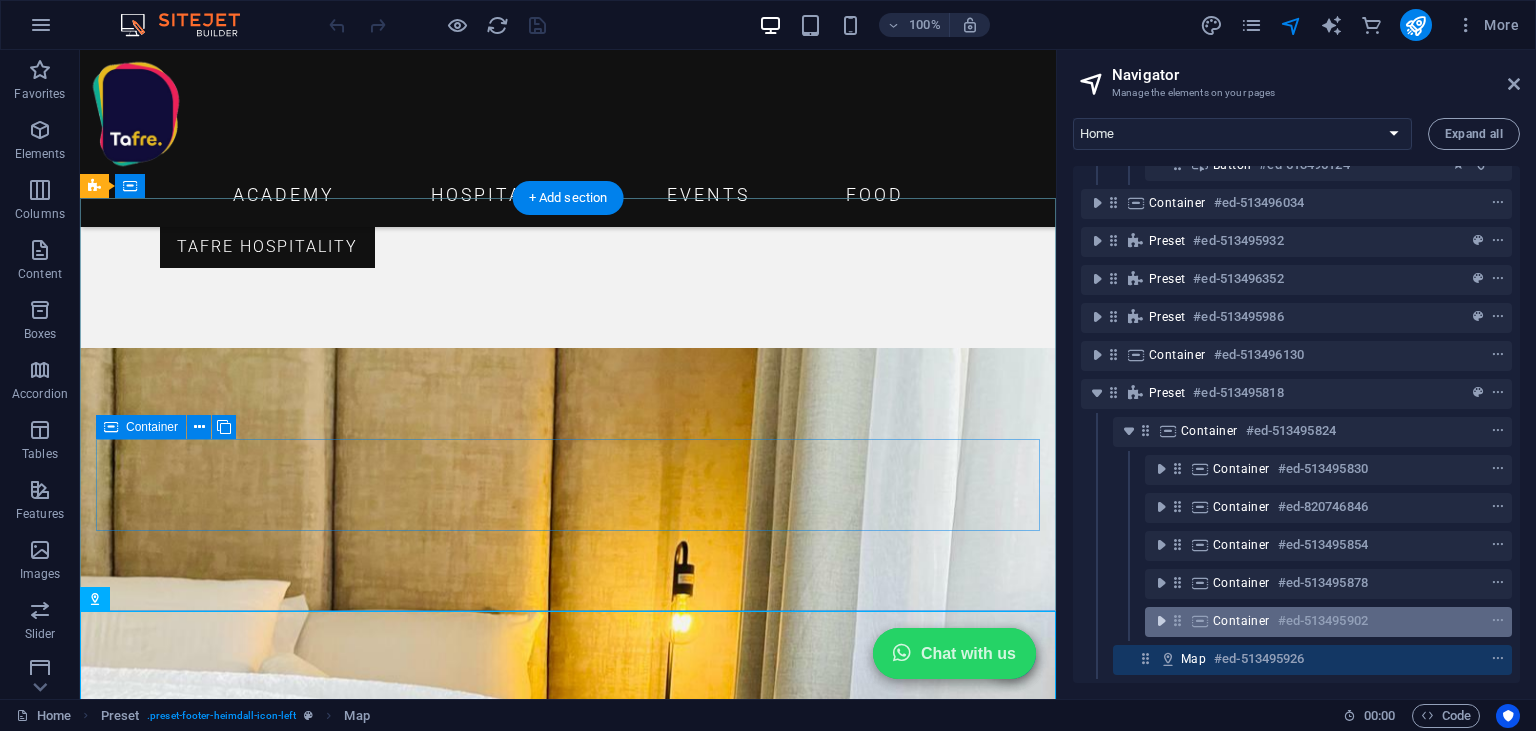 click at bounding box center [1161, 621] 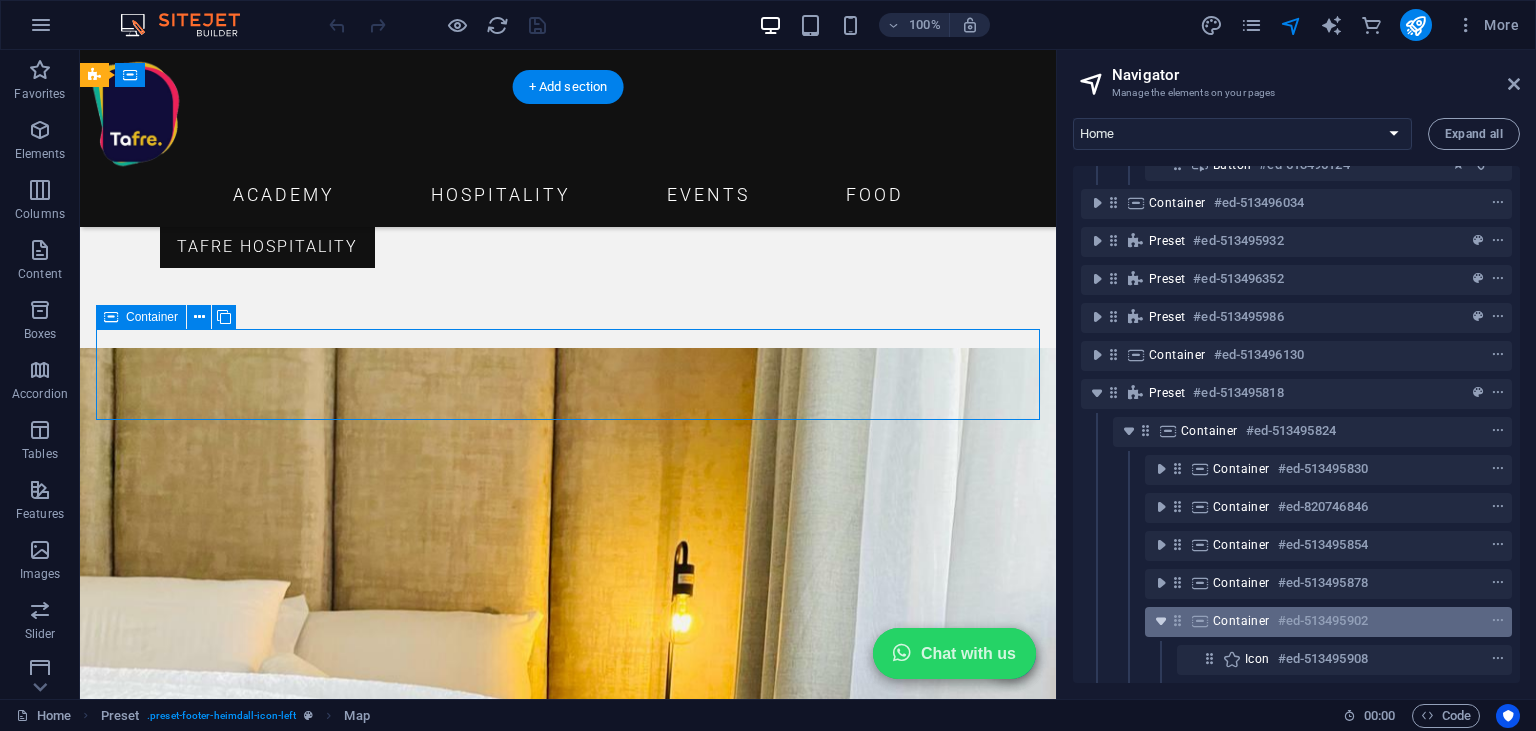 scroll, scrollTop: 3770, scrollLeft: 0, axis: vertical 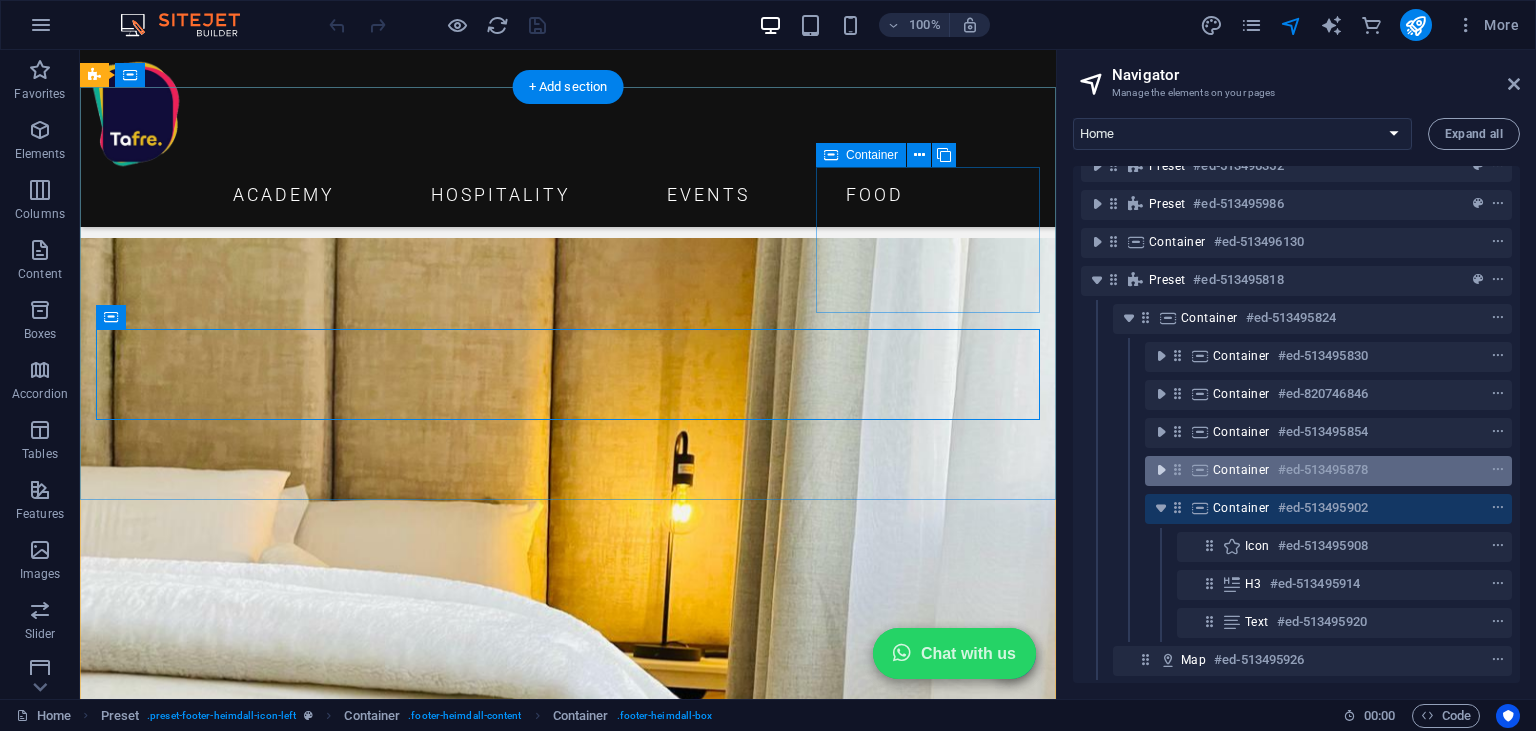 click at bounding box center (1161, 470) 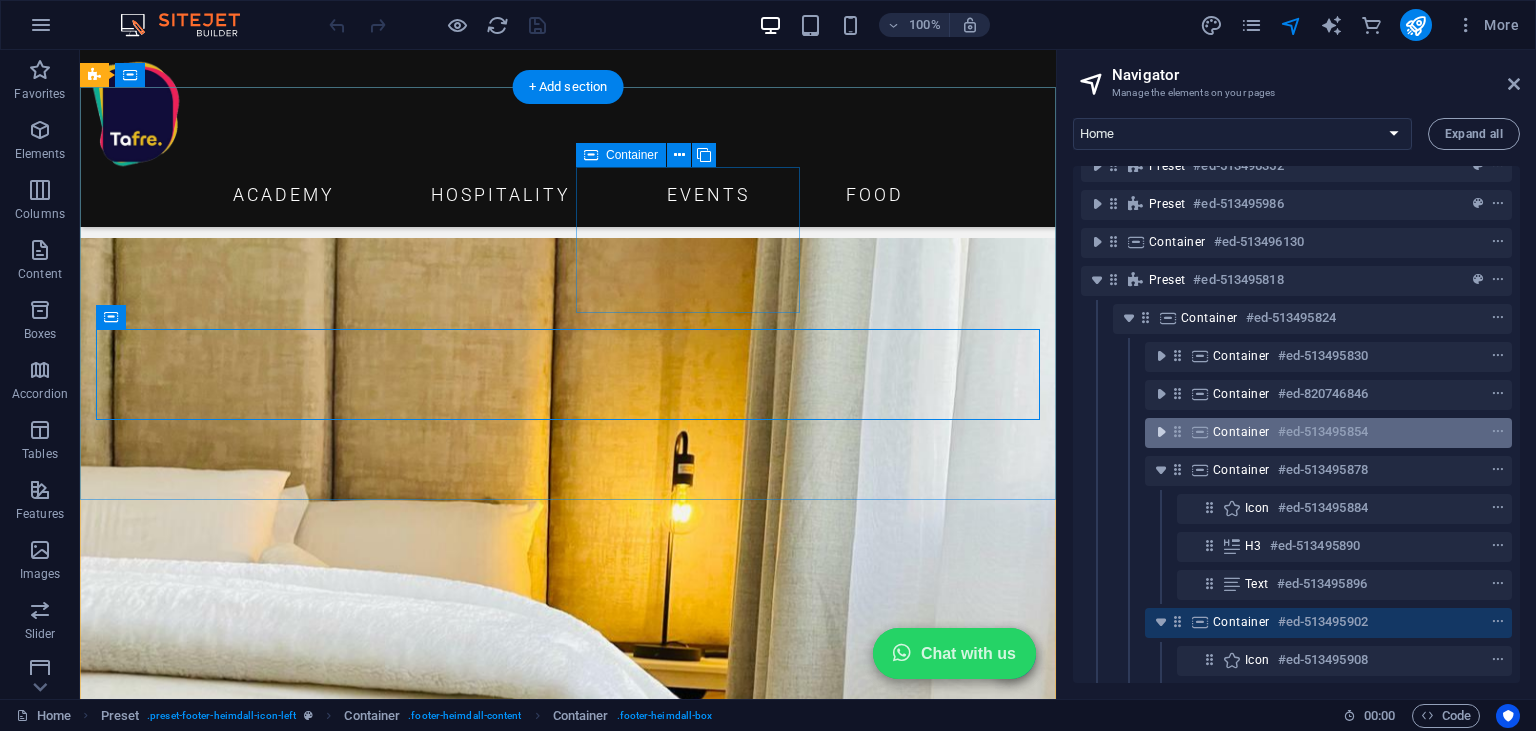 click at bounding box center [1161, 432] 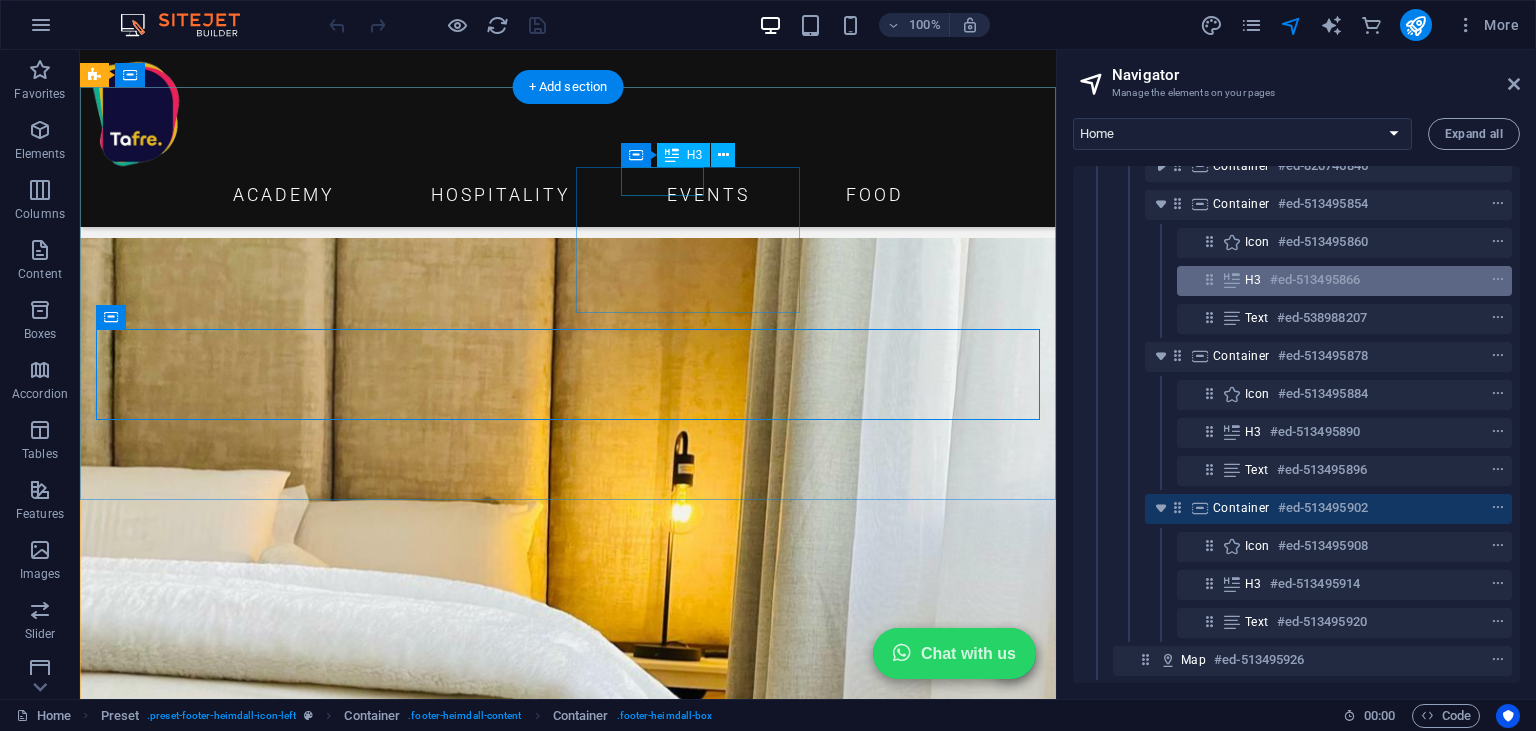 scroll, scrollTop: 653, scrollLeft: 0, axis: vertical 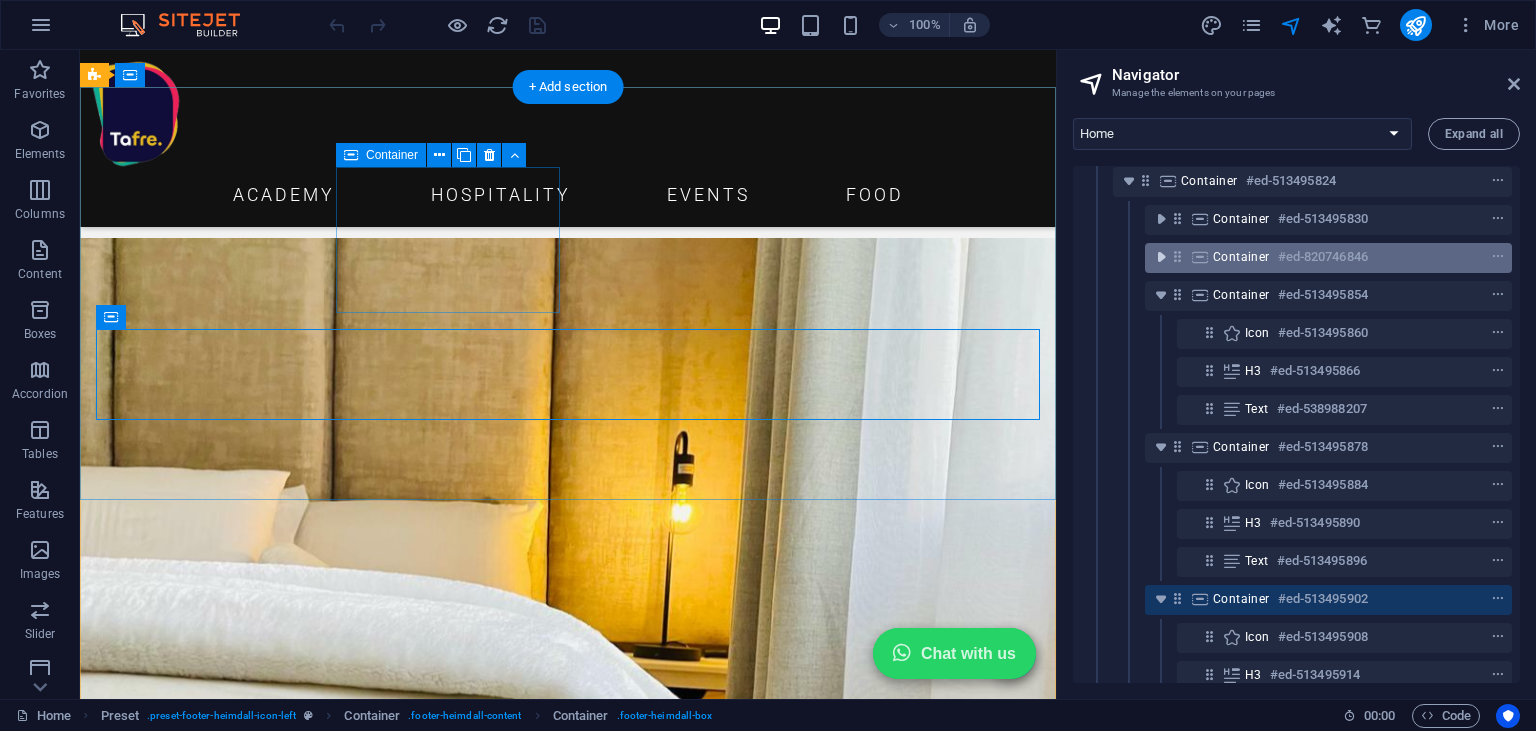 click at bounding box center (1161, 257) 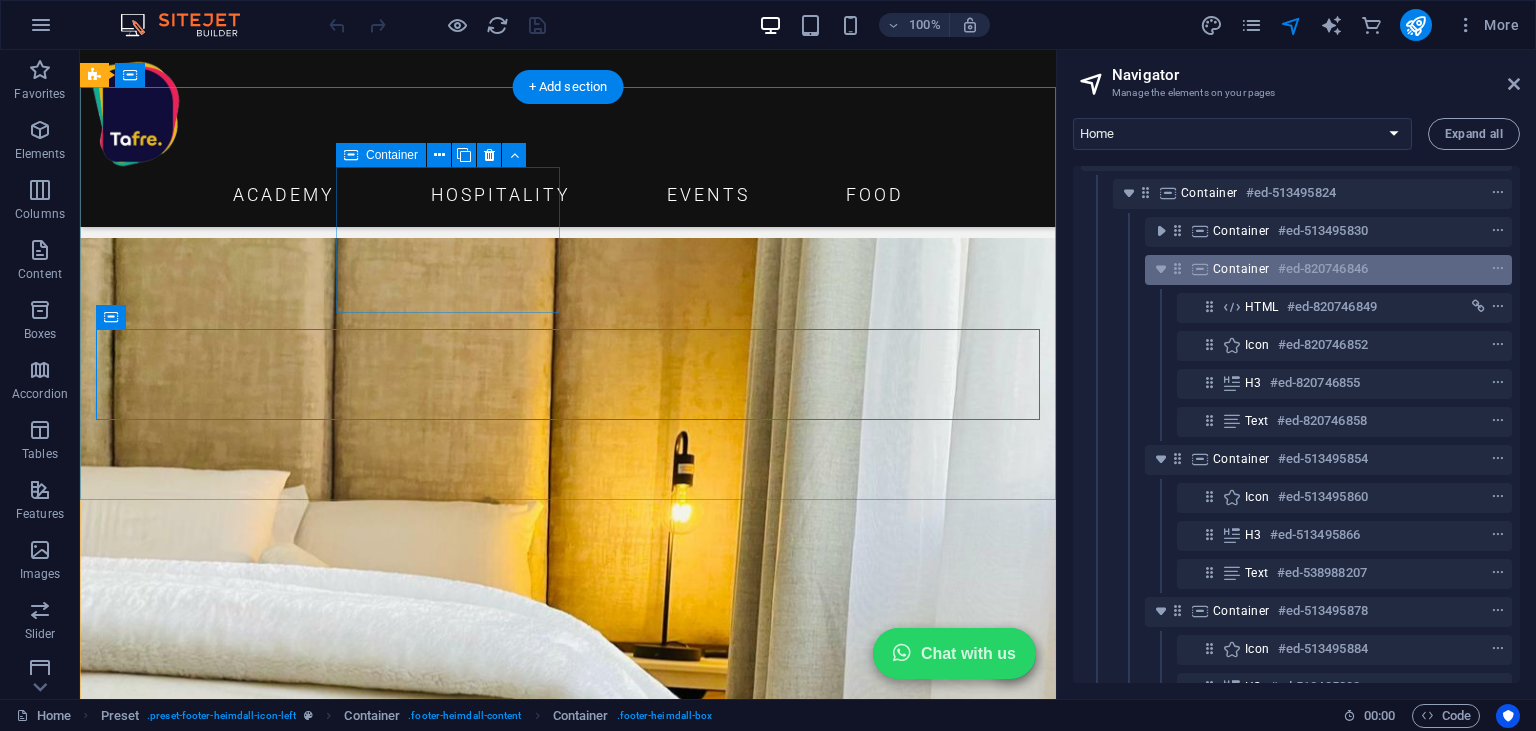 scroll, scrollTop: 623, scrollLeft: 0, axis: vertical 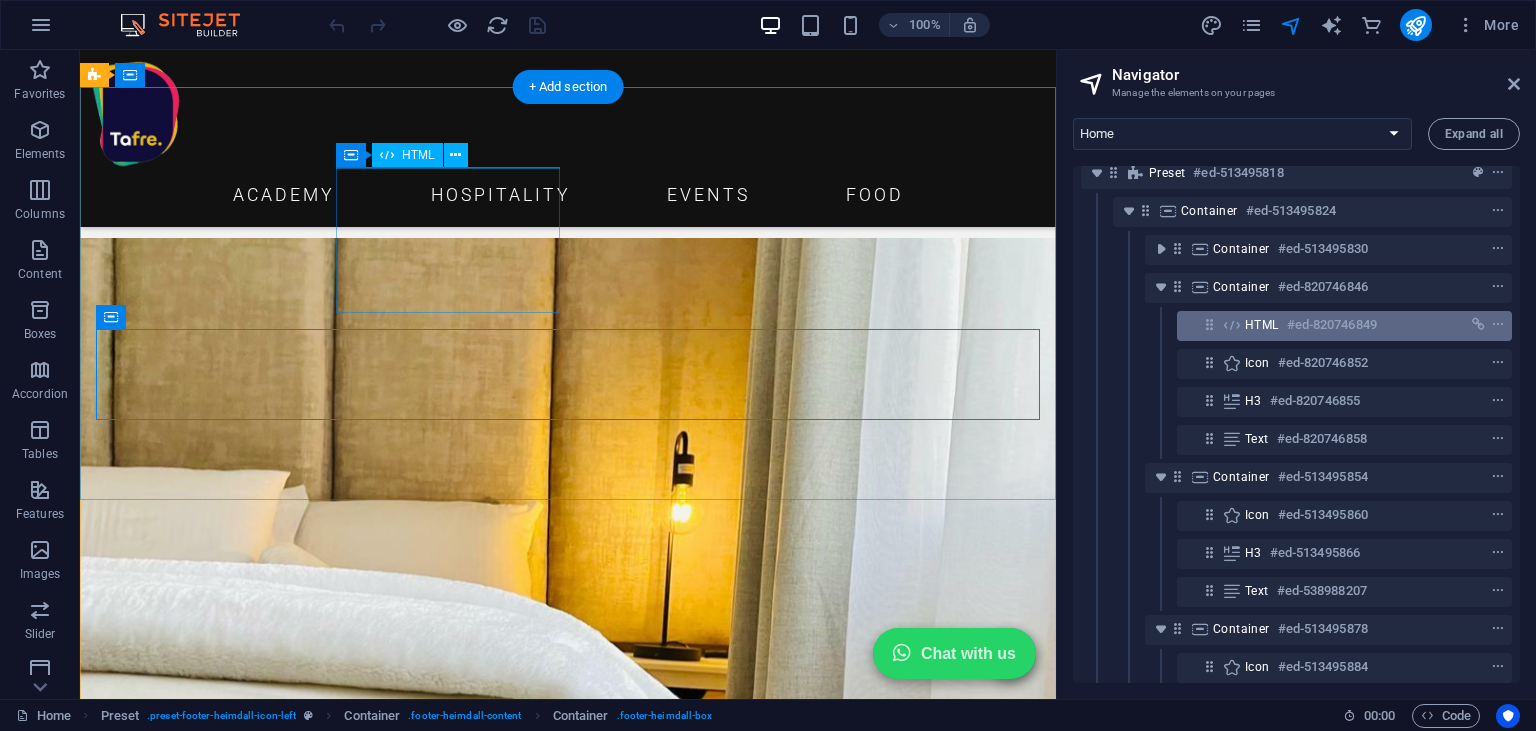 click on "HTML" at bounding box center (1262, 325) 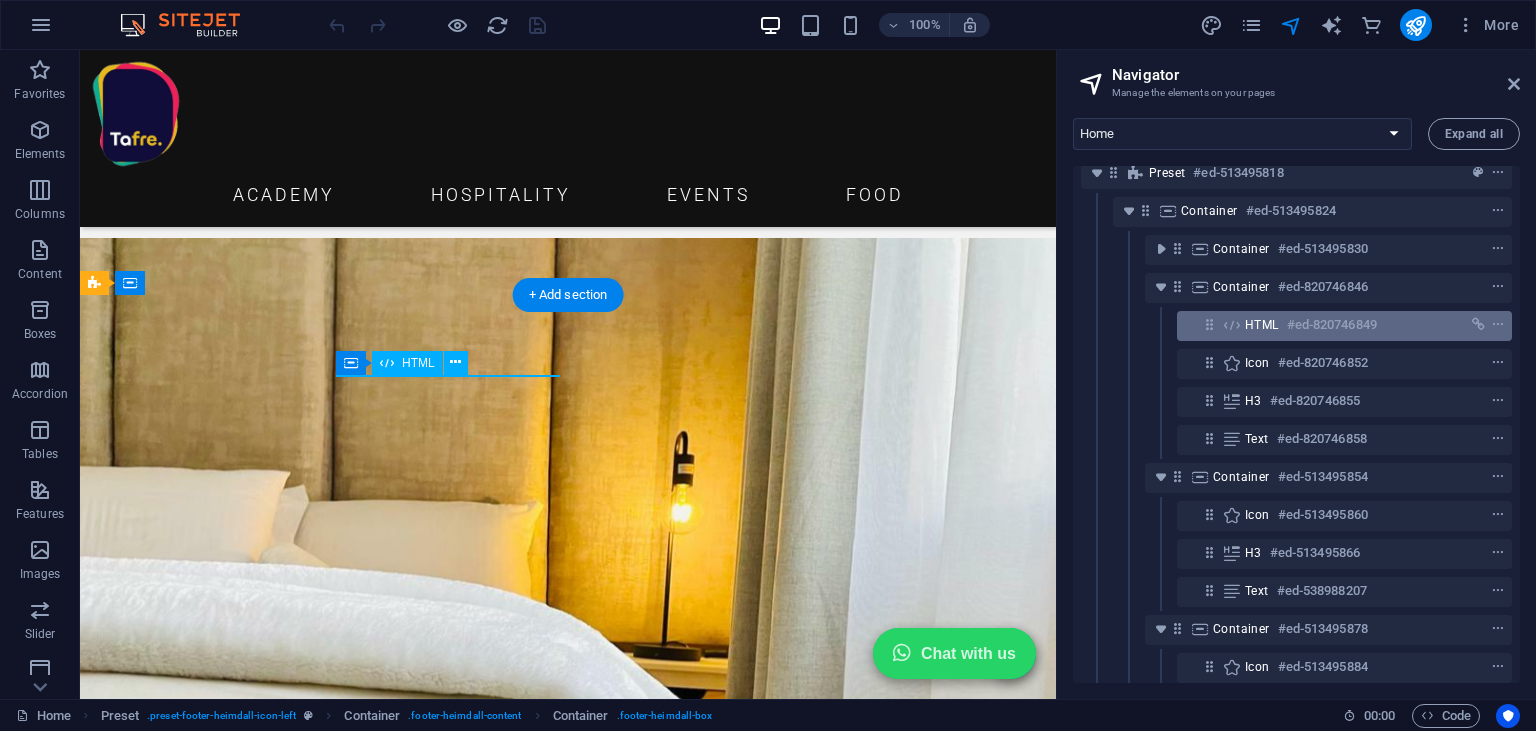 scroll, scrollTop: 3563, scrollLeft: 0, axis: vertical 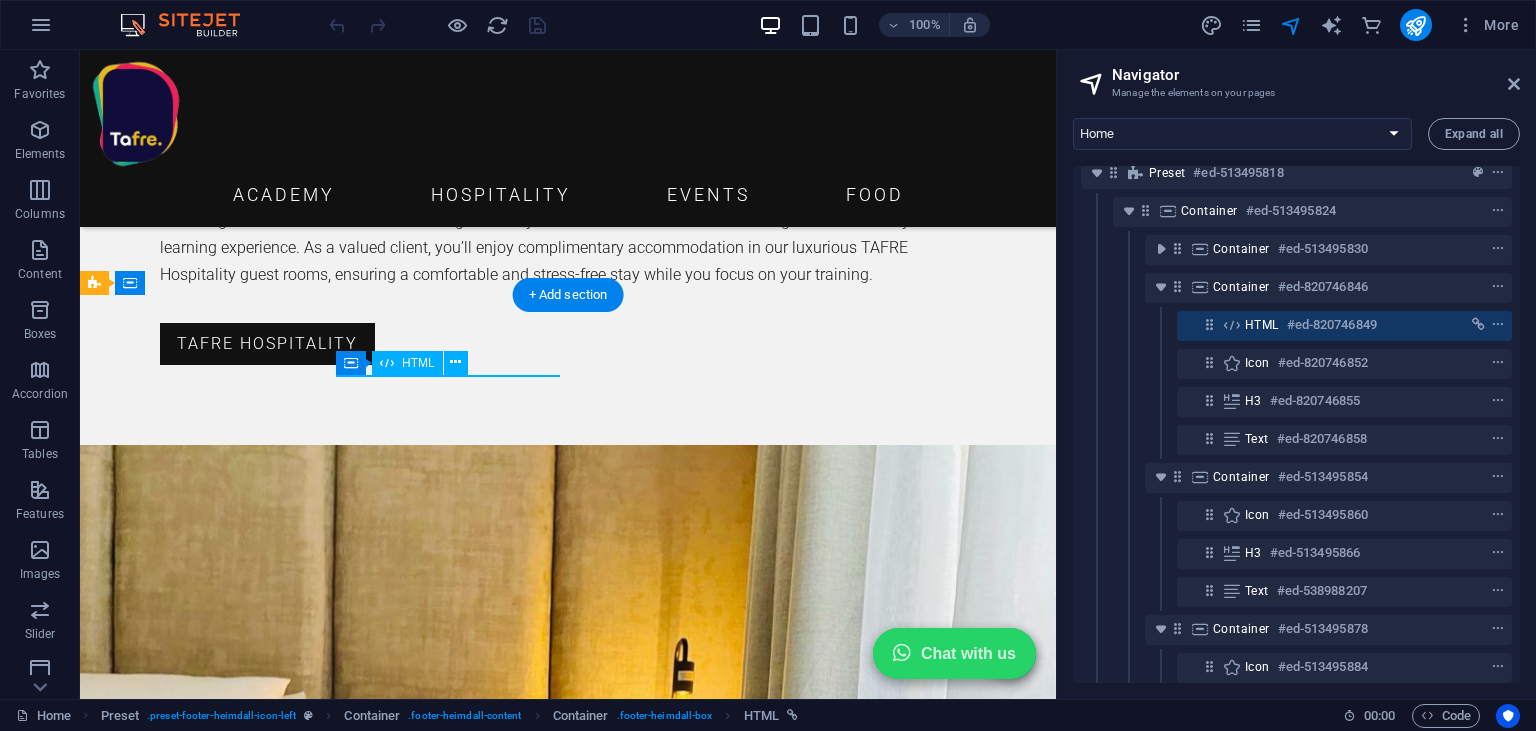 click on "HTML" at bounding box center [1262, 325] 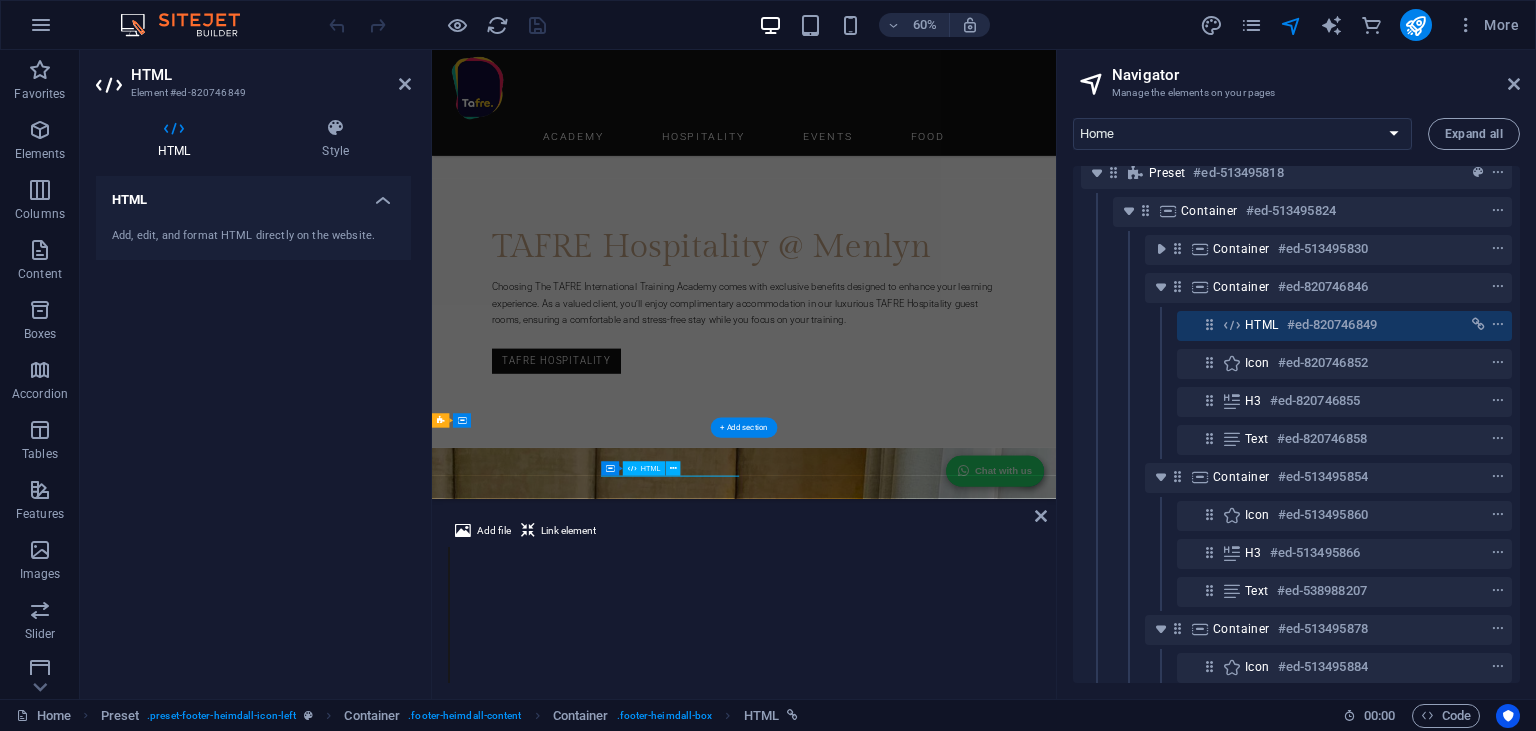 scroll, scrollTop: 3187, scrollLeft: 0, axis: vertical 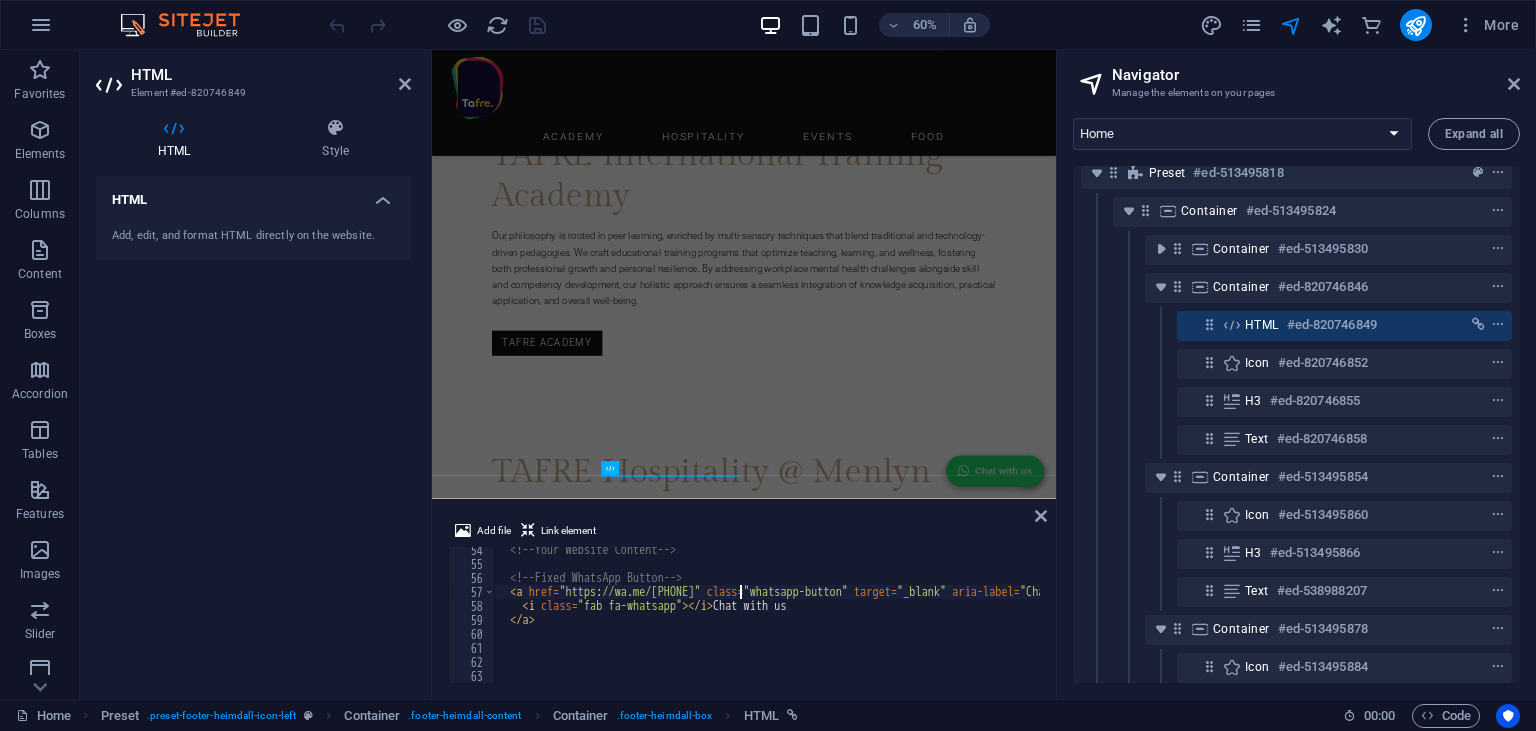click on "<!--  Your Website Content  -->    <!--  Fixed WhatsApp Button  -->    < a   href = "https://wa.me/27831234567"   class = "whatsapp-button"   target = "_blank"   aria-label = "Chat on WhatsApp" >      < i   class = "fab fa-whatsapp" > </ i >  Chat with us    </ a >" at bounding box center (861, 625) 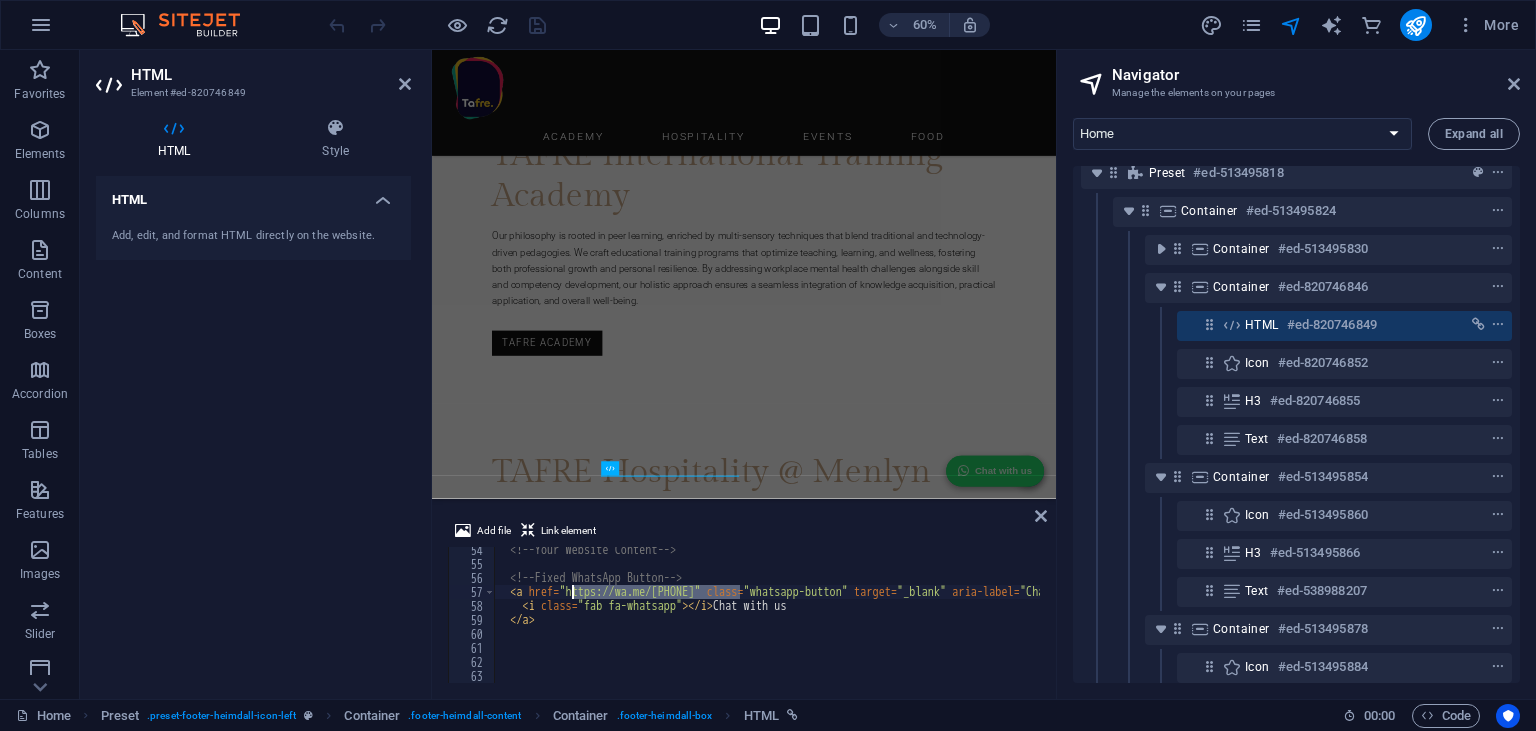 drag, startPoint x: 742, startPoint y: 590, endPoint x: 574, endPoint y: 594, distance: 168.0476 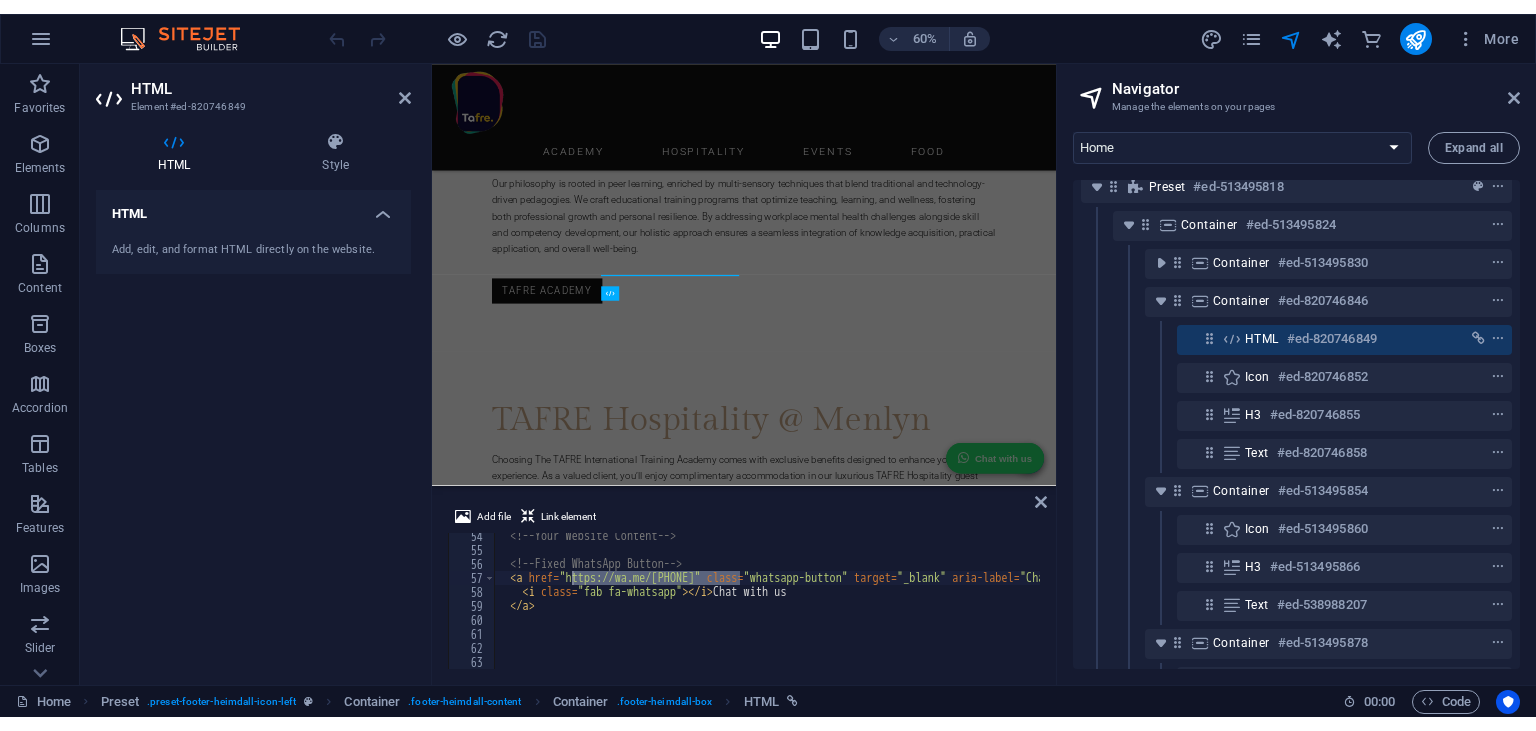 scroll, scrollTop: 3503, scrollLeft: 0, axis: vertical 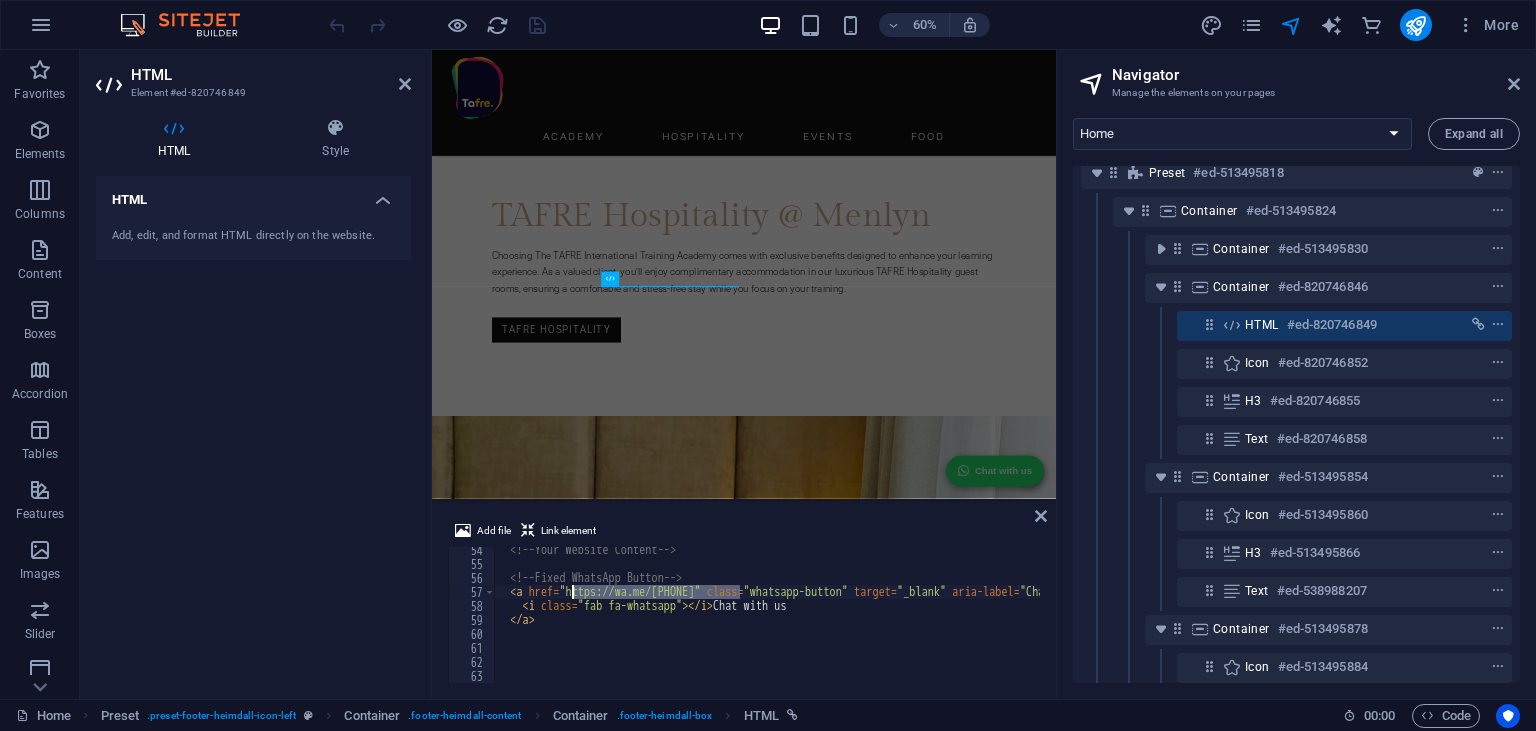 click on "<!--  Your Website Content  -->    <!--  Fixed WhatsApp Button  -->    < a   href = "https://wa.me/27831234567"   class = "whatsapp-button"   target = "_blank"   aria-label = "Chat on WhatsApp" >      < i   class = "fab fa-whatsapp" > </ i >  Chat with us    </ a >" at bounding box center [767, 615] 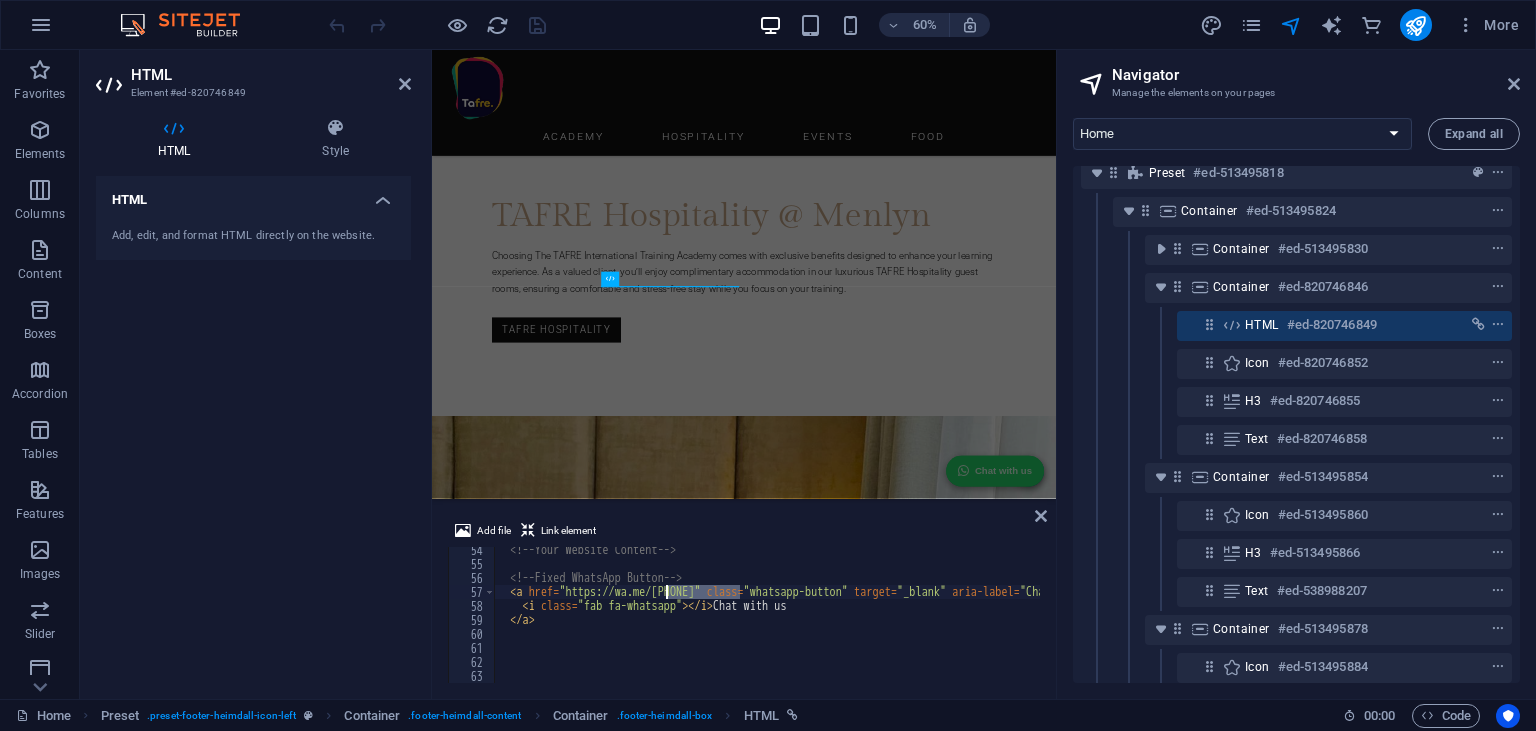 drag, startPoint x: 738, startPoint y: 590, endPoint x: 669, endPoint y: 591, distance: 69.00725 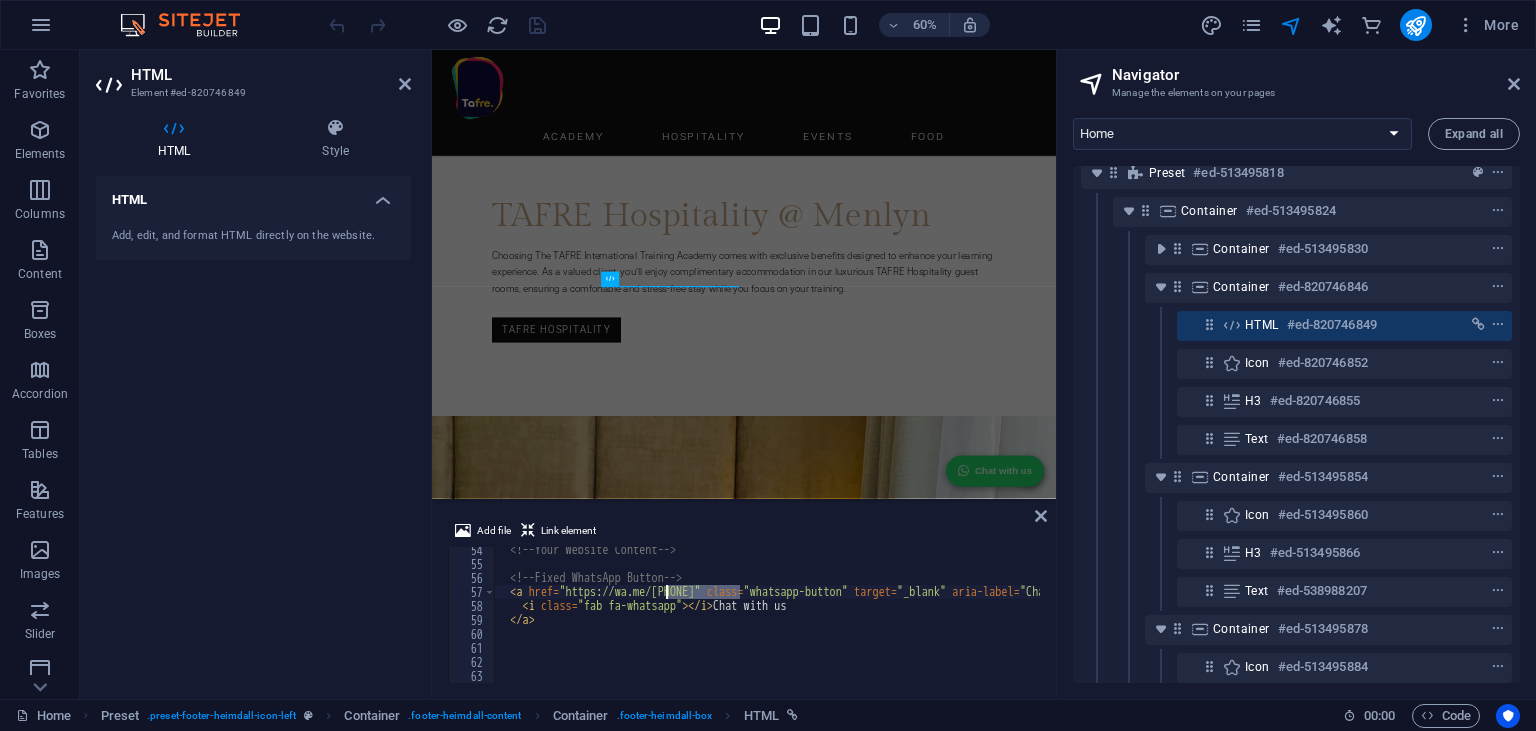 paste on "44122706" 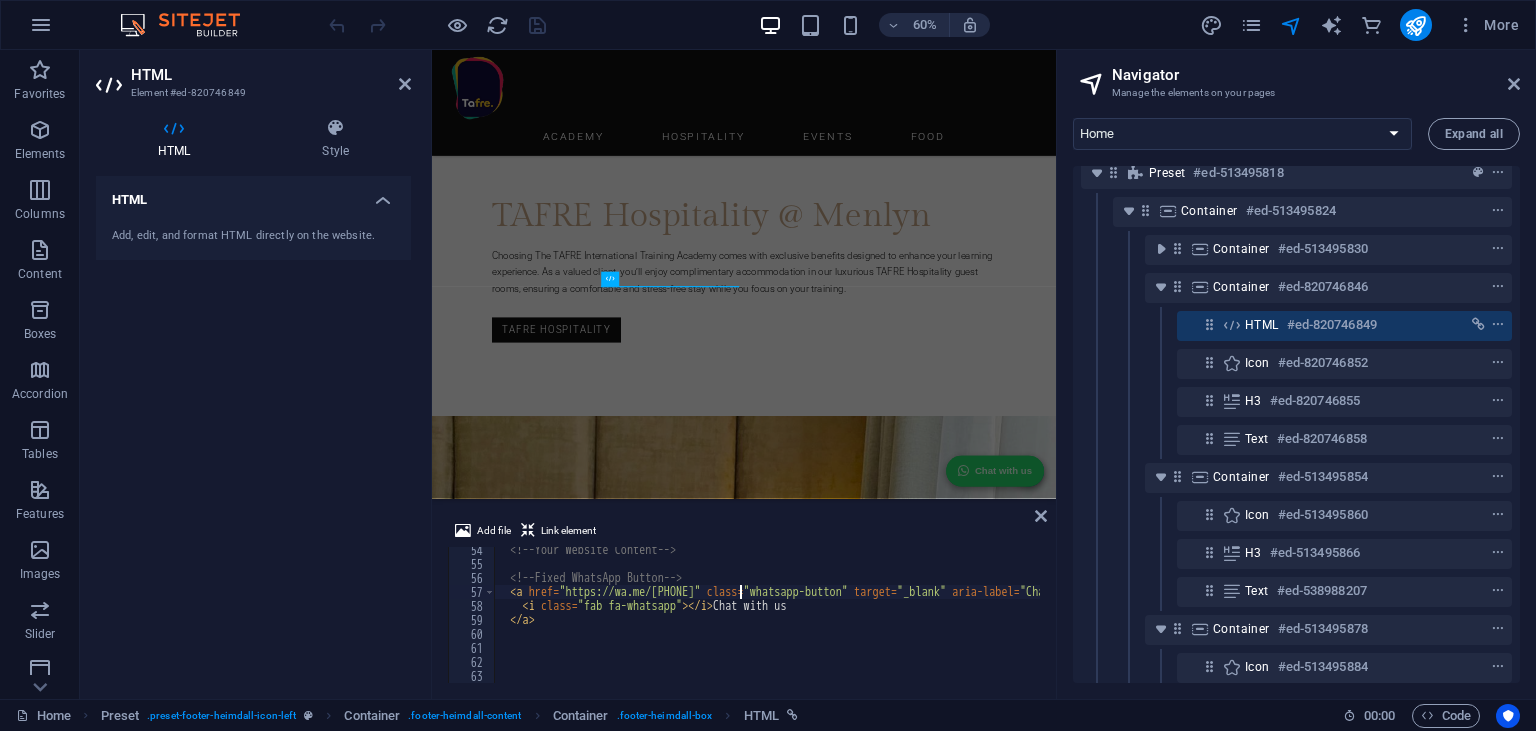 scroll, scrollTop: 745, scrollLeft: 0, axis: vertical 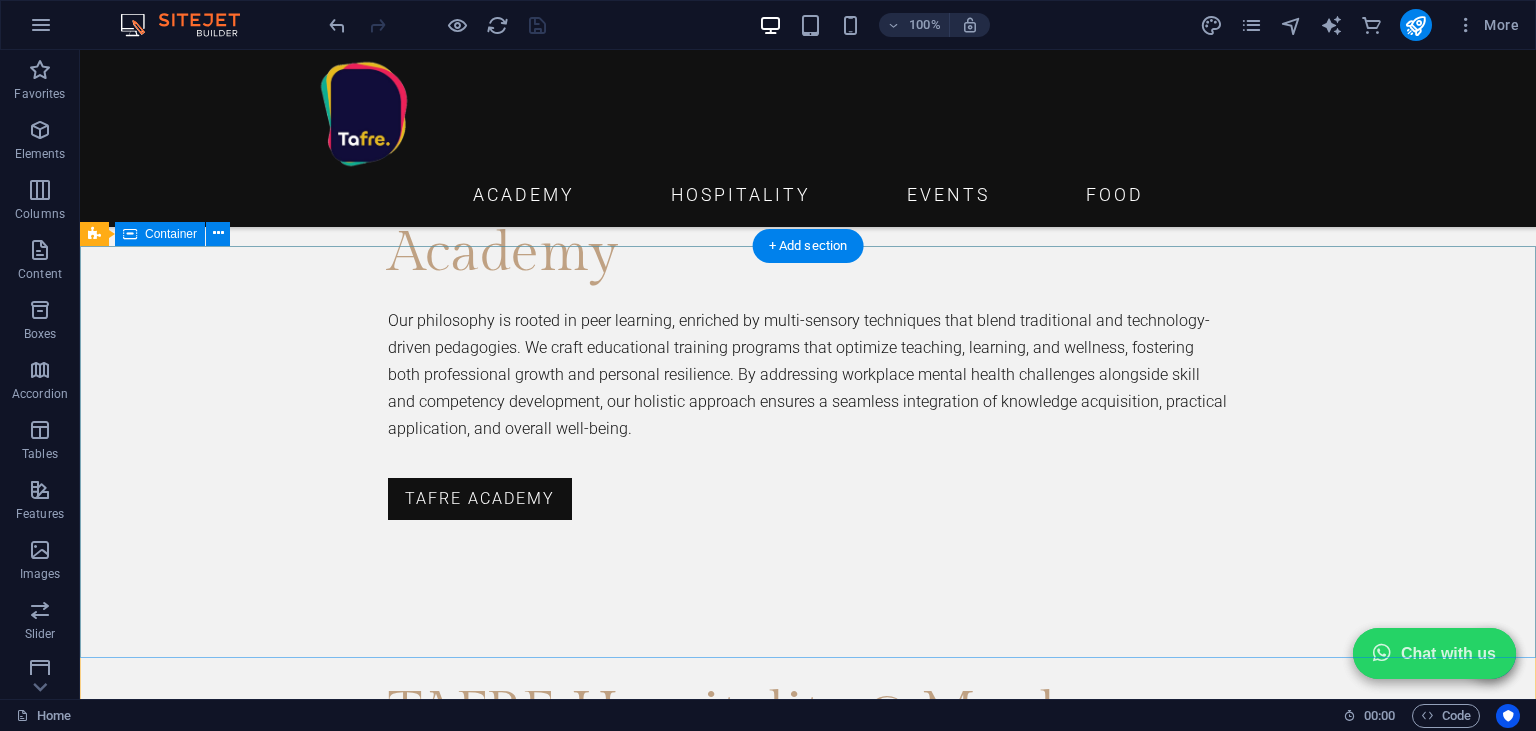click on "Fixed Facebook Button
Fixed WhatsApp Button
Chat with us
Address [NUMBER] [STREET] Menlyn Maine  Pretoria   [POSTAL_CODE]
Fixed WhatsApp Button
Chat with us
Address [NUMBER] [STREET] Menlyn Maine  Pretoria   [POSTAL_CODE] Phone +[COUNTRYCODE] [PHONE] Kitchen 7am -  8pm  Mon to Sat Contact [EMAIL]" at bounding box center (808, 4470) 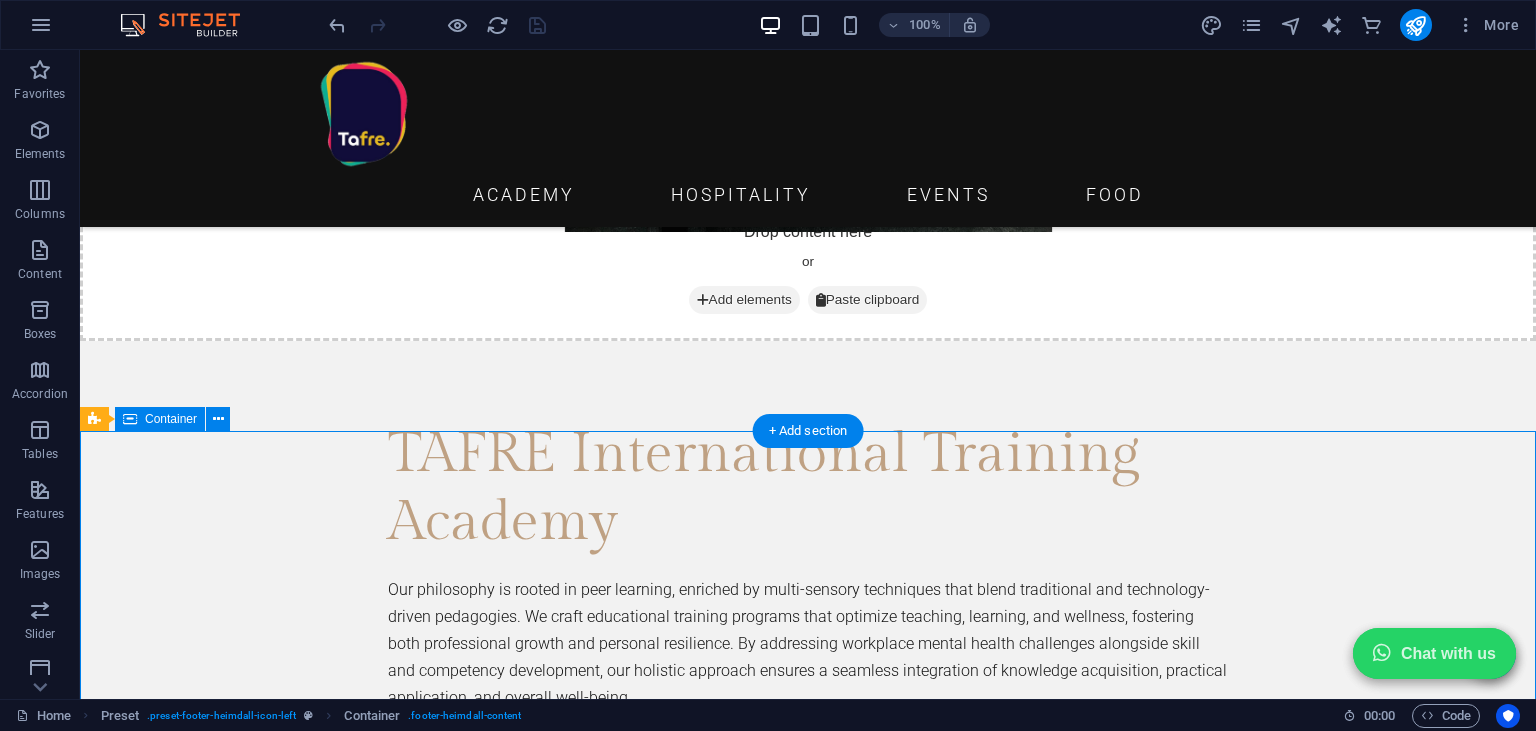 scroll, scrollTop: 3127, scrollLeft: 0, axis: vertical 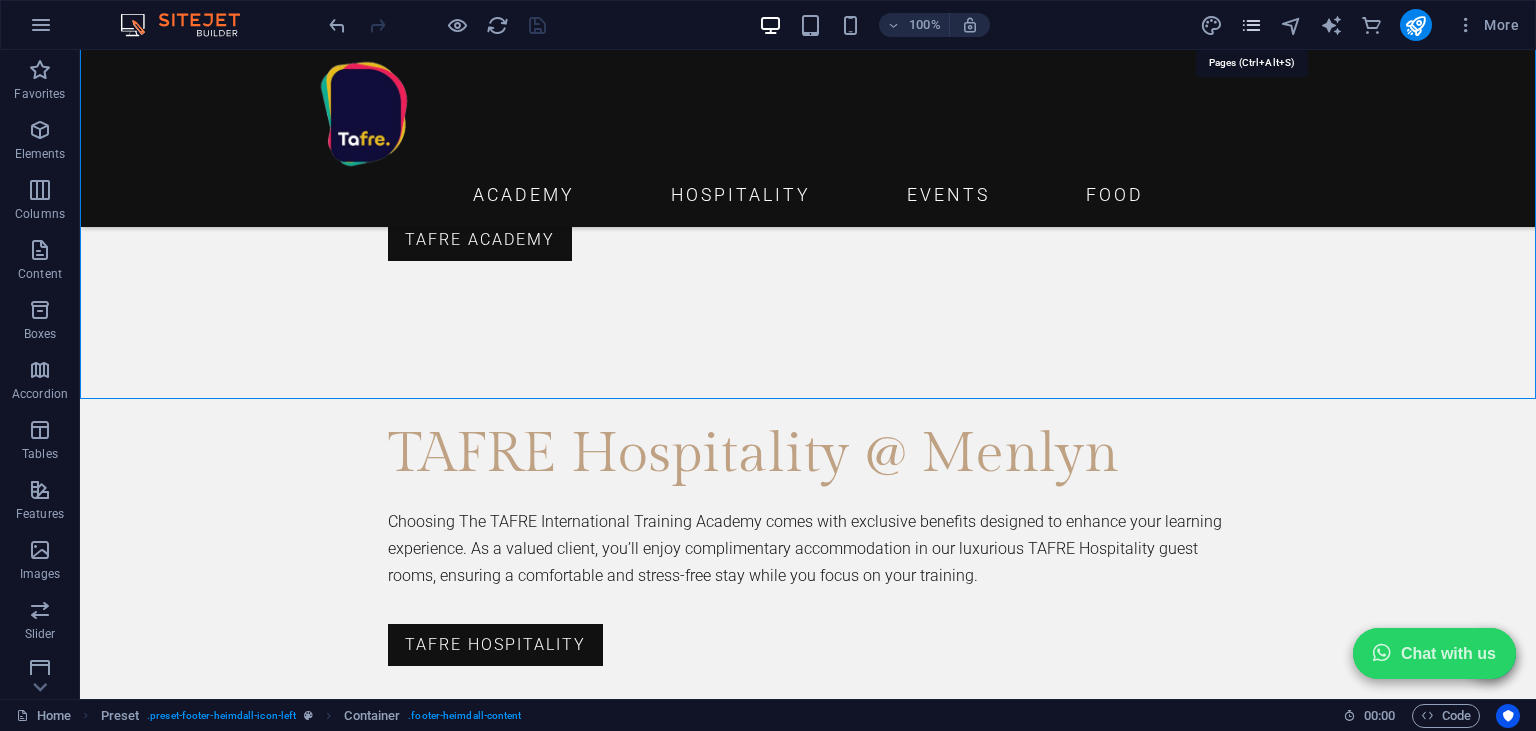click at bounding box center (1251, 25) 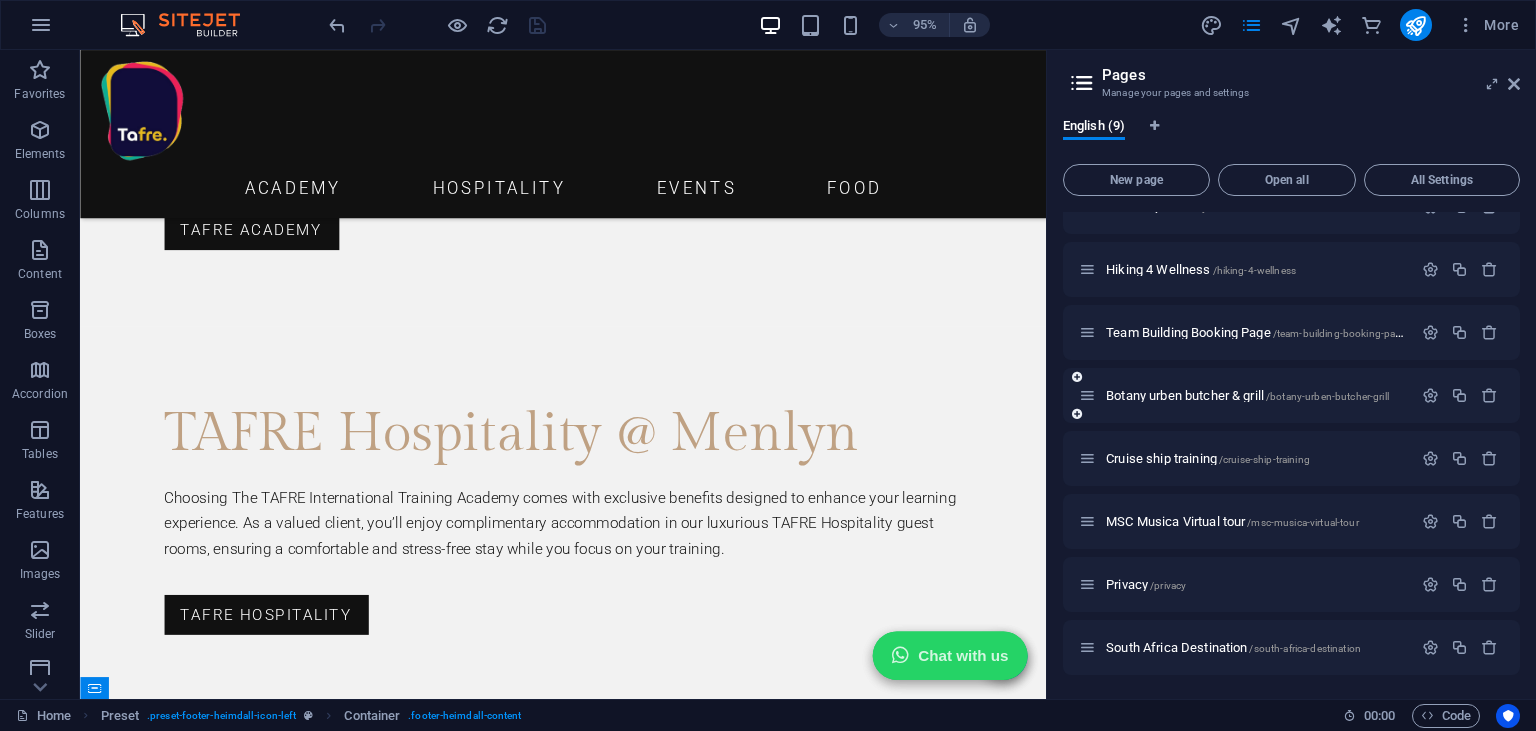 scroll, scrollTop: 4, scrollLeft: 0, axis: vertical 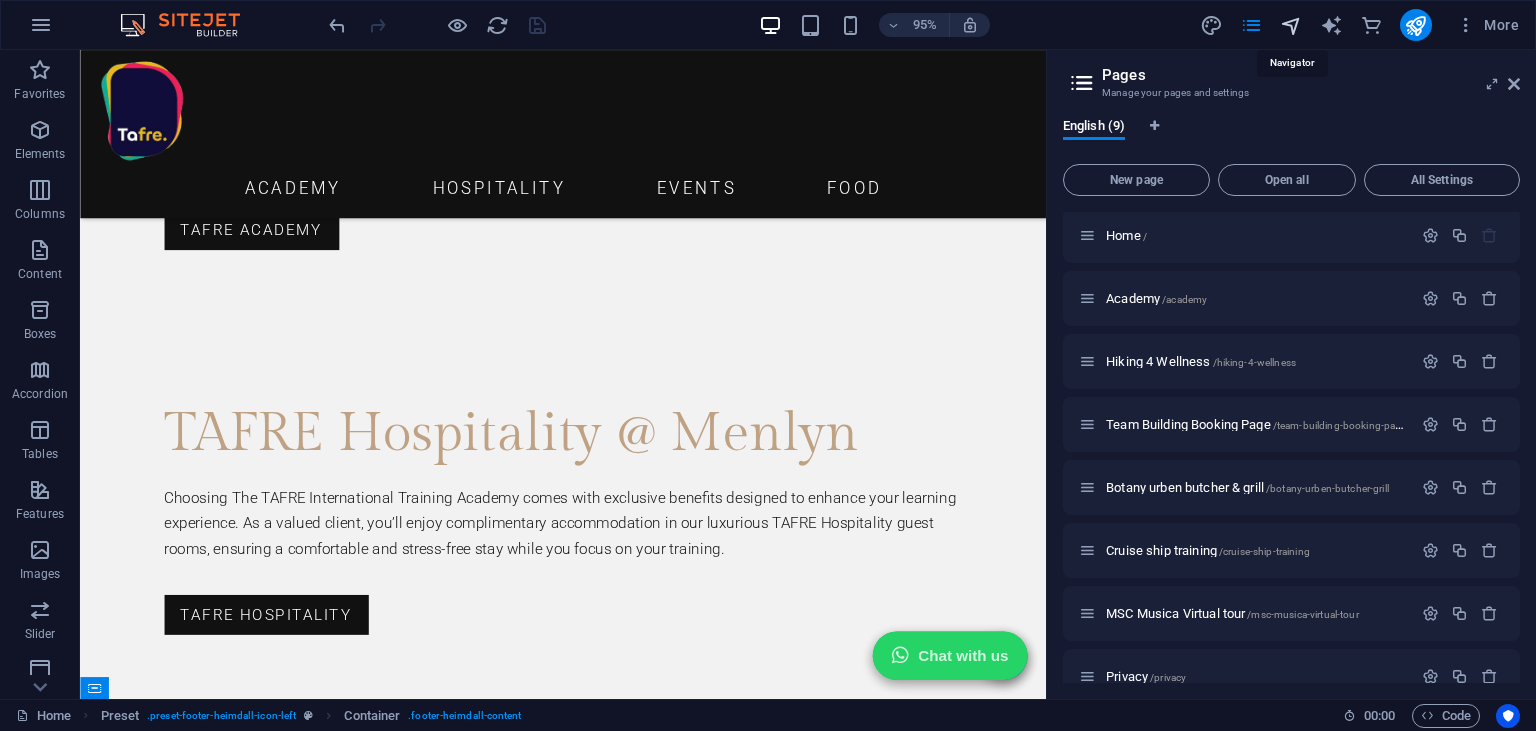 click at bounding box center (1291, 25) 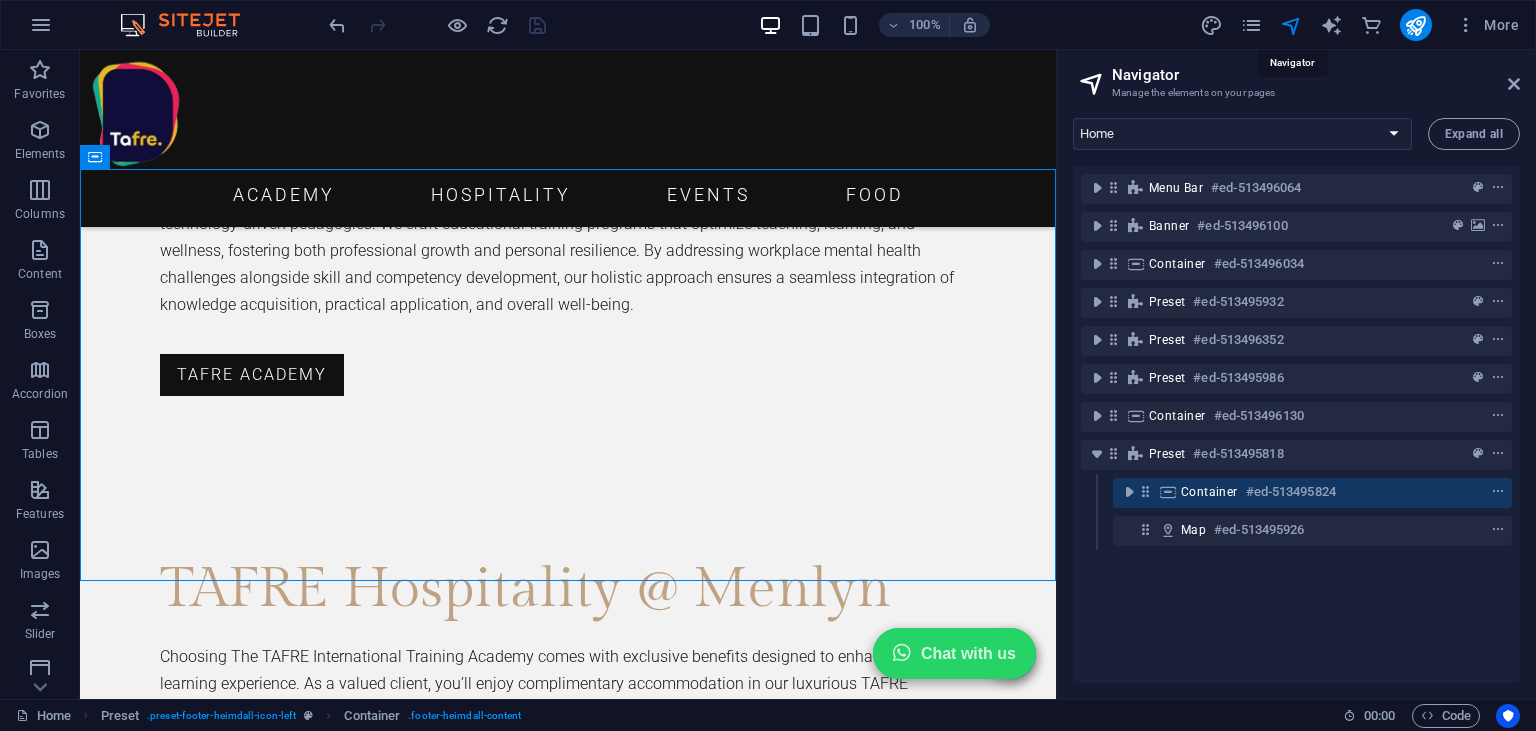 scroll, scrollTop: 3689, scrollLeft: 0, axis: vertical 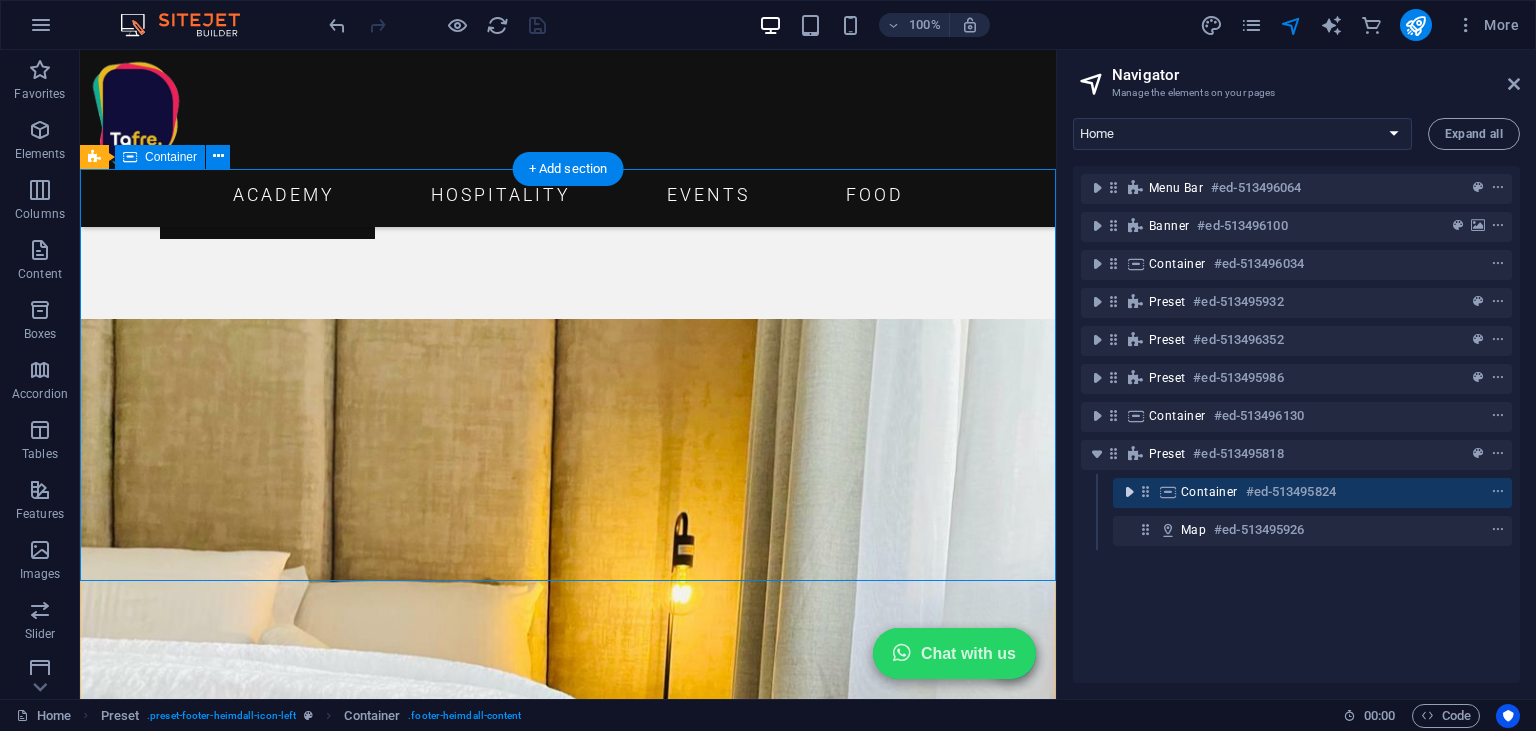 click at bounding box center [1129, 492] 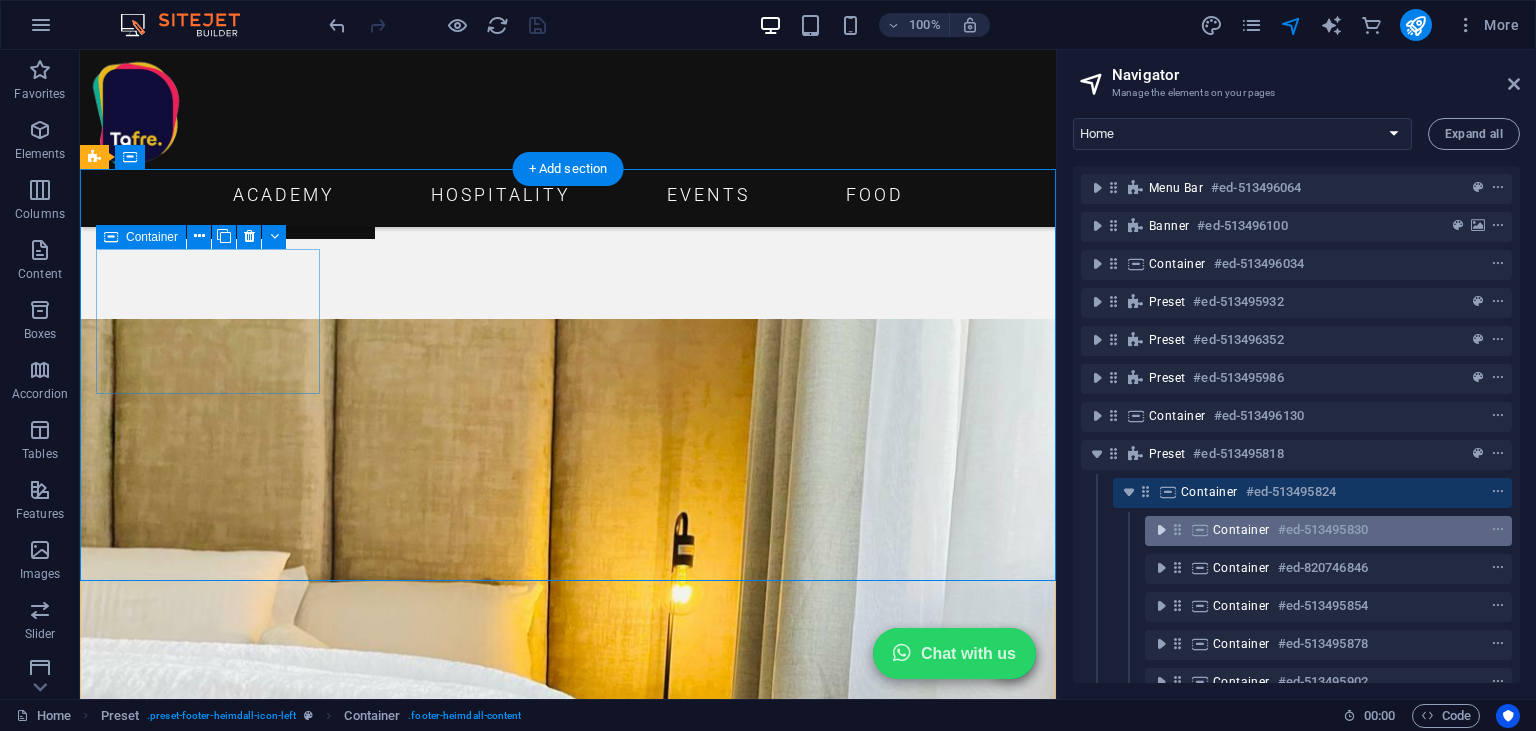 click at bounding box center (1161, 530) 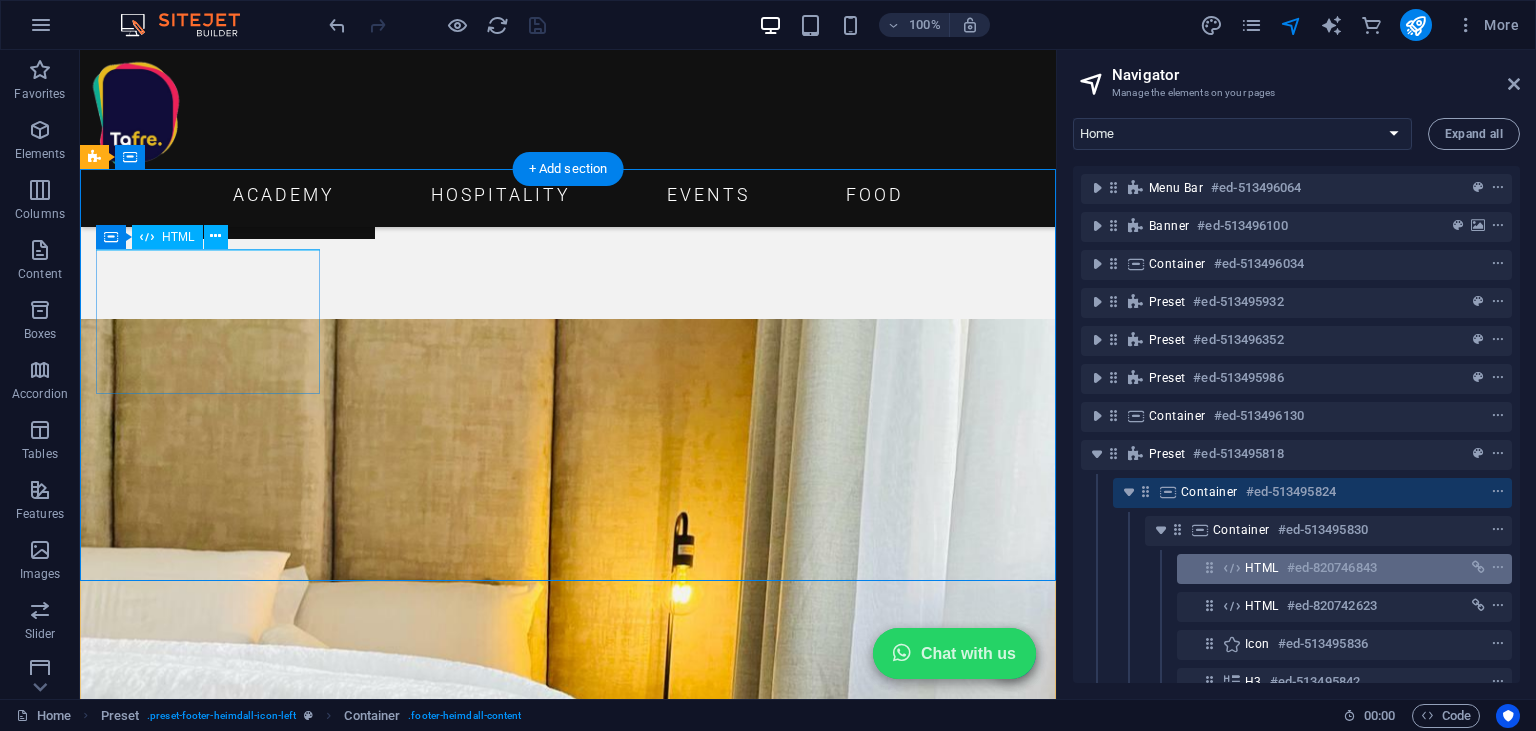 click on "HTML" at bounding box center (1262, 568) 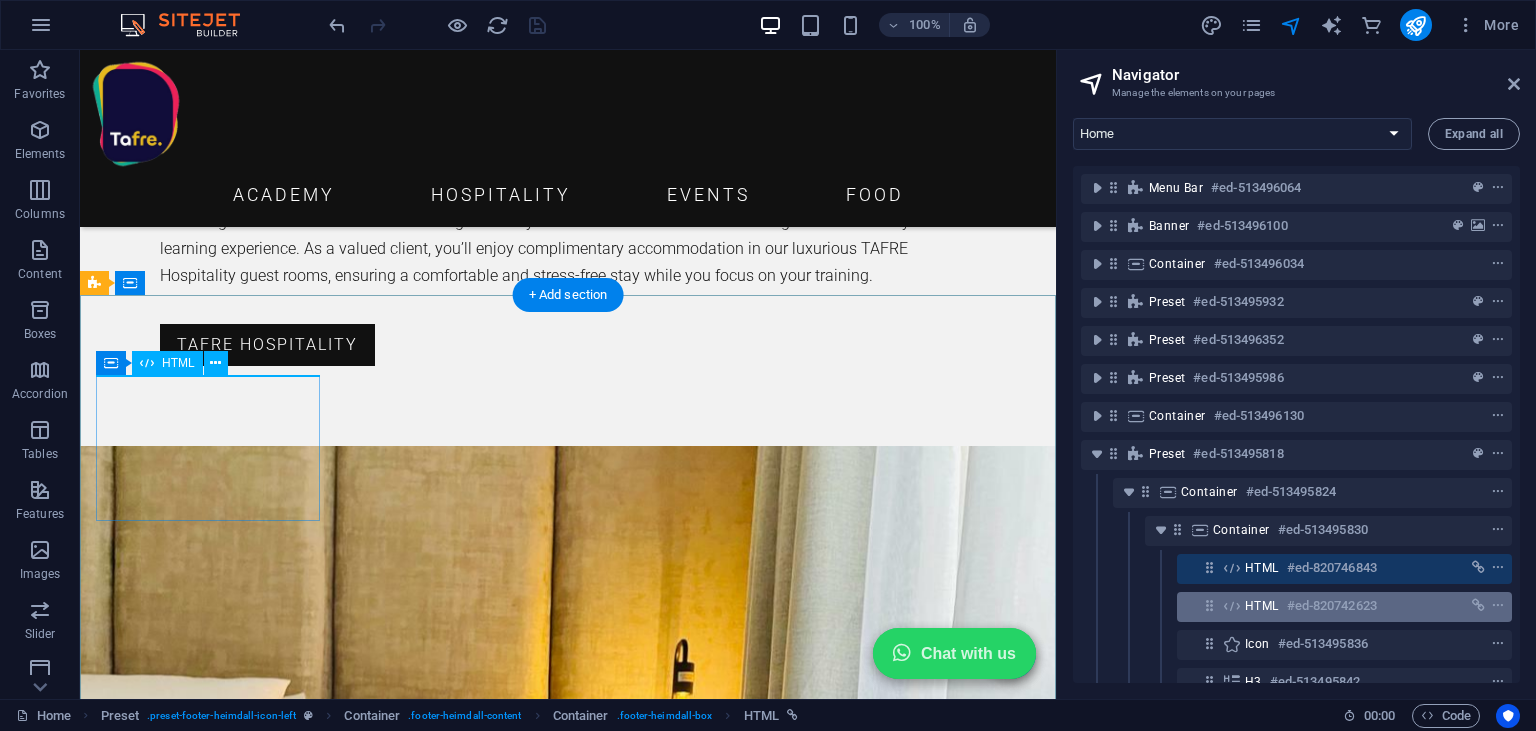 click on "HTML #ed-820742623" at bounding box center [1328, 606] 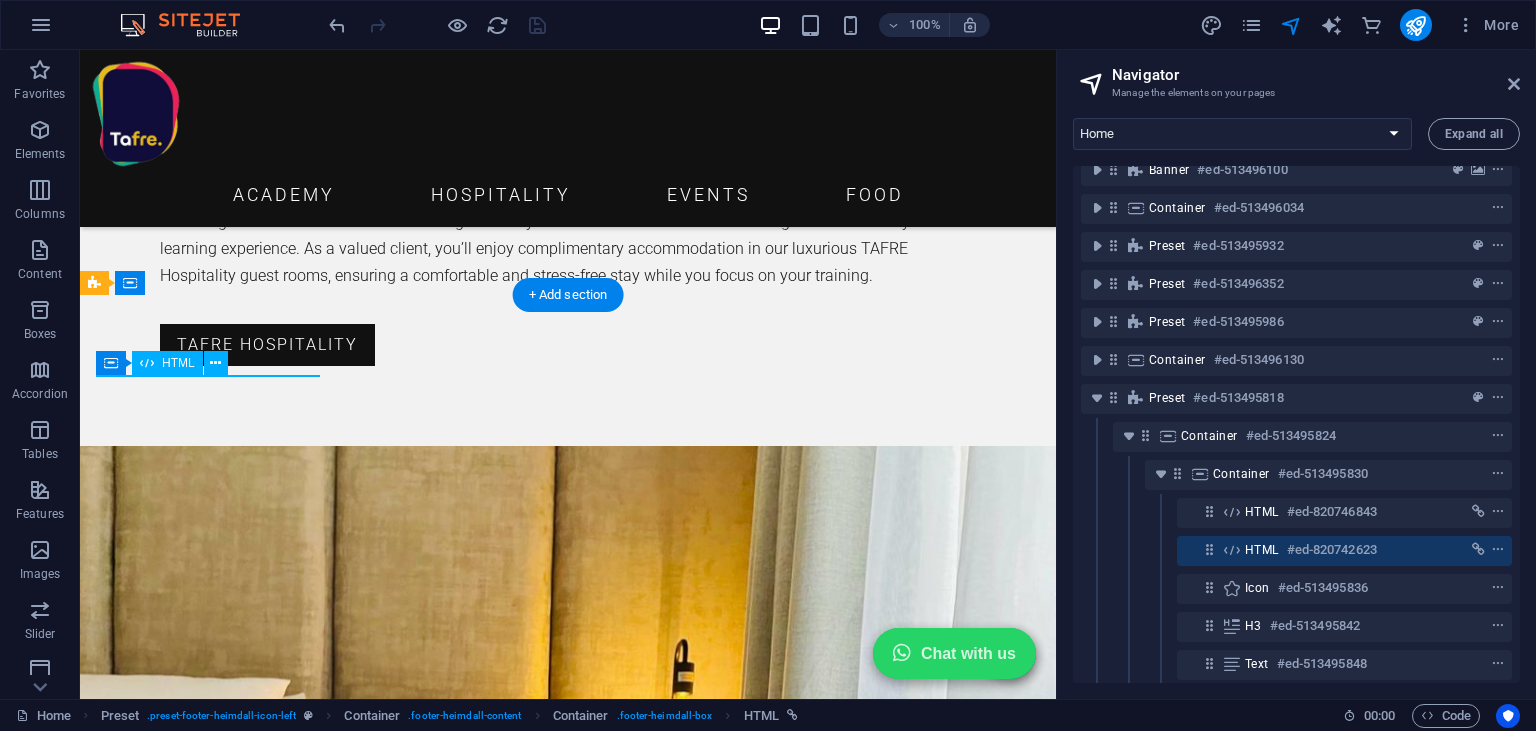 scroll, scrollTop: 91, scrollLeft: 0, axis: vertical 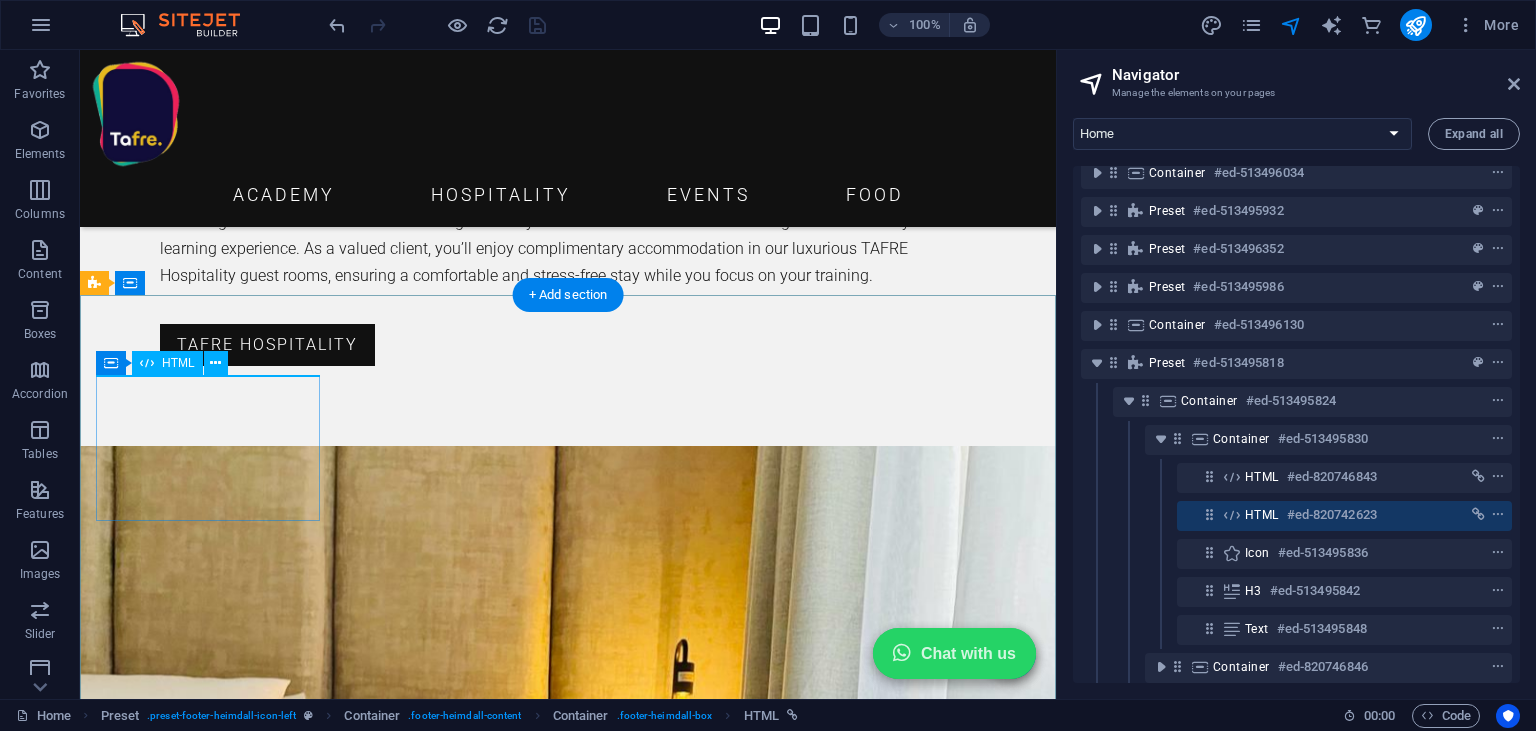 click on "HTML" at bounding box center [1262, 515] 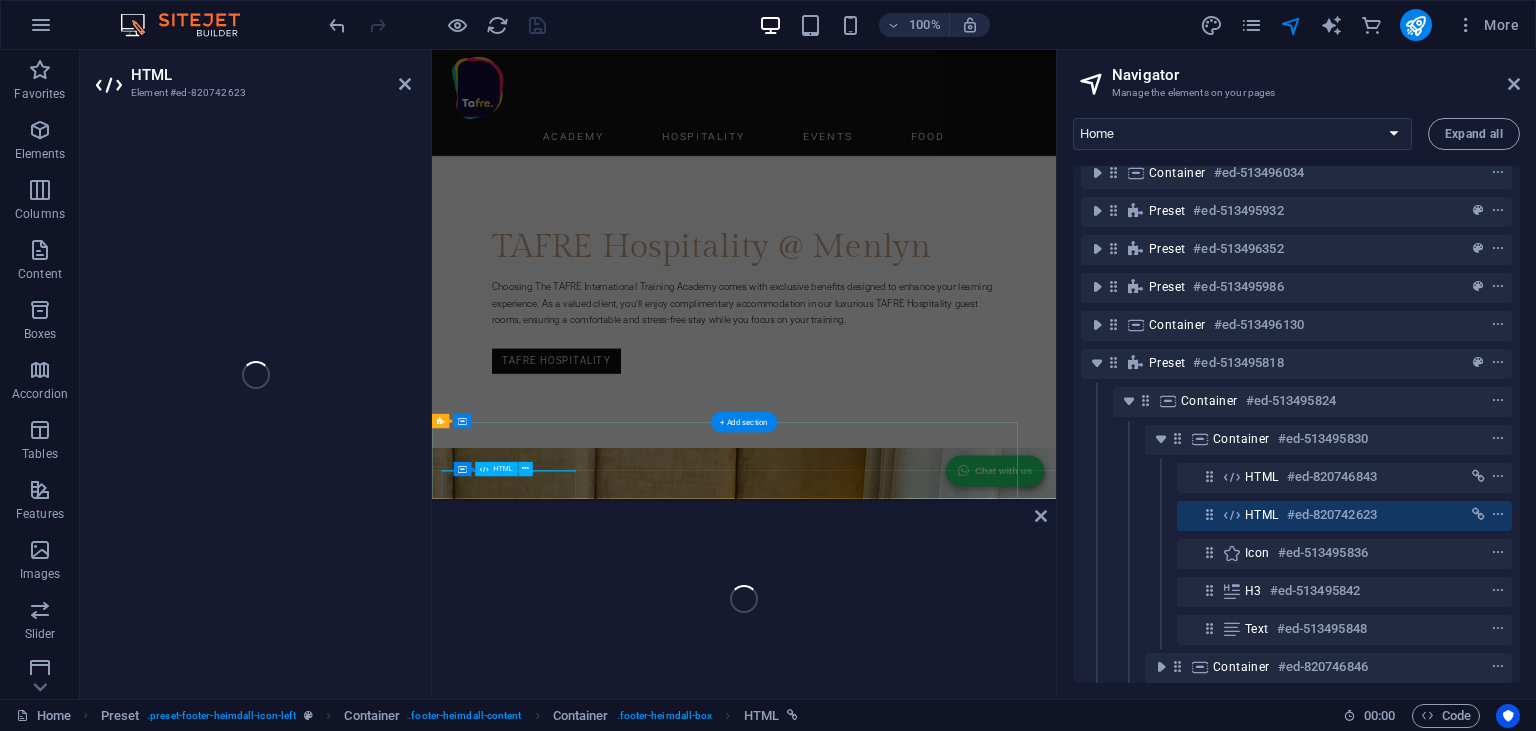 scroll, scrollTop: 3186, scrollLeft: 0, axis: vertical 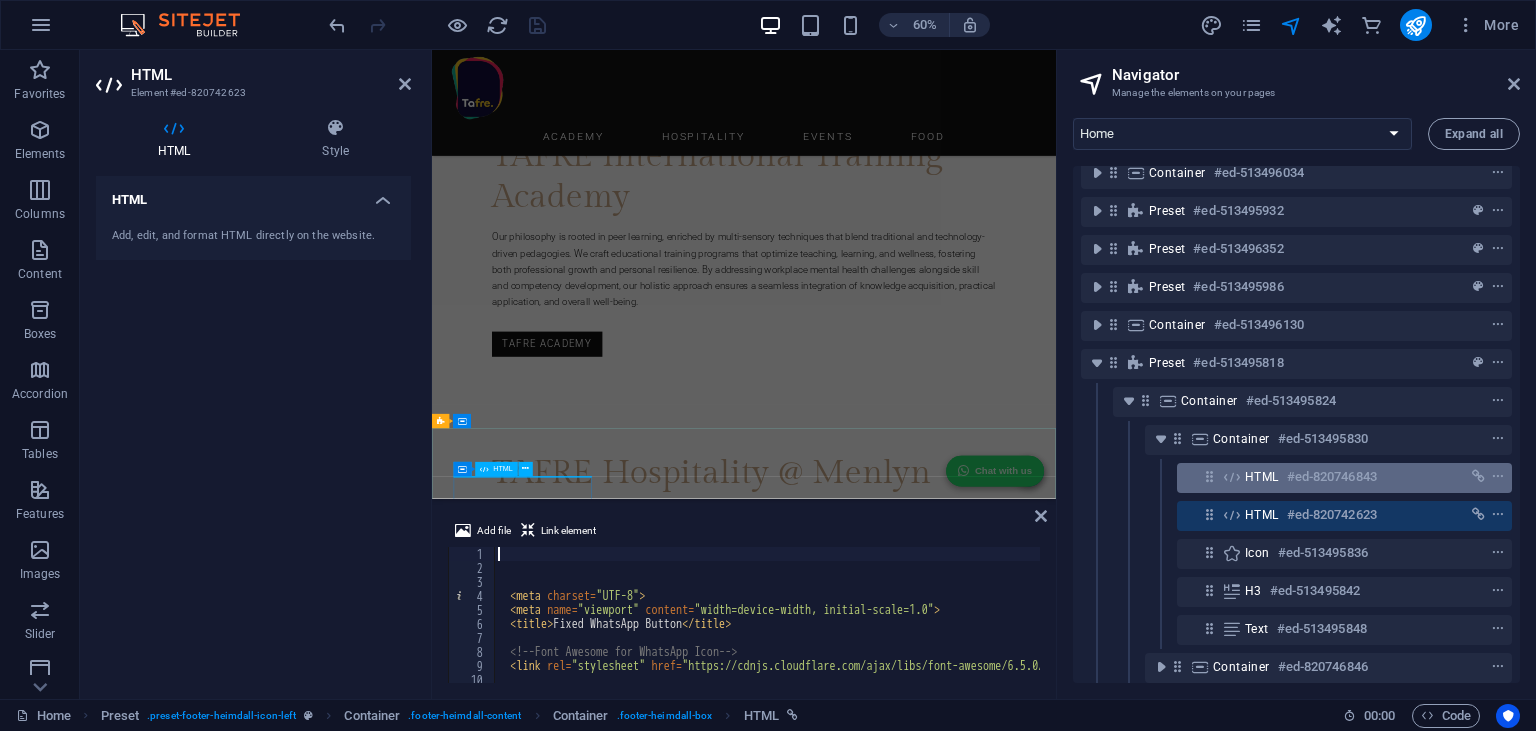 click on "#ed-820746843" at bounding box center [1332, 477] 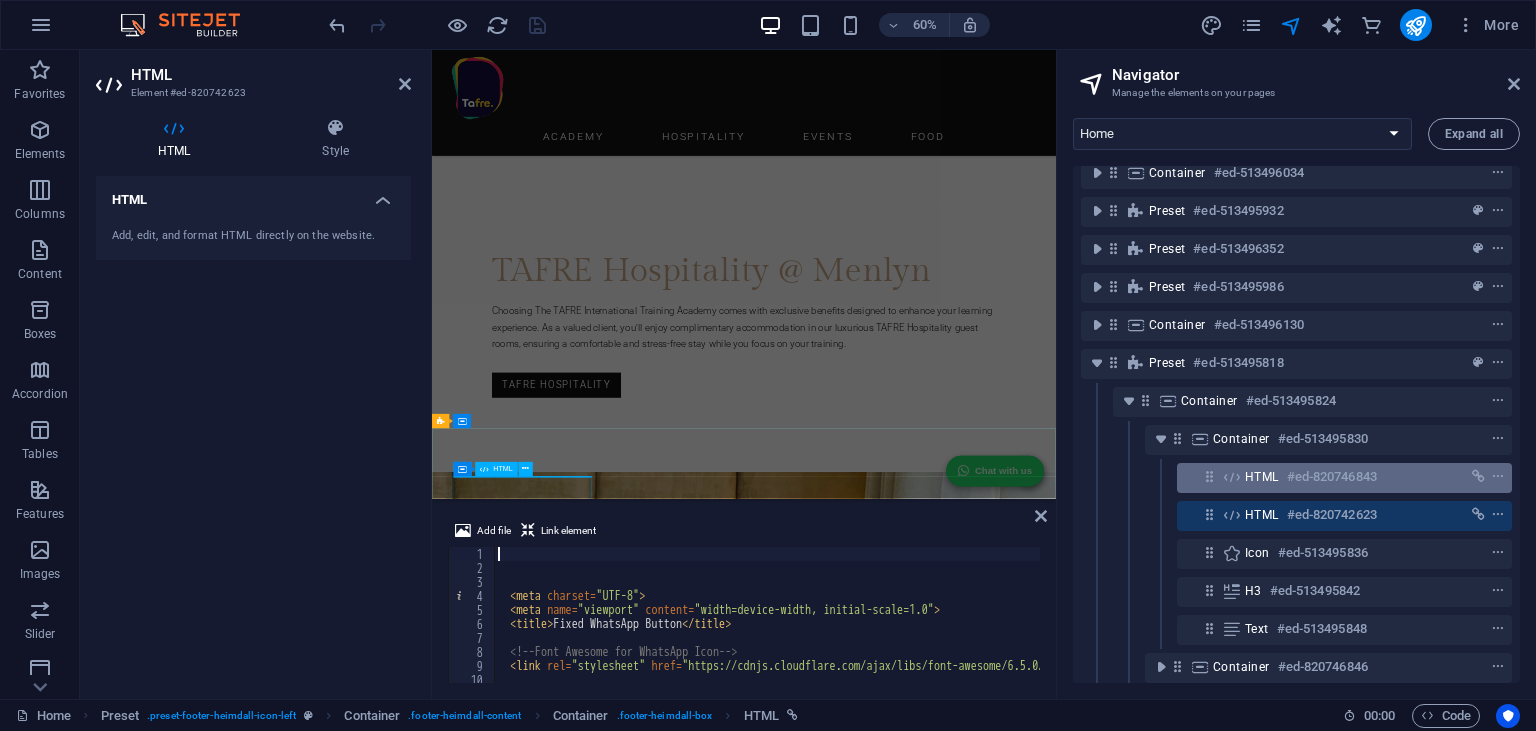 click on "#ed-820746843" at bounding box center [1332, 477] 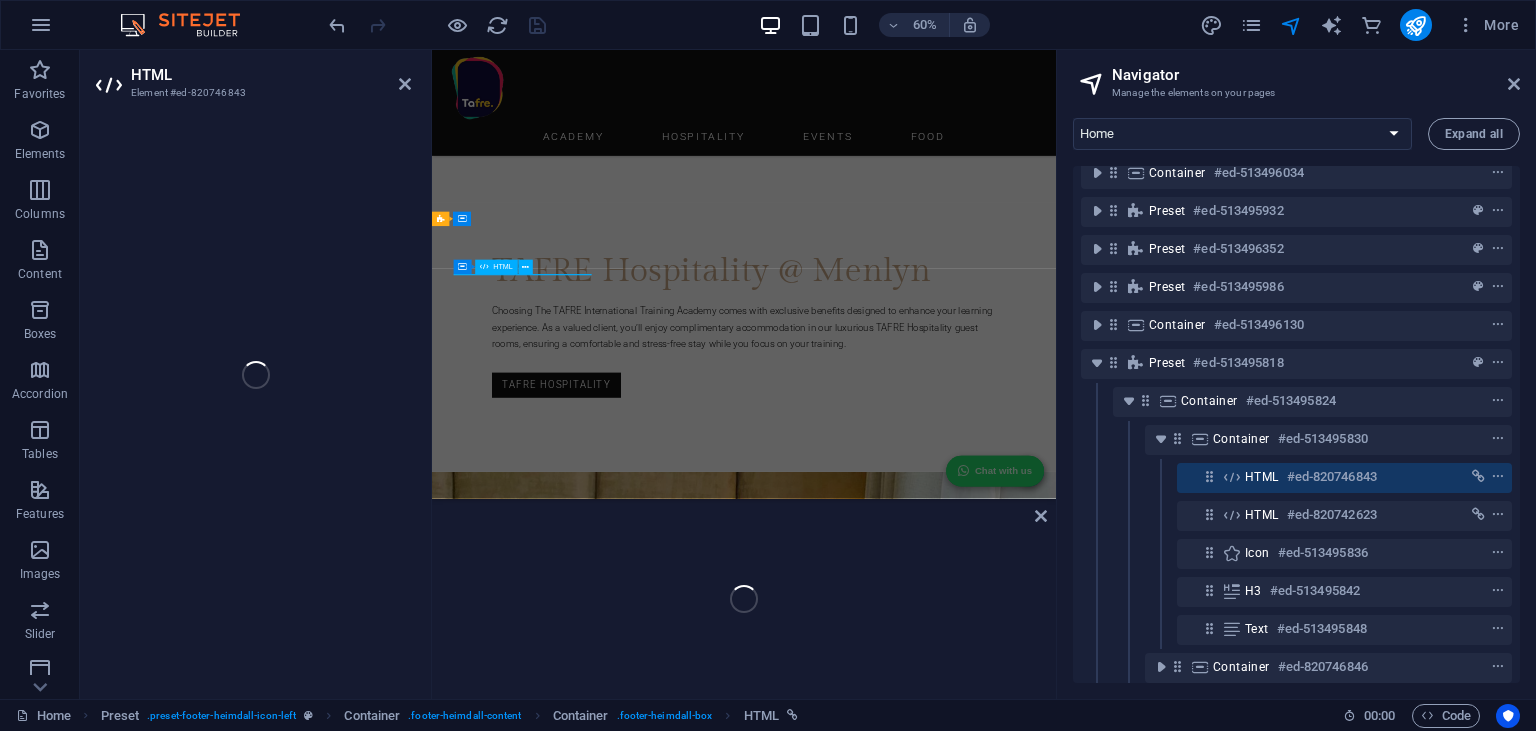 scroll, scrollTop: 3523, scrollLeft: 0, axis: vertical 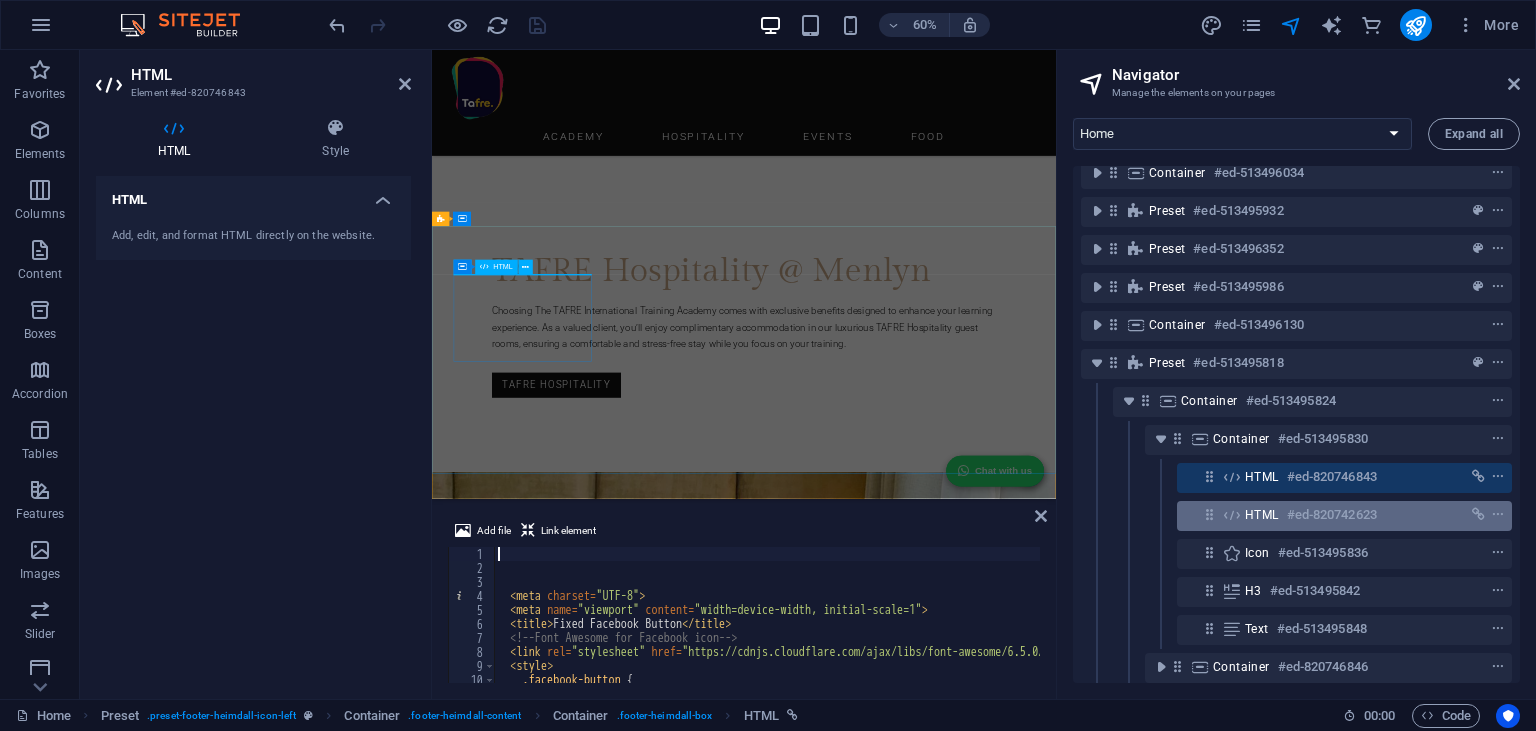 click on "#ed-820742623" at bounding box center (1332, 515) 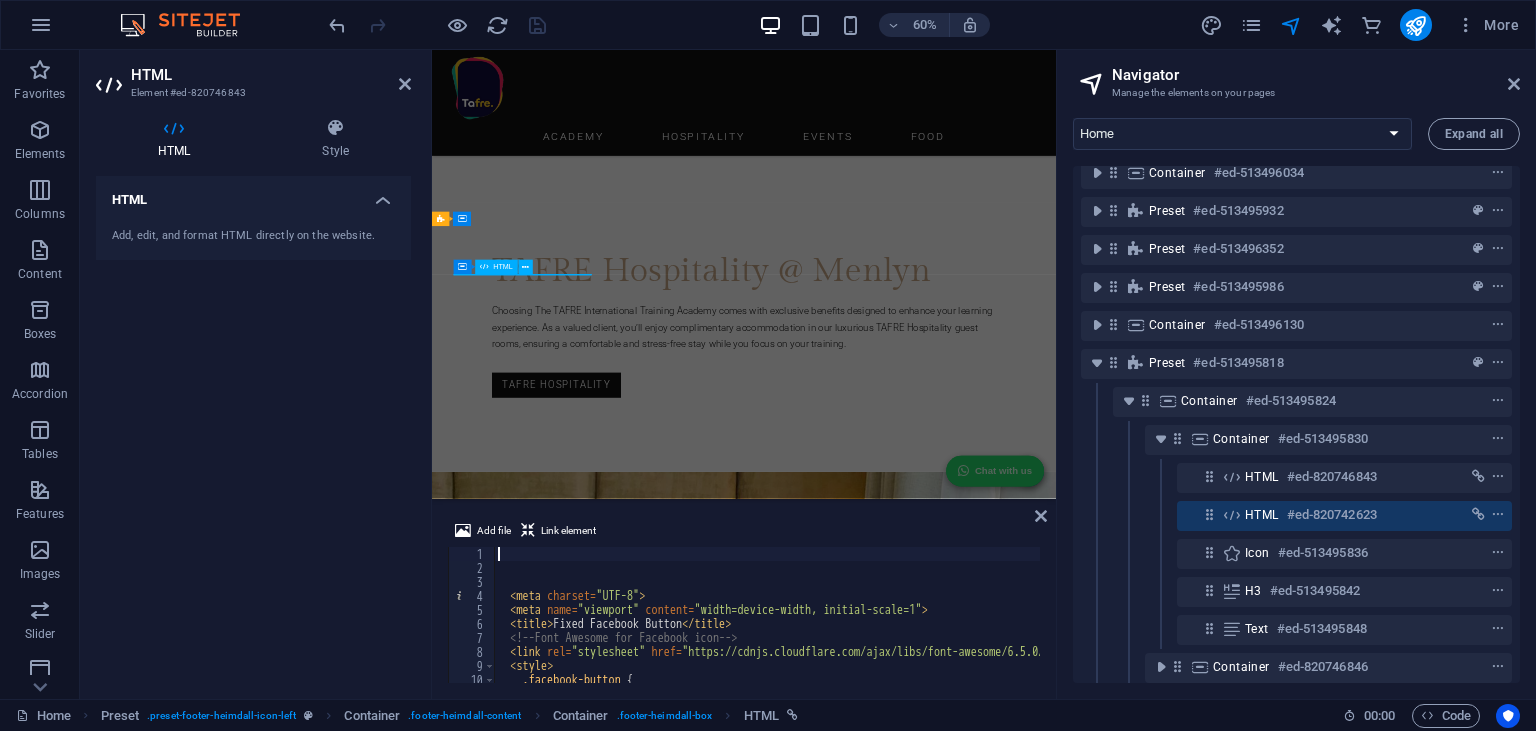 click on "#ed-820742623" at bounding box center (1332, 515) 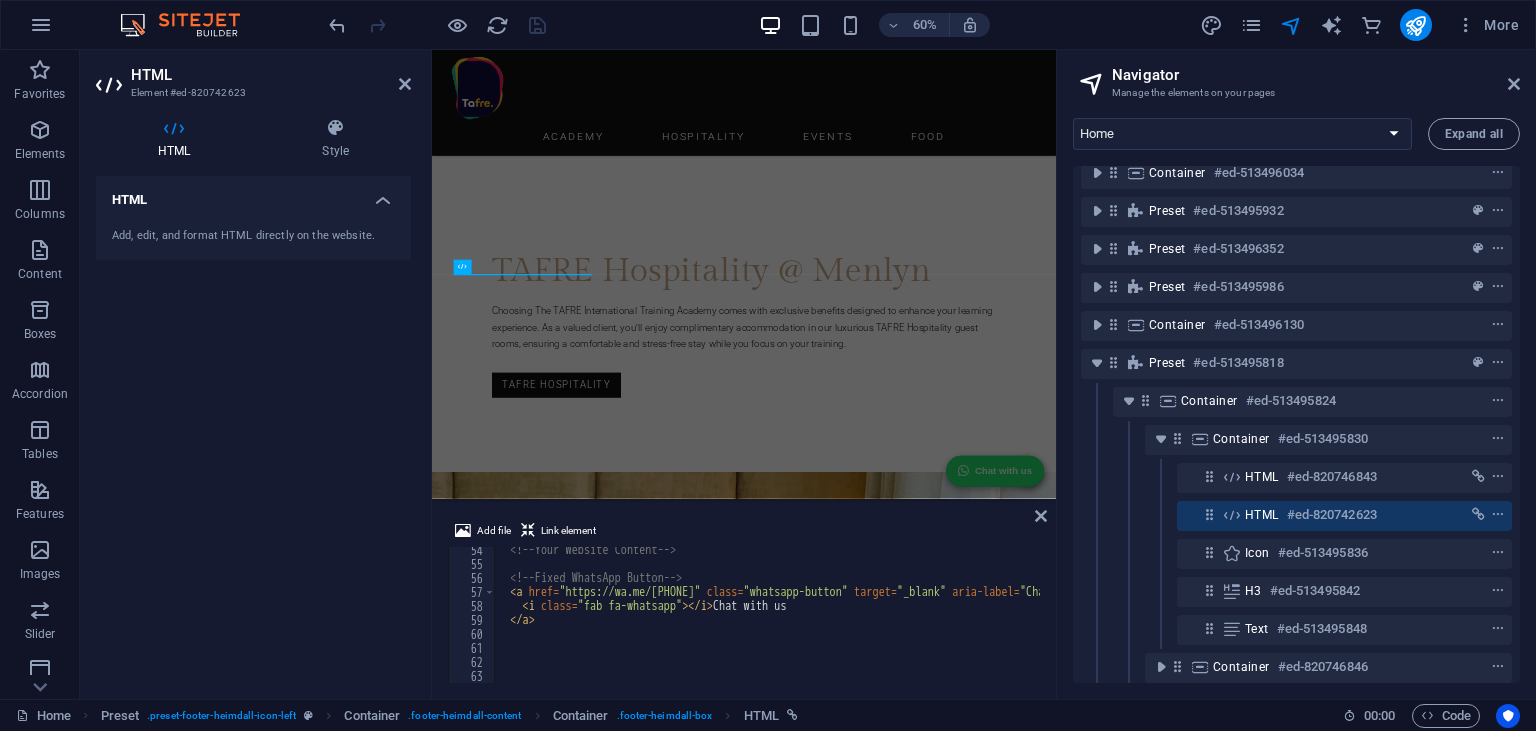 scroll, scrollTop: 746, scrollLeft: 0, axis: vertical 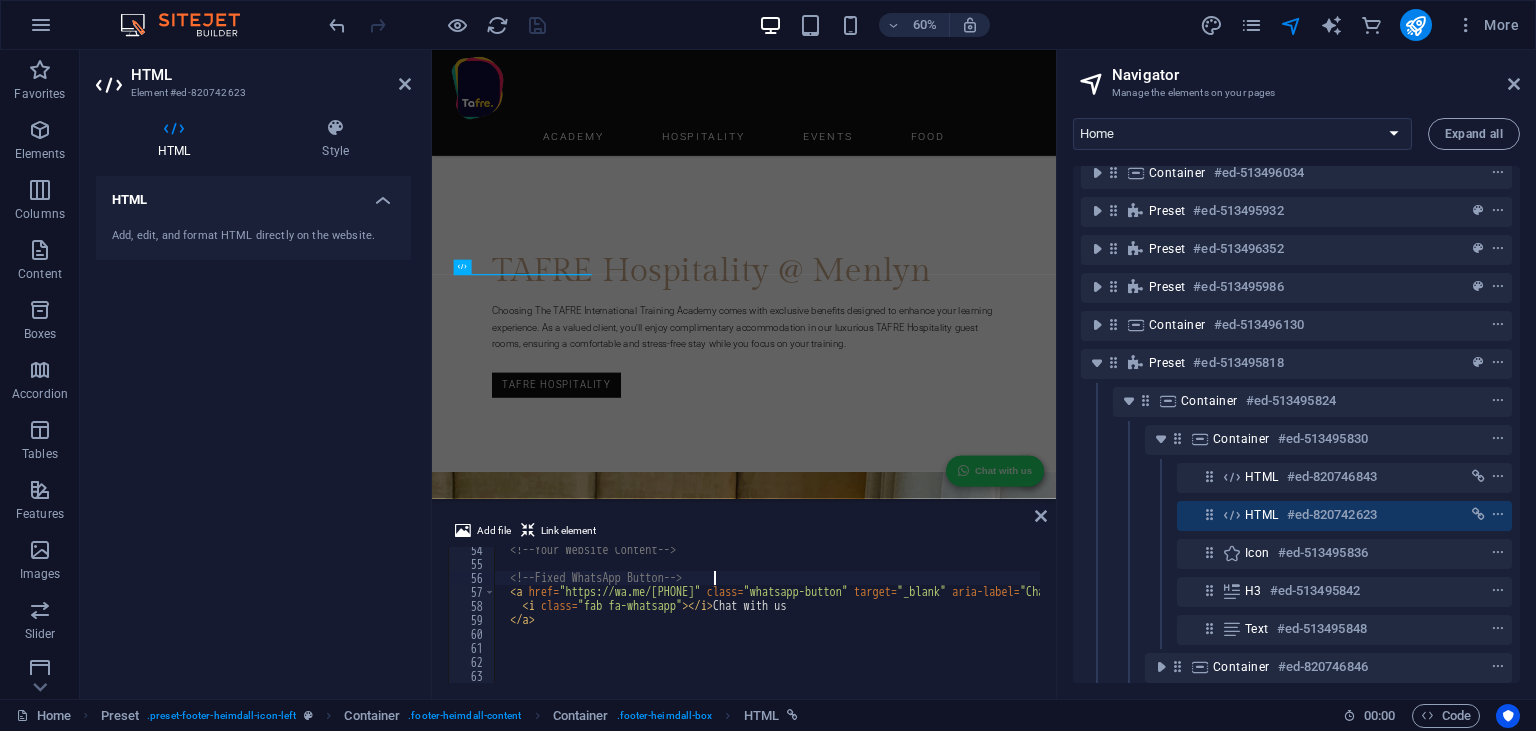 drag, startPoint x: 740, startPoint y: 584, endPoint x: 726, endPoint y: 584, distance: 14 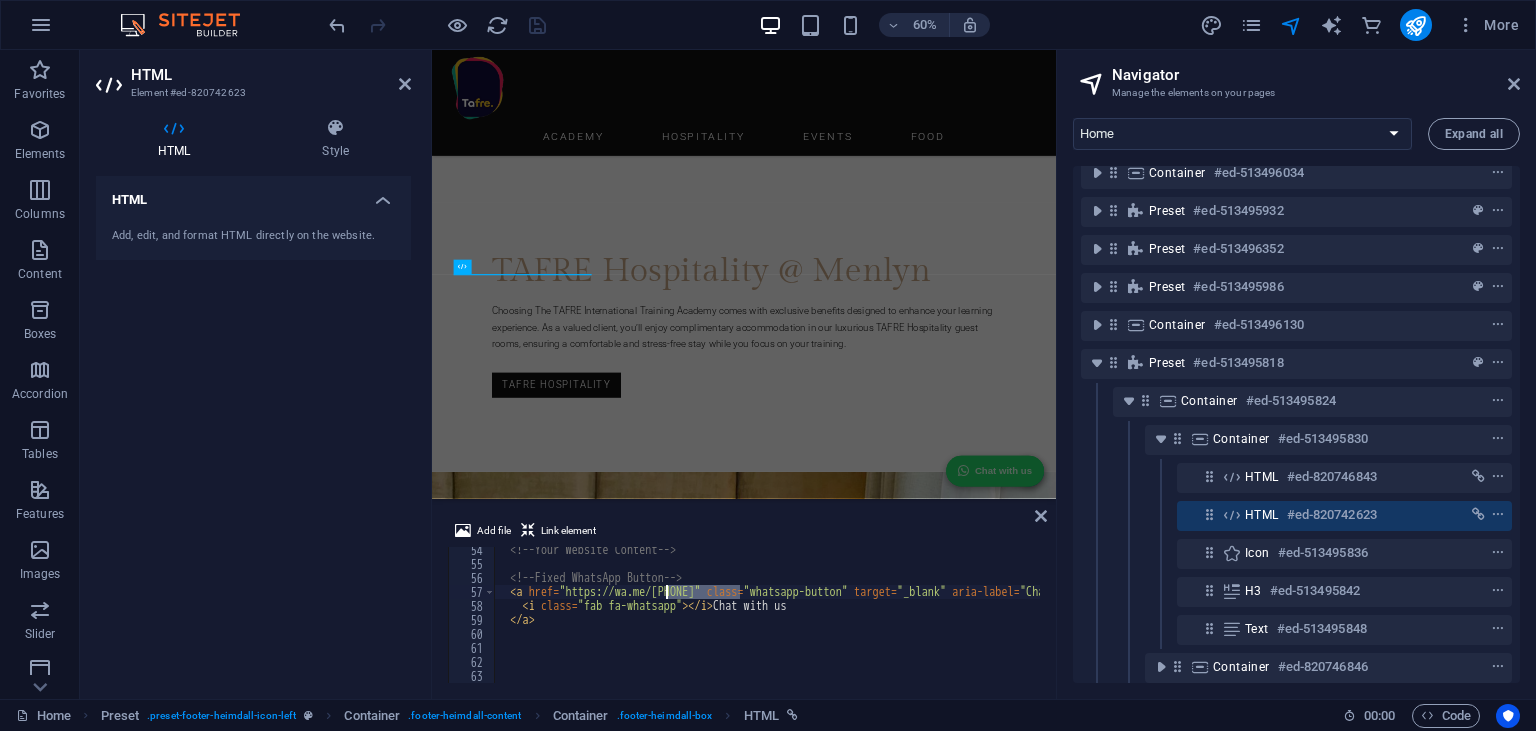drag, startPoint x: 740, startPoint y: 595, endPoint x: 670, endPoint y: 595, distance: 70 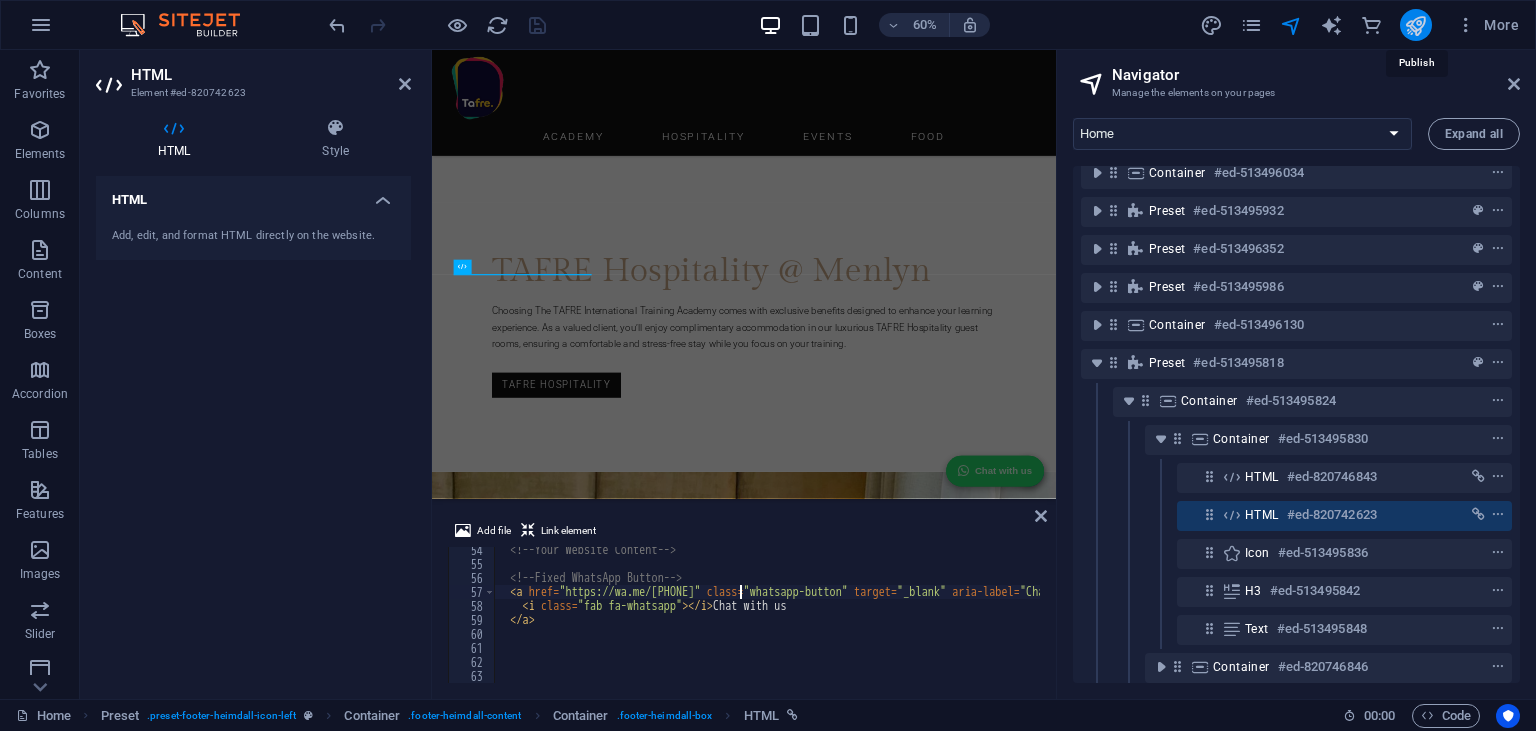 click at bounding box center (1415, 25) 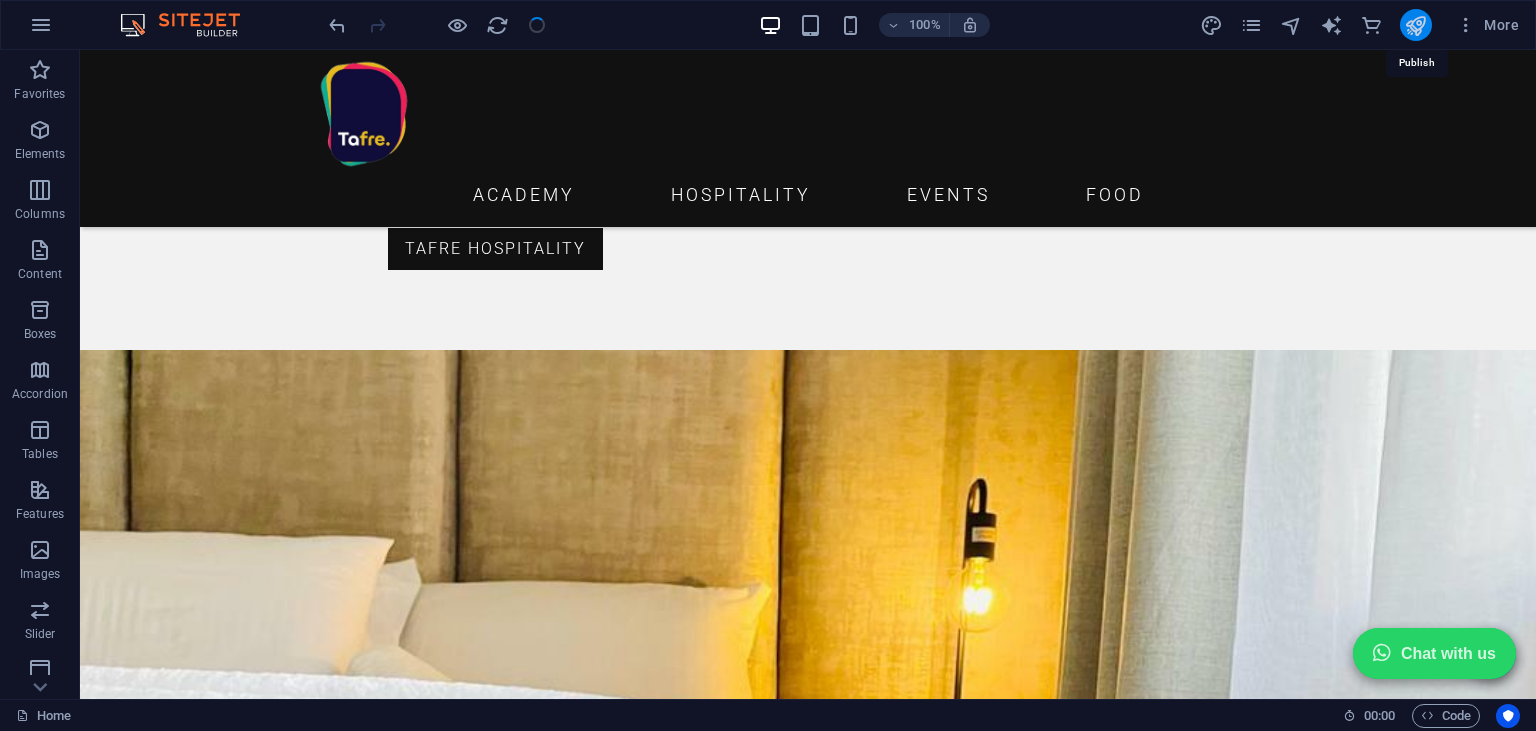 scroll, scrollTop: 2888, scrollLeft: 0, axis: vertical 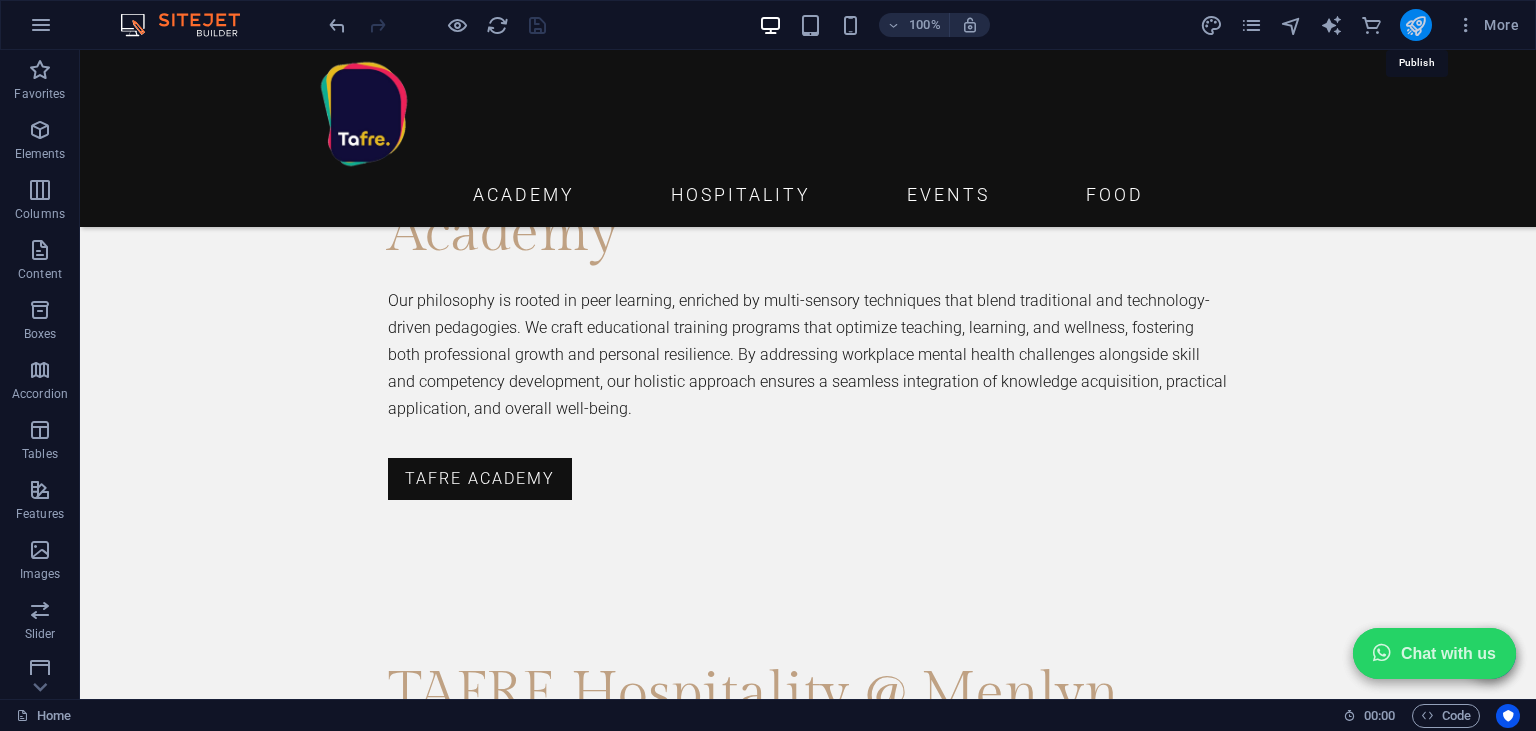 click at bounding box center [1415, 25] 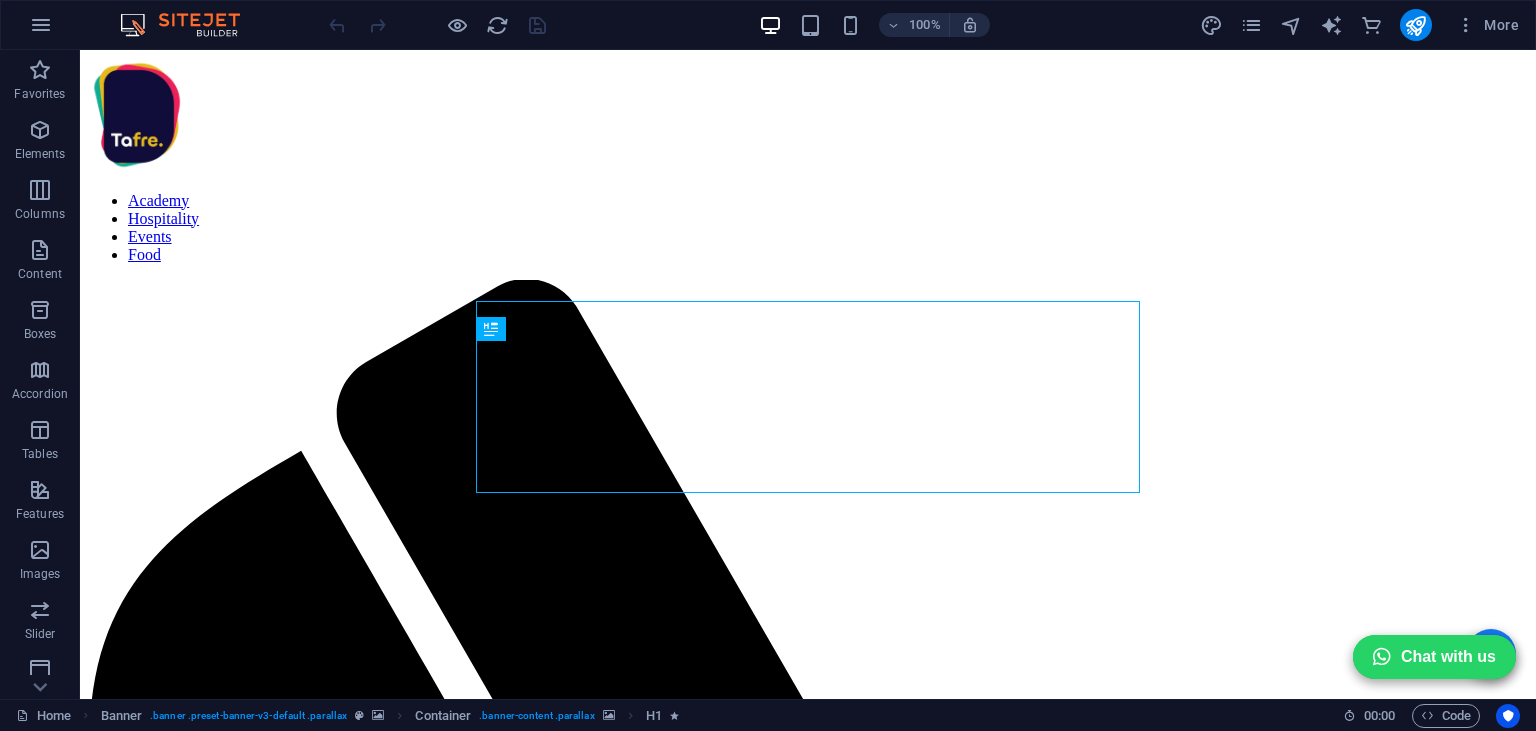 scroll, scrollTop: 0, scrollLeft: 0, axis: both 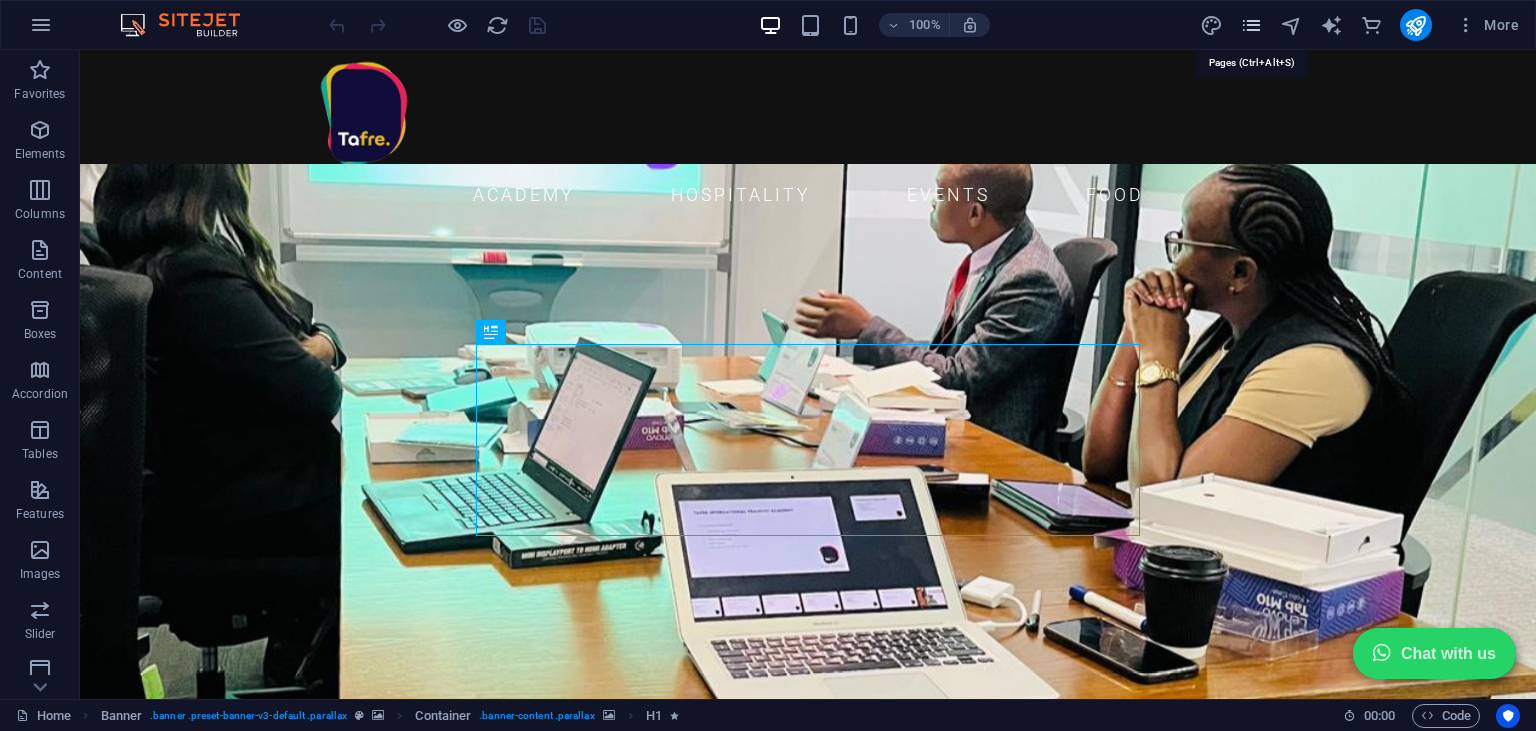 click at bounding box center (1251, 25) 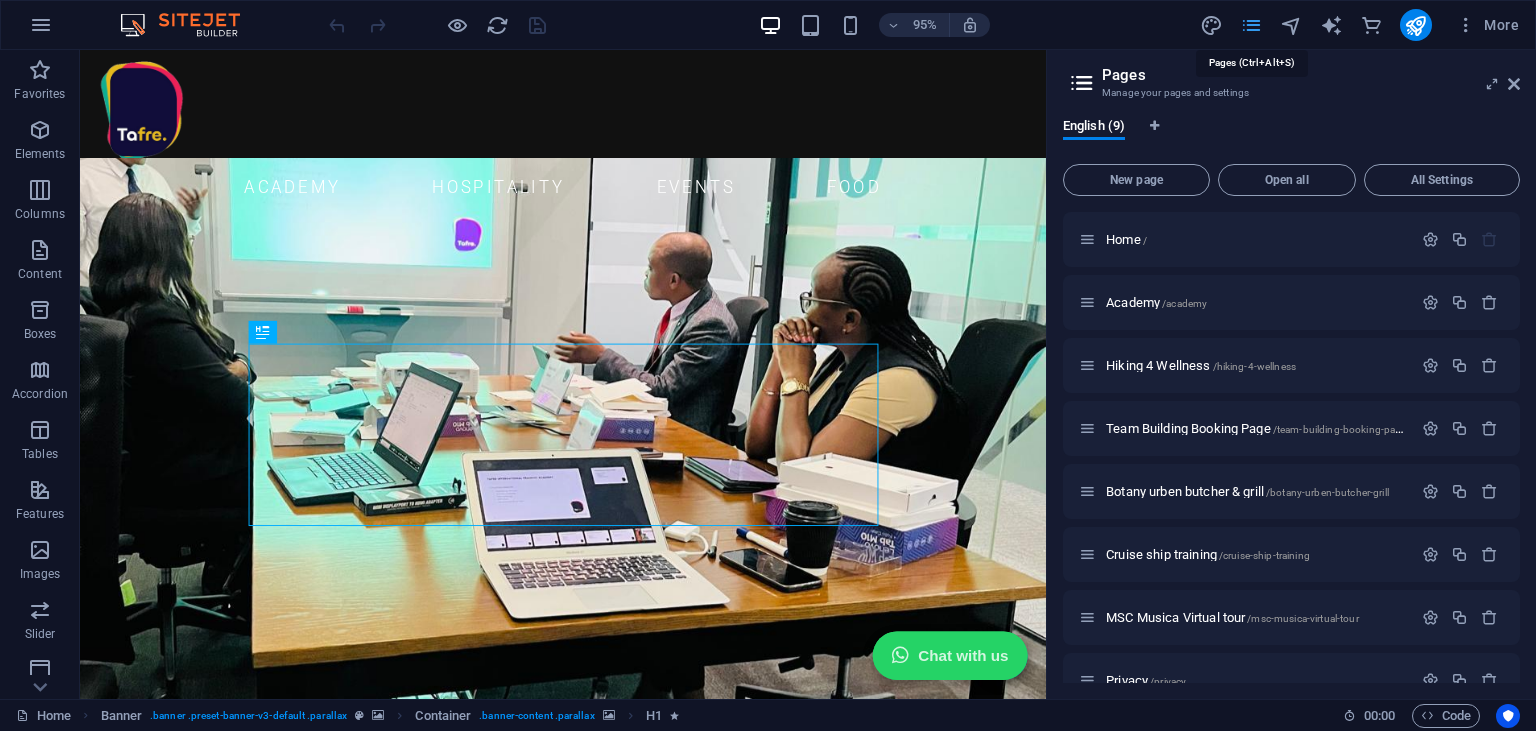 click at bounding box center (1251, 25) 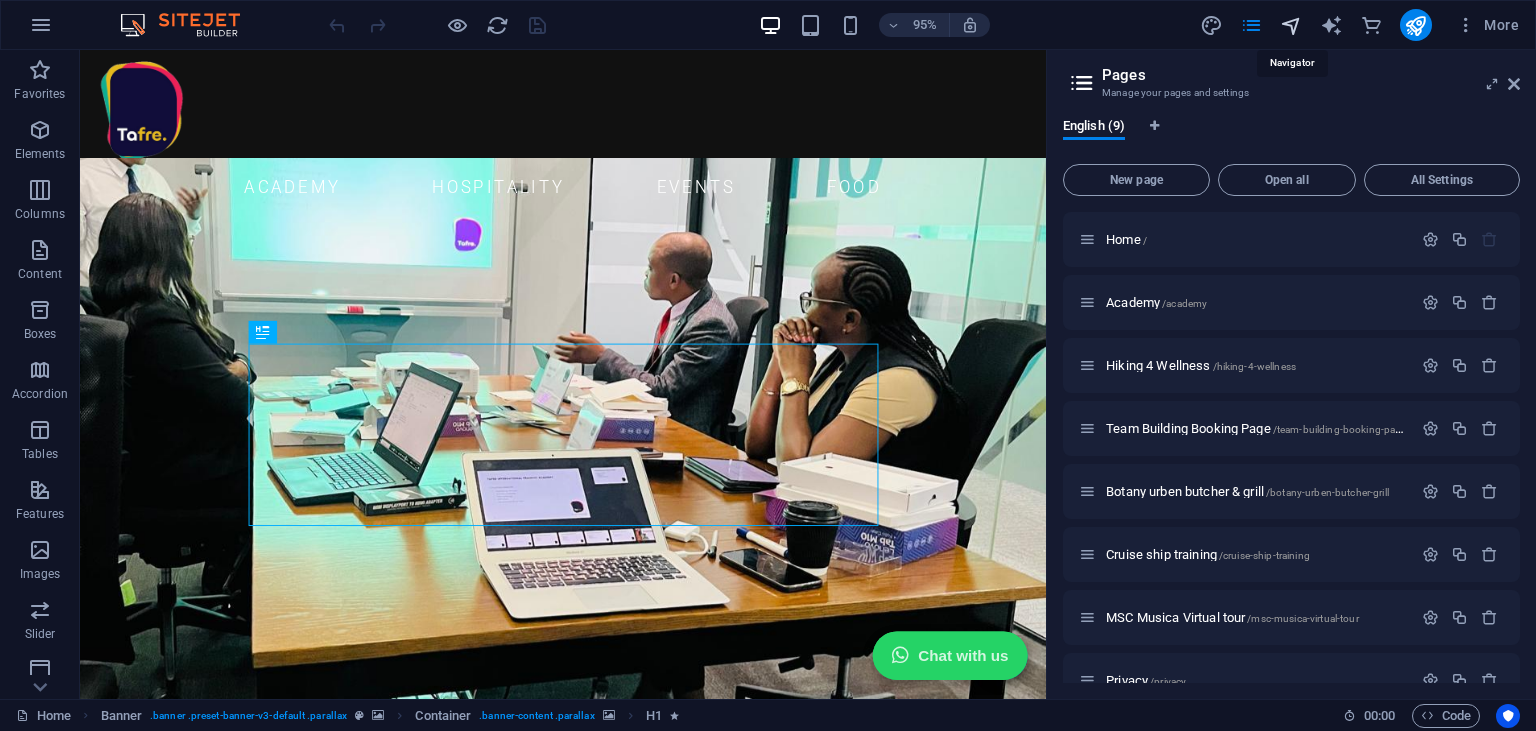click at bounding box center [1291, 25] 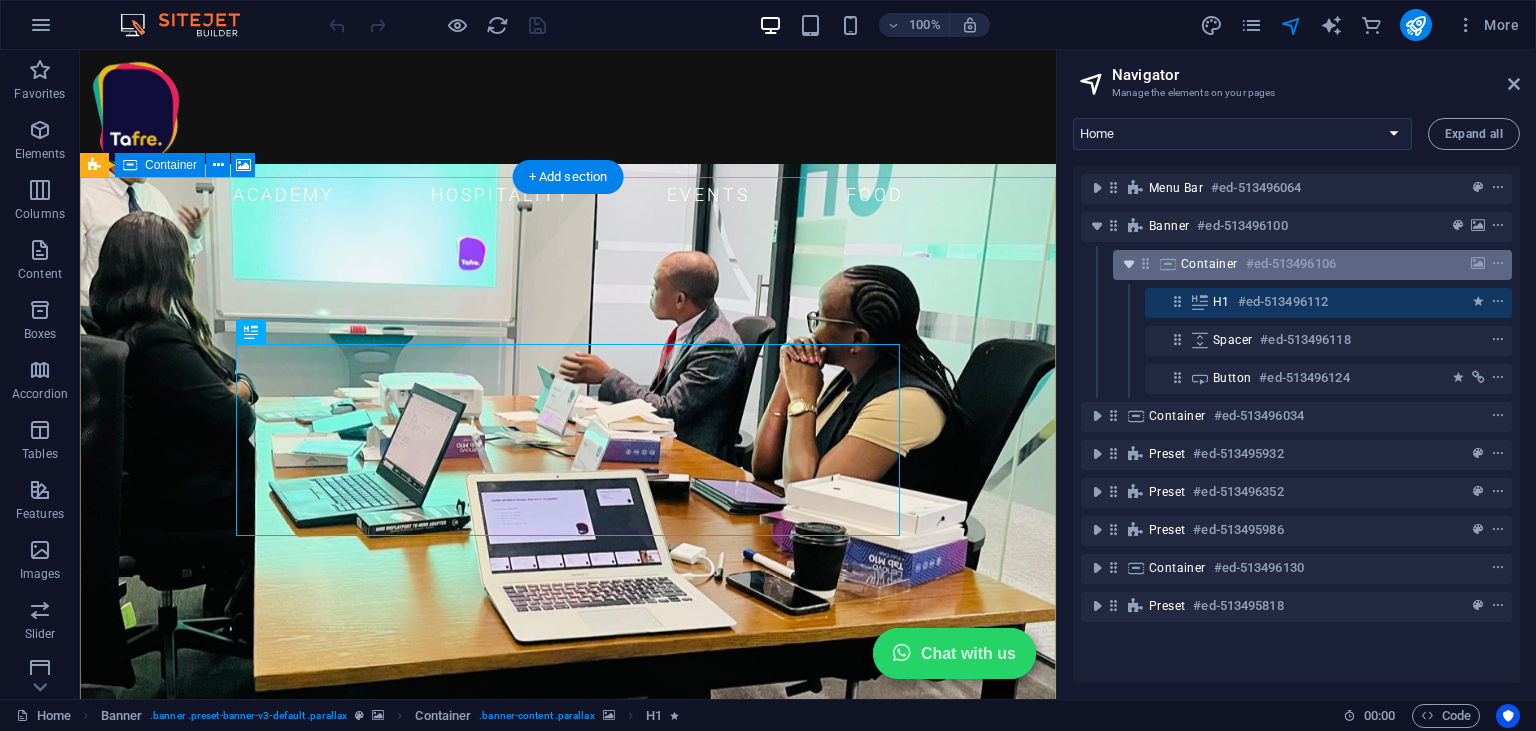 click at bounding box center (1129, 264) 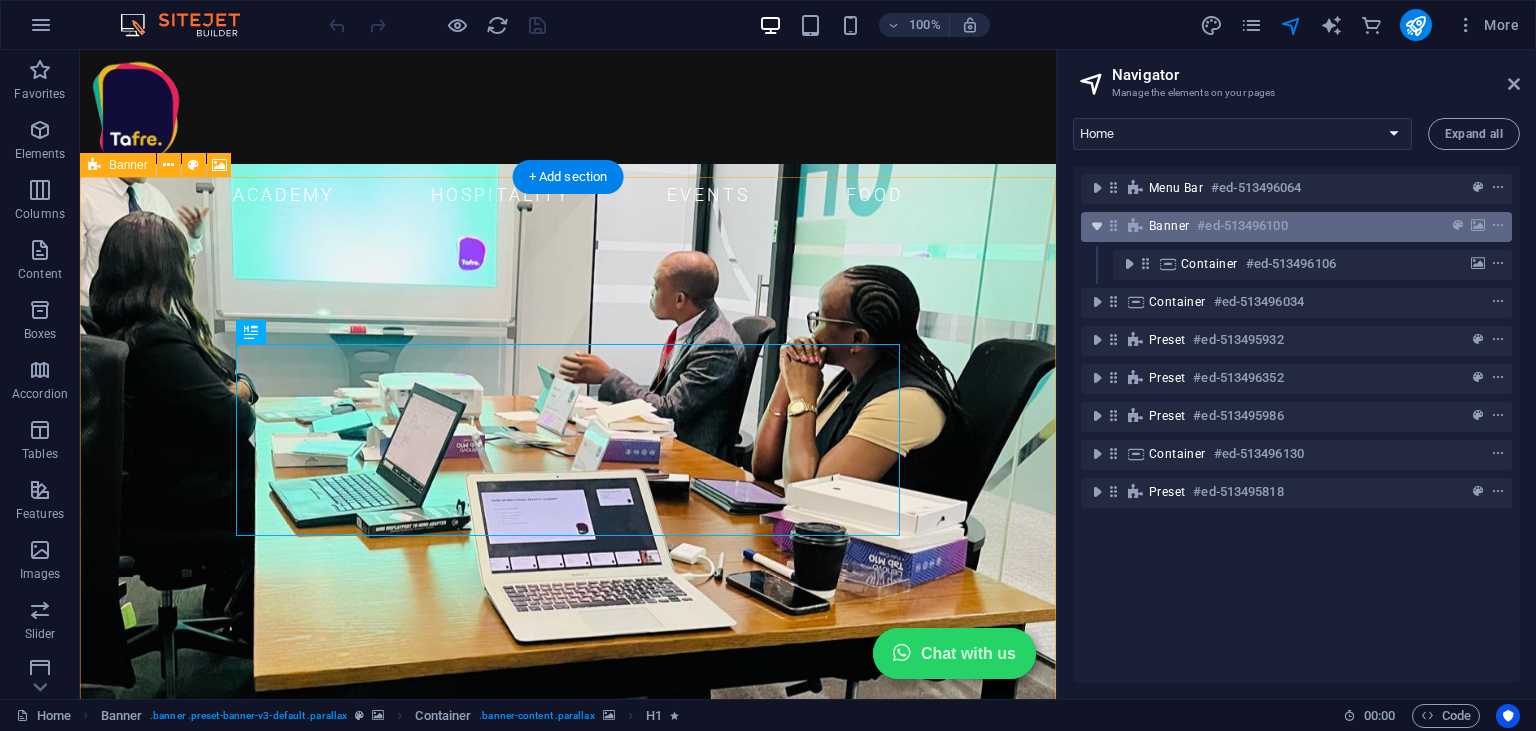 click at bounding box center [1097, 226] 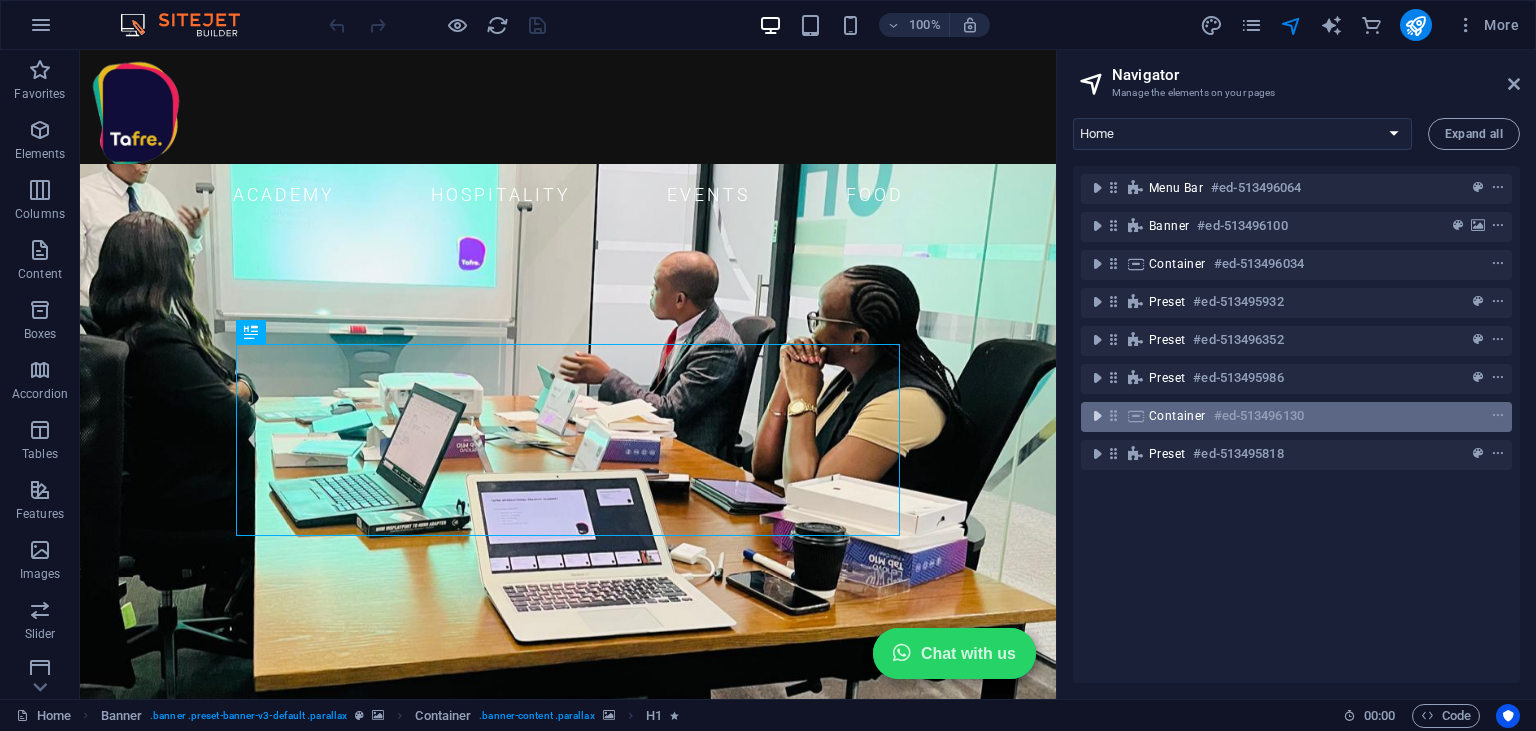 click at bounding box center [1097, 416] 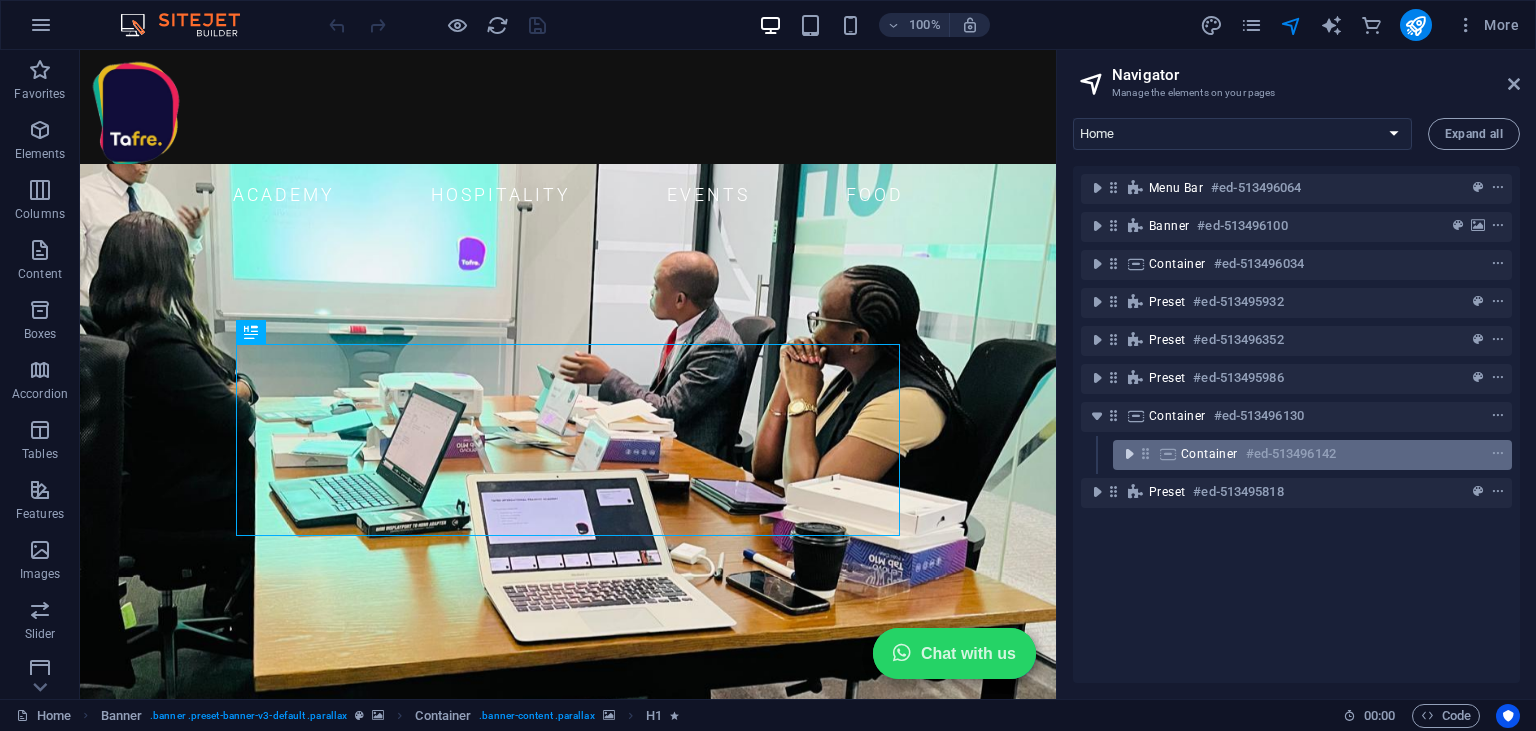 click at bounding box center [1129, 454] 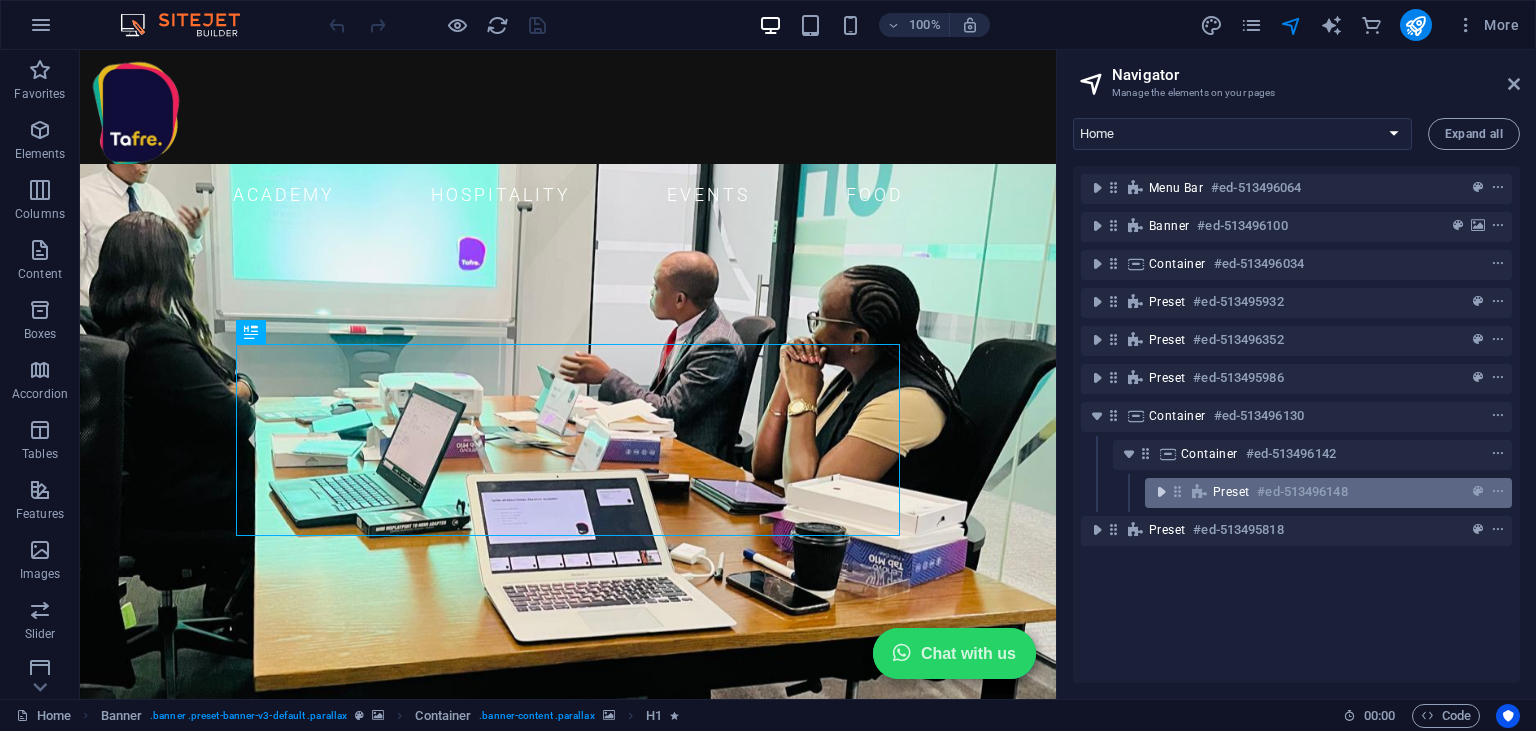 click at bounding box center (1161, 492) 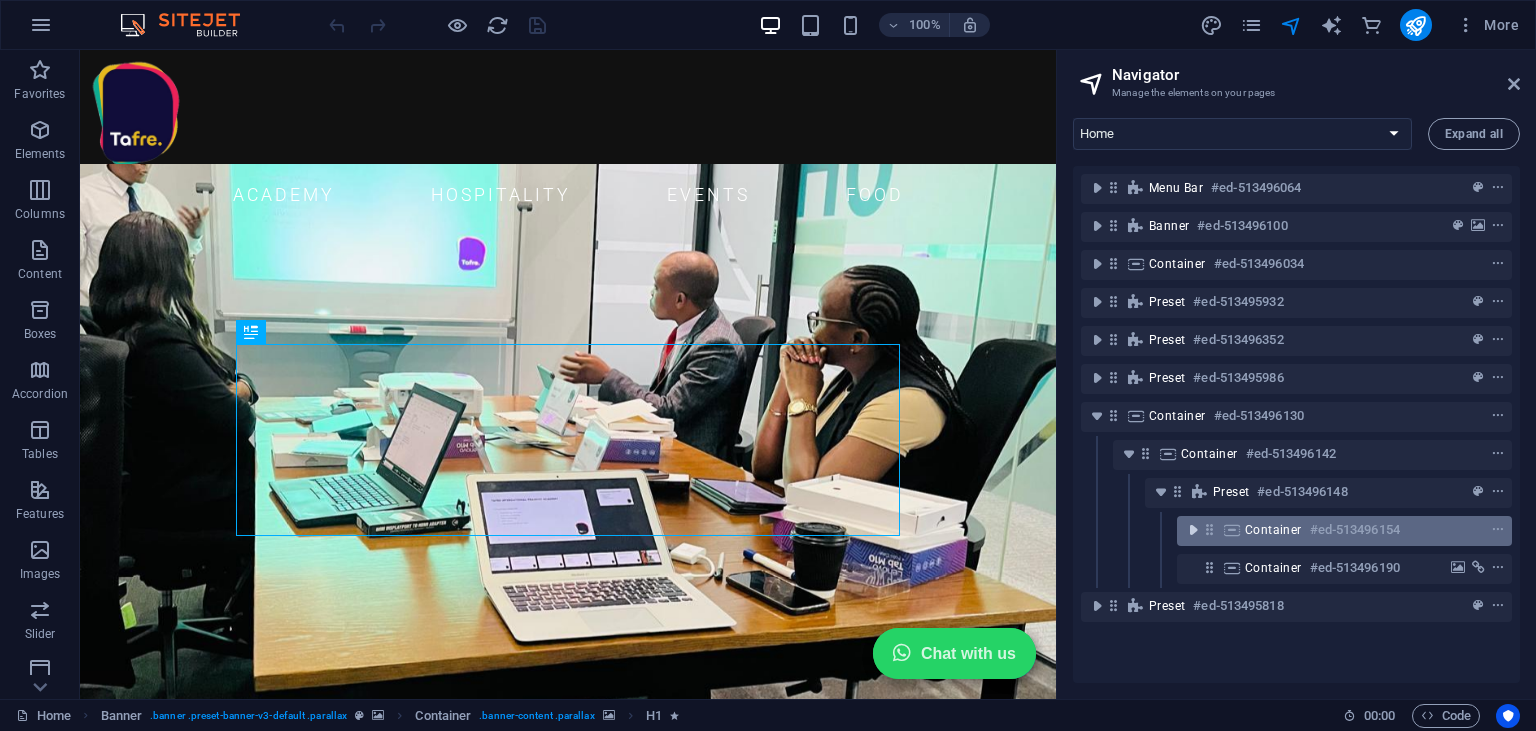 click at bounding box center (1193, 530) 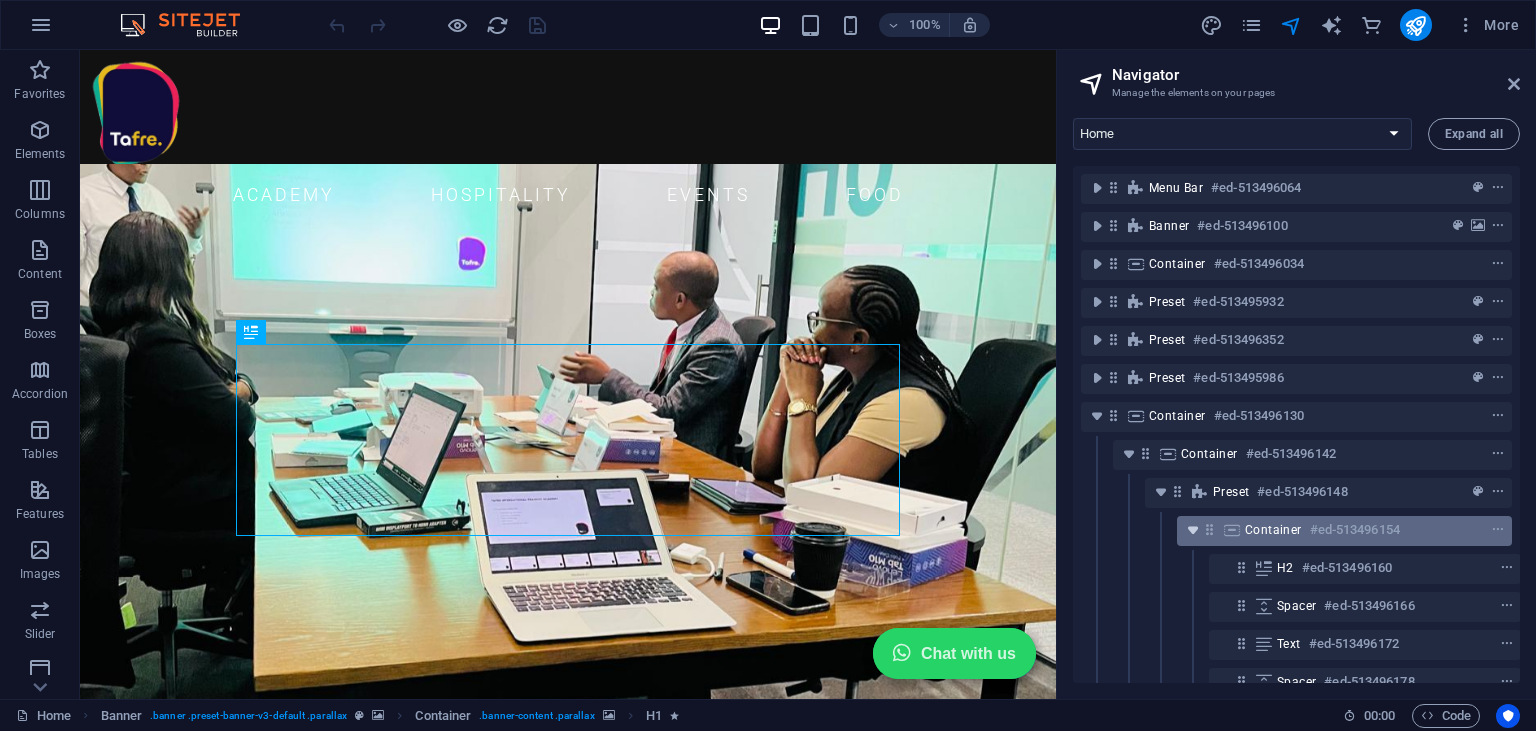 scroll, scrollTop: 136, scrollLeft: 0, axis: vertical 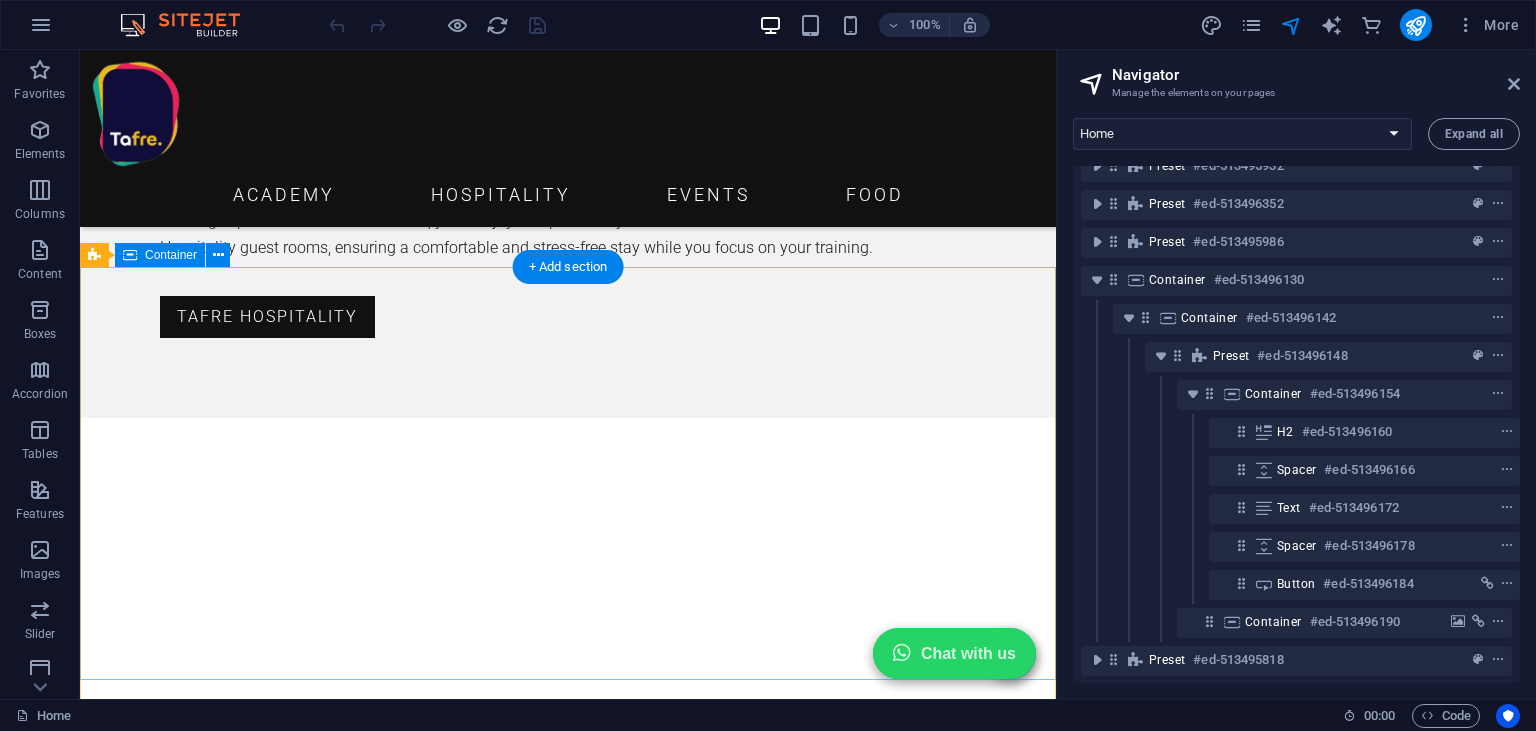 click on "Fixed Facebook Button
Fixed WhatsApp Button
Chat with us
Address [NUMBER] [STREET] Menlyn Maine  Pretoria   [POSTAL_CODE]
Fixed WhatsApp Button
Chat with us
Address [NUMBER] [STREET] Menlyn Maine  Pretoria   [POSTAL_CODE] Phone +[COUNTRYCODE] [PHONE] Kitchen 7am -  8pm  Mon to Sat Contact [EMAIL]" at bounding box center (568, 4133) 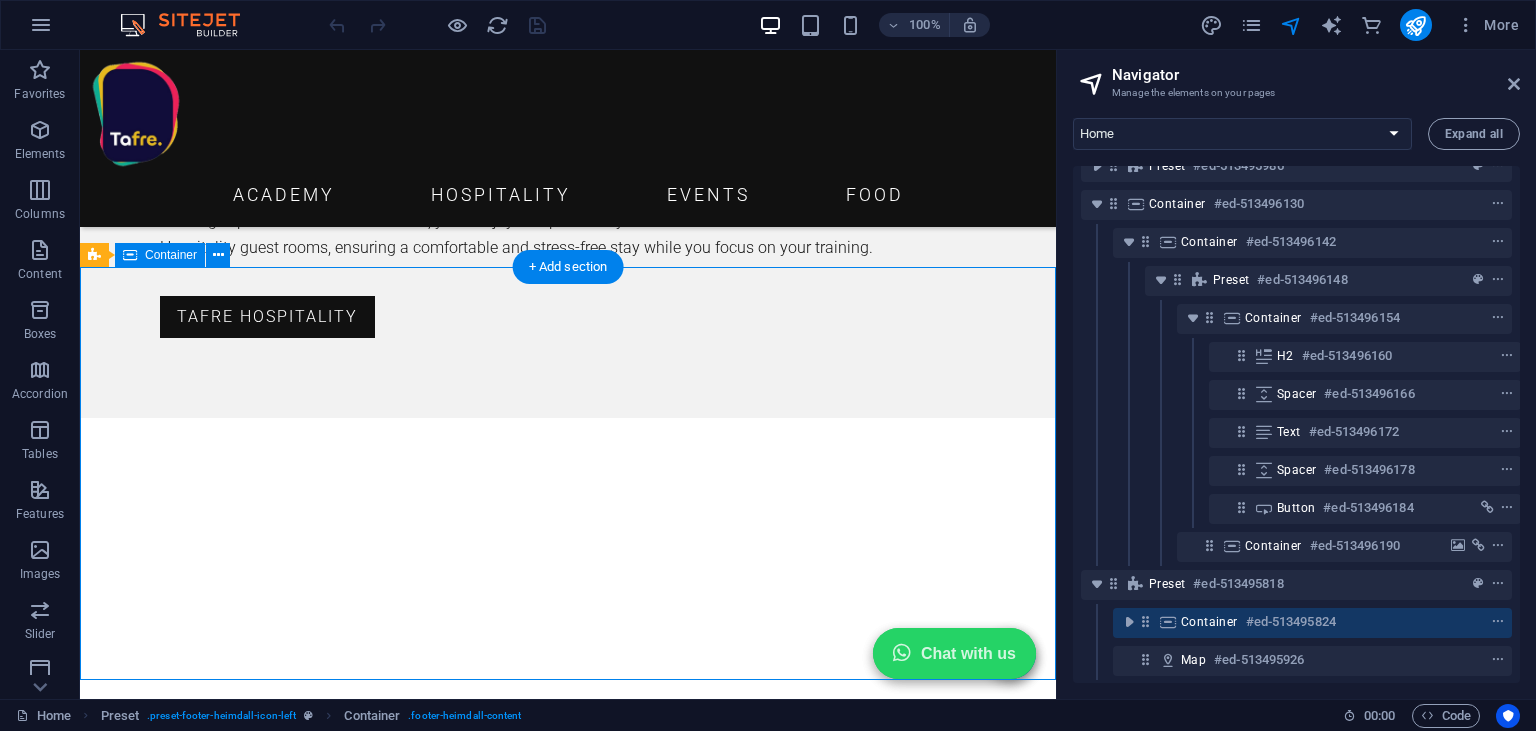 scroll, scrollTop: 212, scrollLeft: 0, axis: vertical 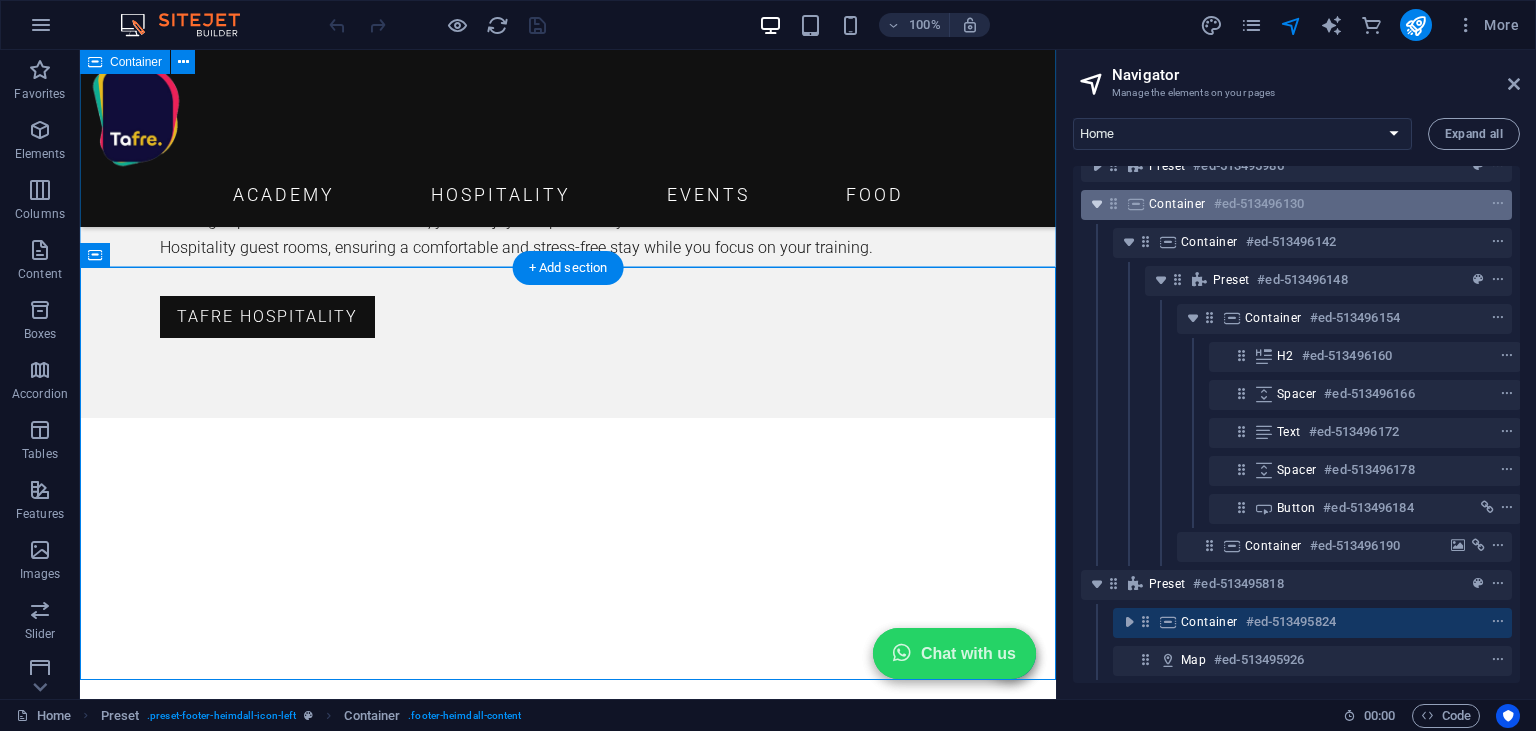 click at bounding box center (1097, 204) 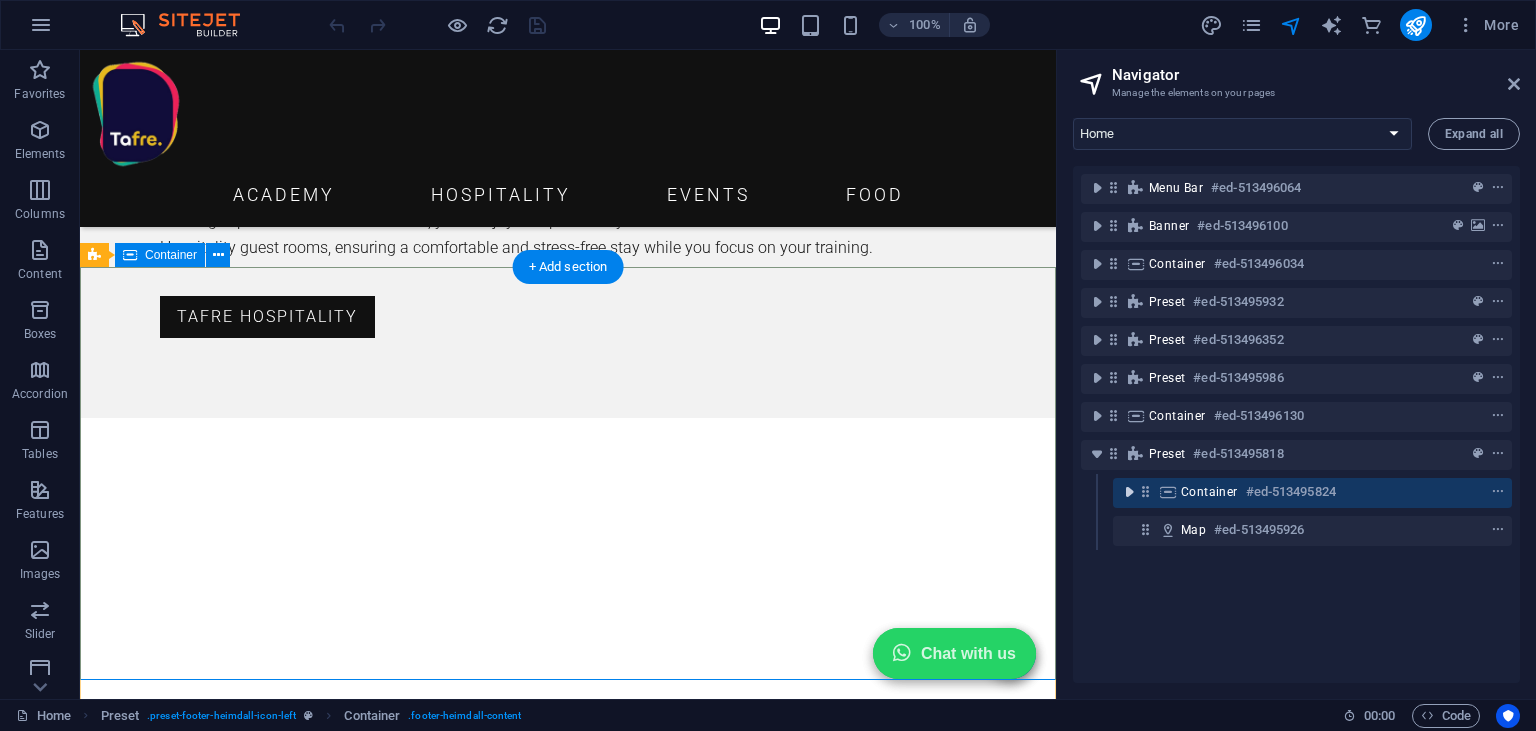 click at bounding box center [1129, 492] 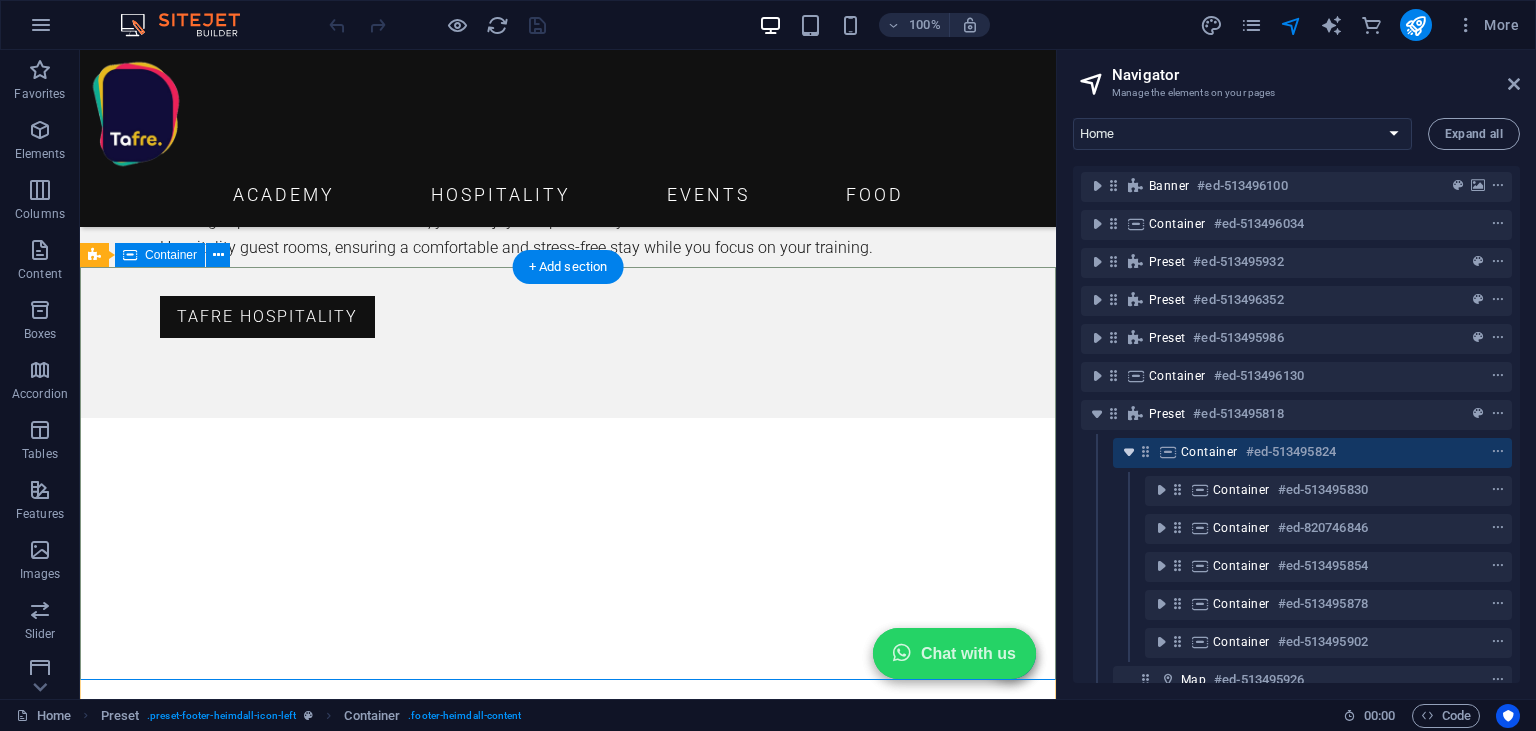 scroll, scrollTop: 60, scrollLeft: 0, axis: vertical 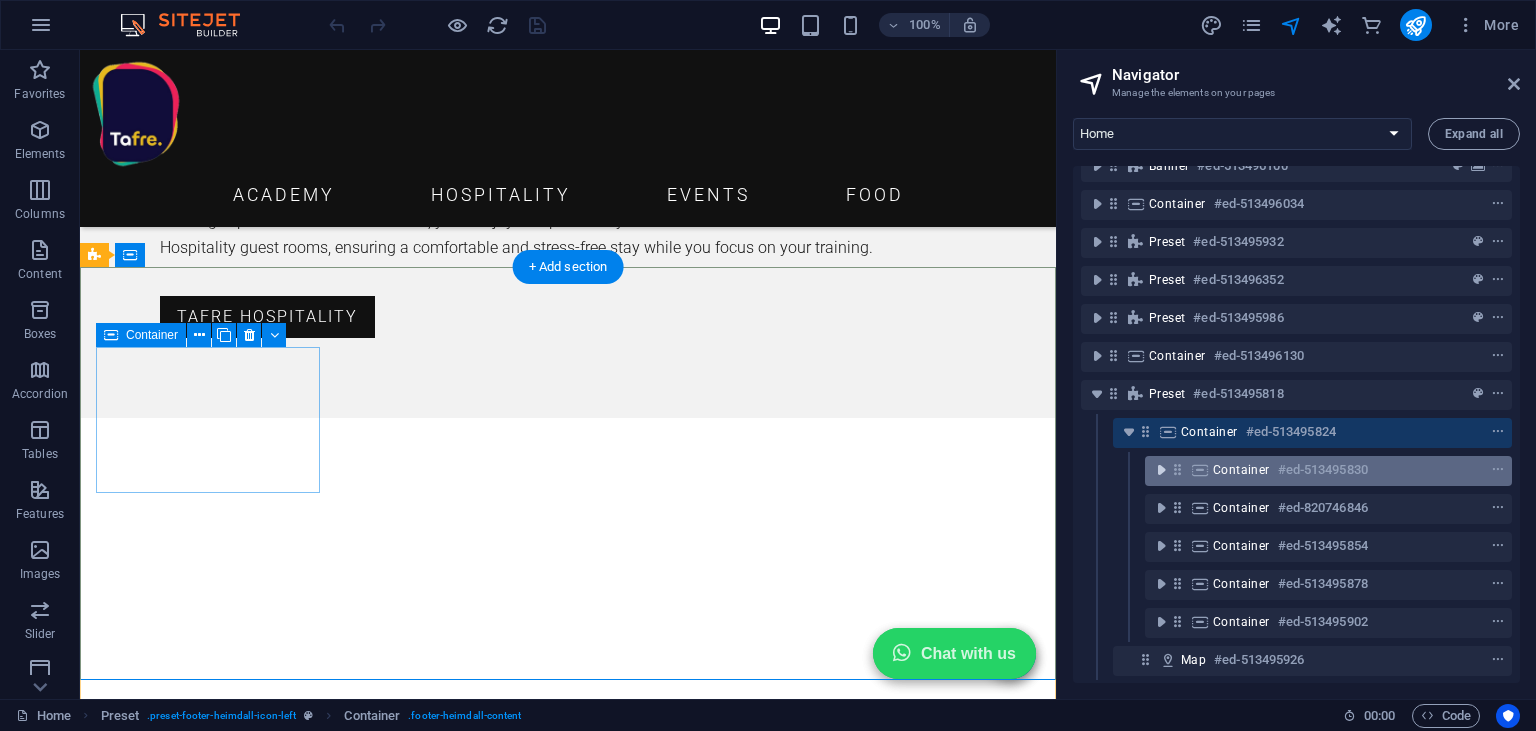 click at bounding box center (1161, 470) 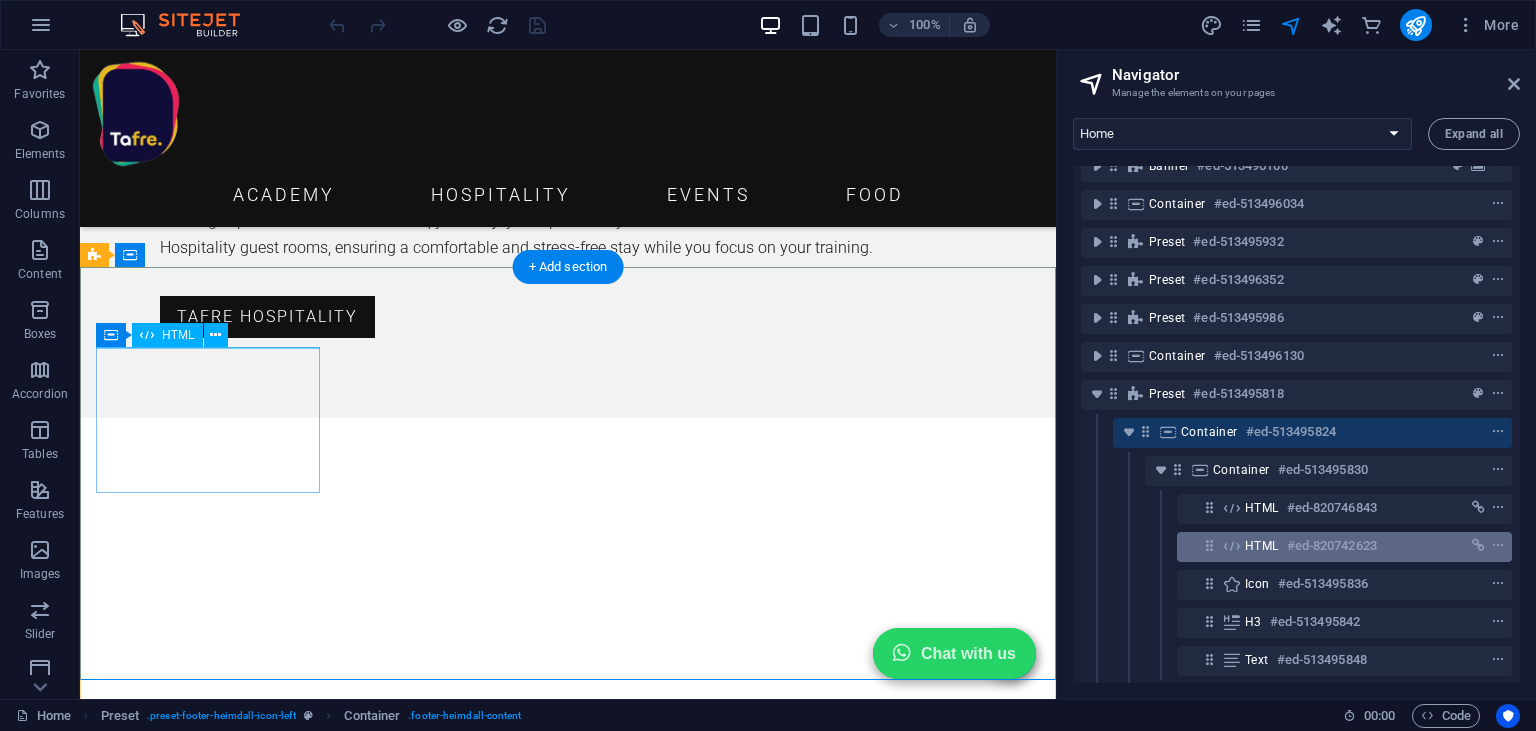 click on "HTML" at bounding box center [1262, 546] 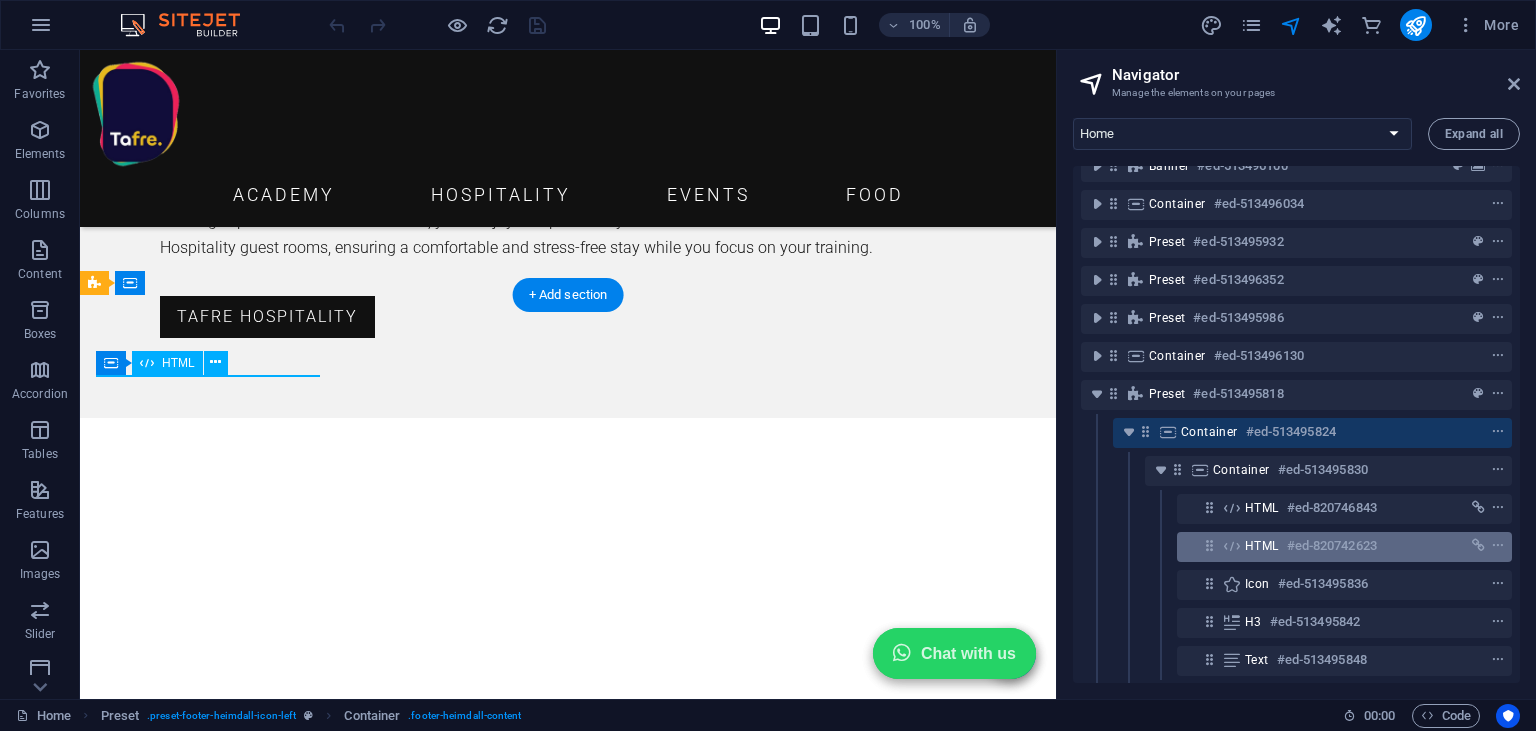 scroll, scrollTop: 3563, scrollLeft: 0, axis: vertical 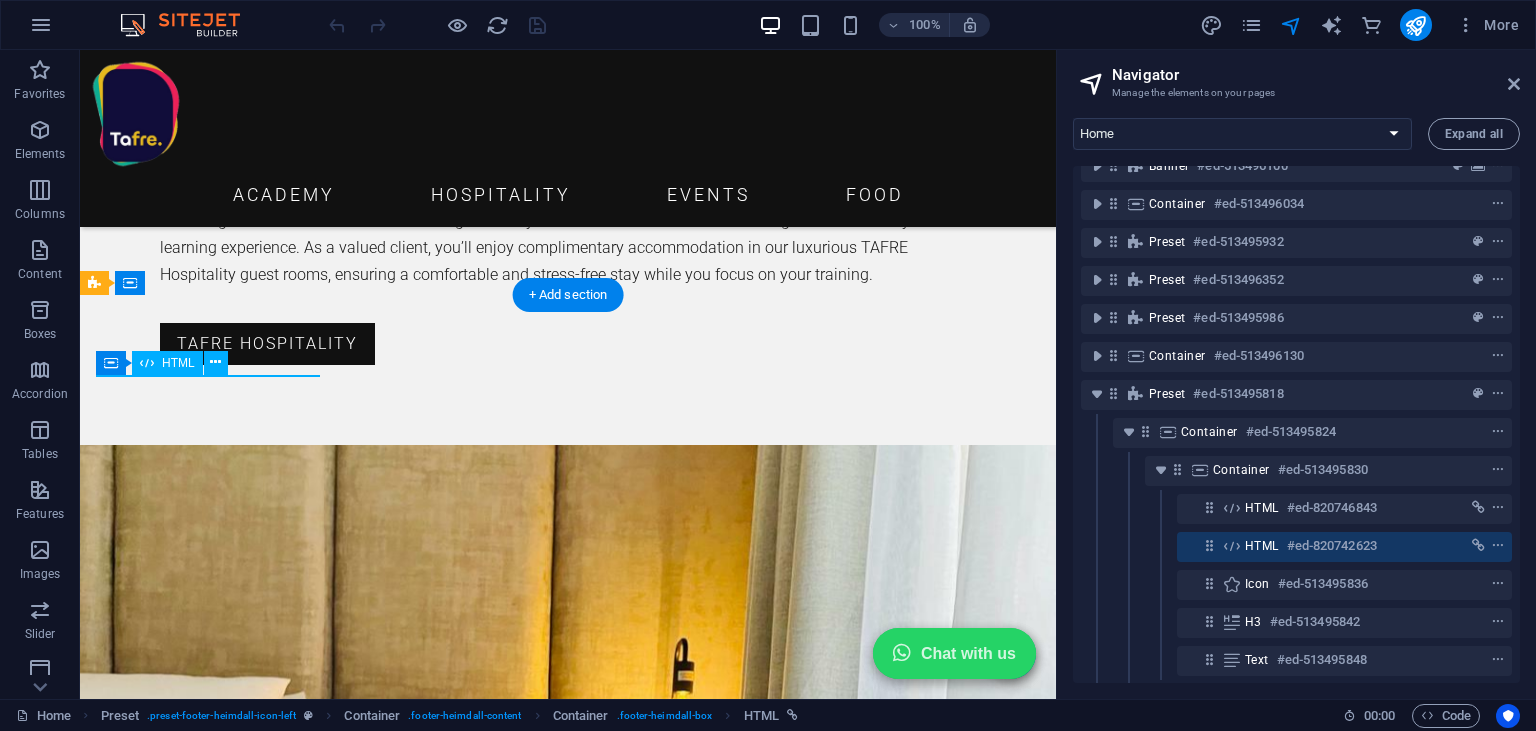 click on "HTML" at bounding box center [1262, 546] 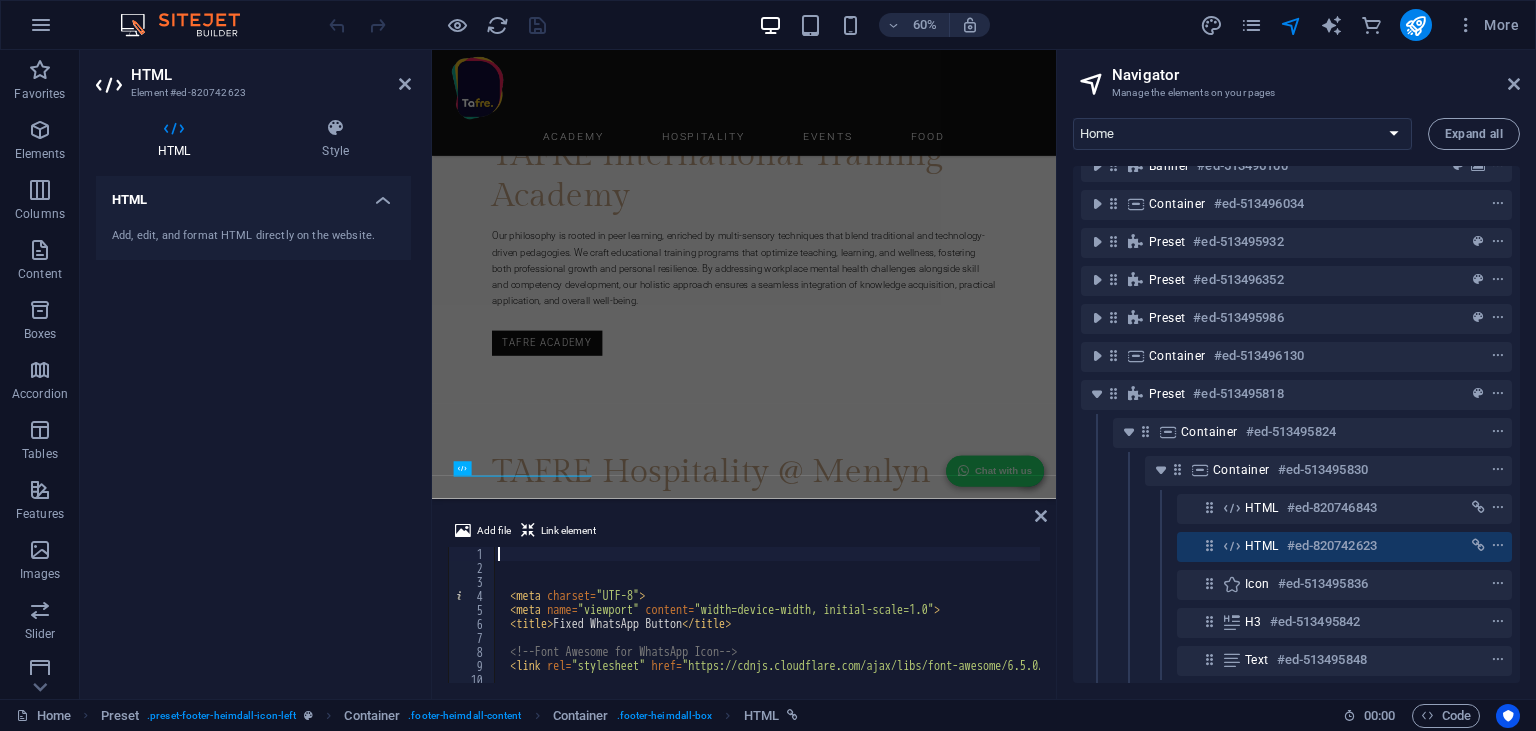 click on "HTML Element #ed-820742623" at bounding box center (253, 76) 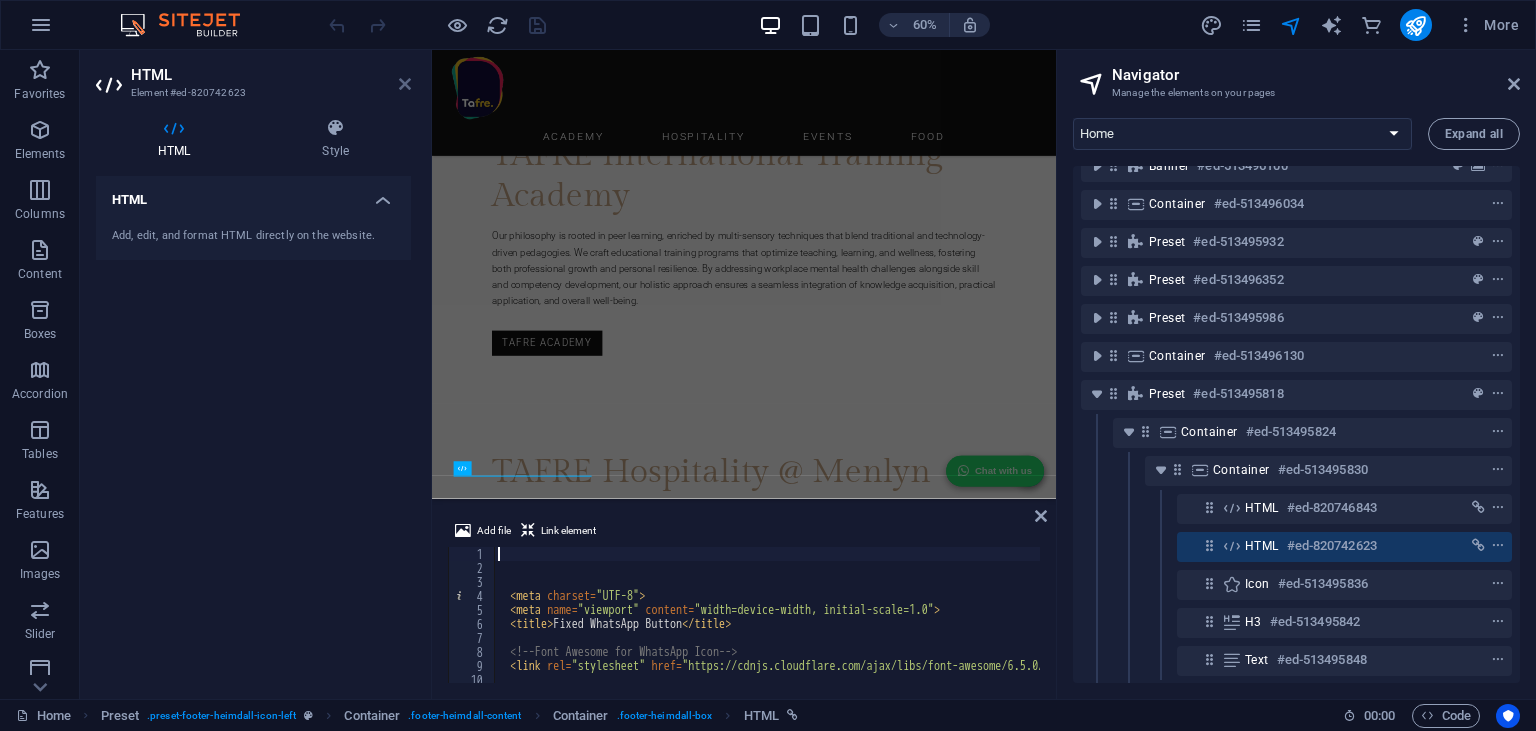 drag, startPoint x: 402, startPoint y: 83, endPoint x: 323, endPoint y: 33, distance: 93.49332 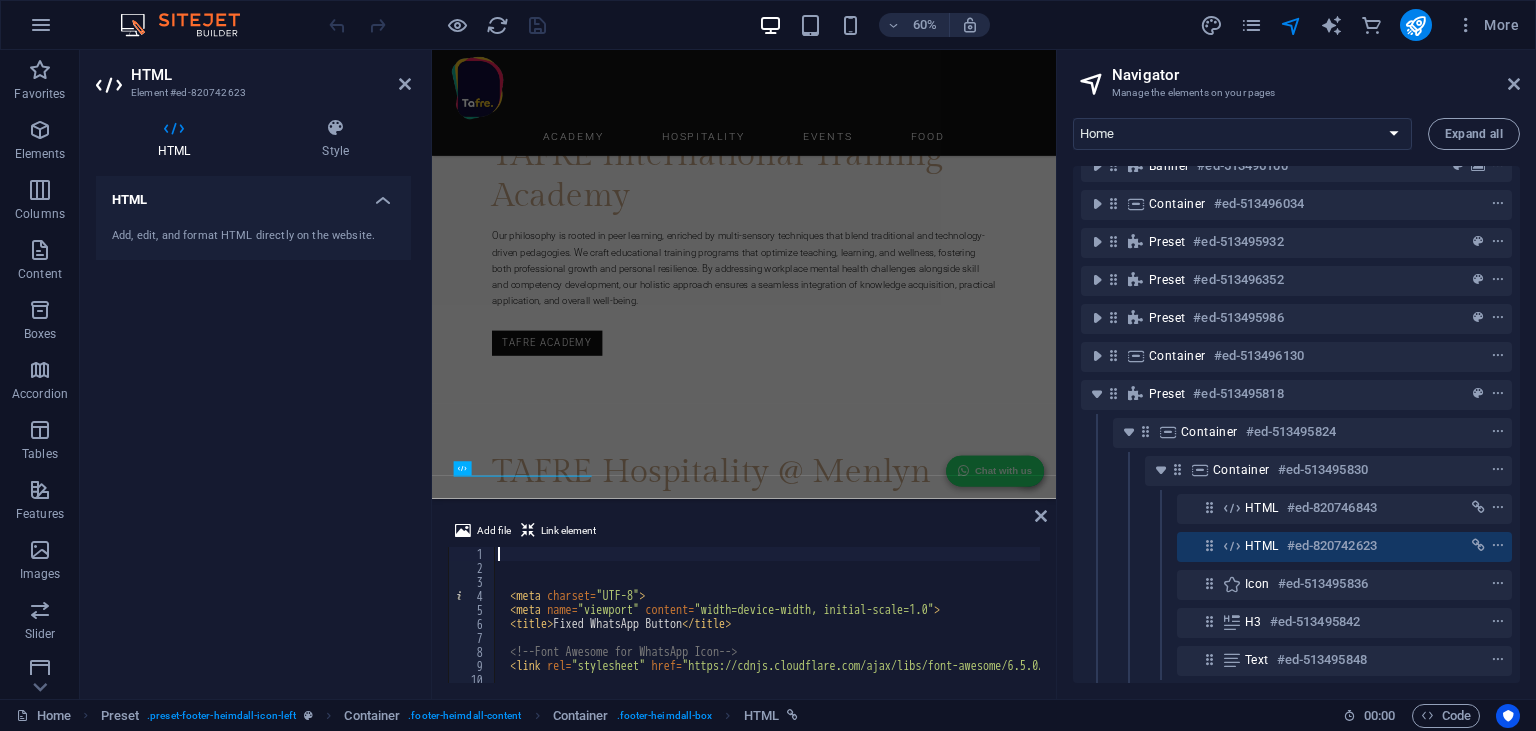 scroll, scrollTop: 3563, scrollLeft: 0, axis: vertical 